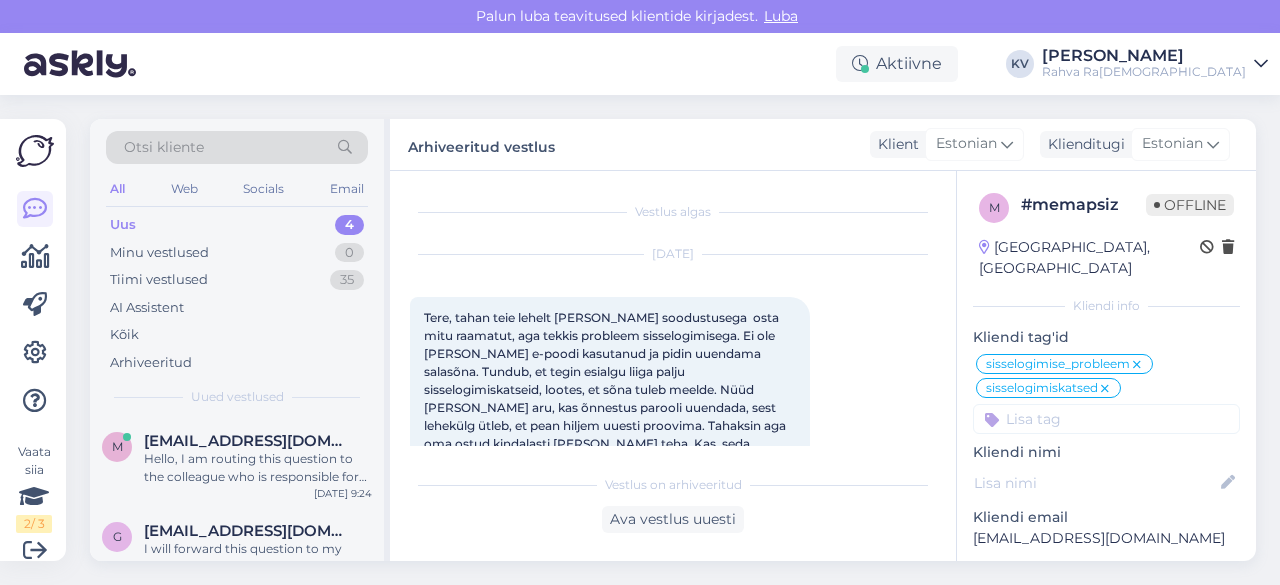 scroll, scrollTop: 0, scrollLeft: 0, axis: both 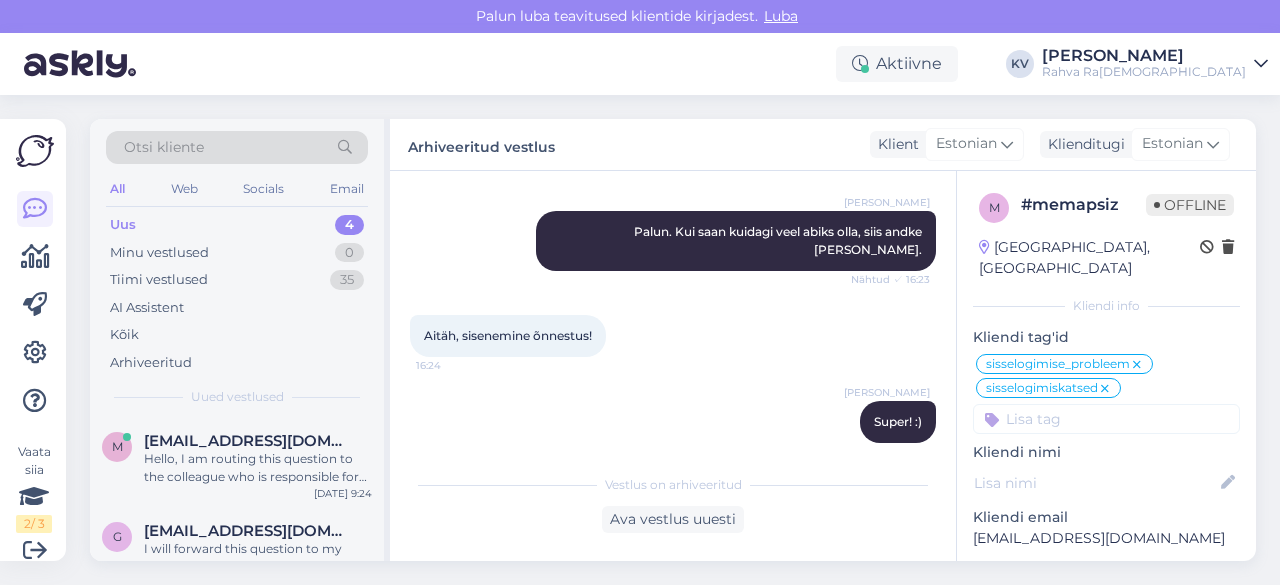 click on "Uus 4" at bounding box center [237, 225] 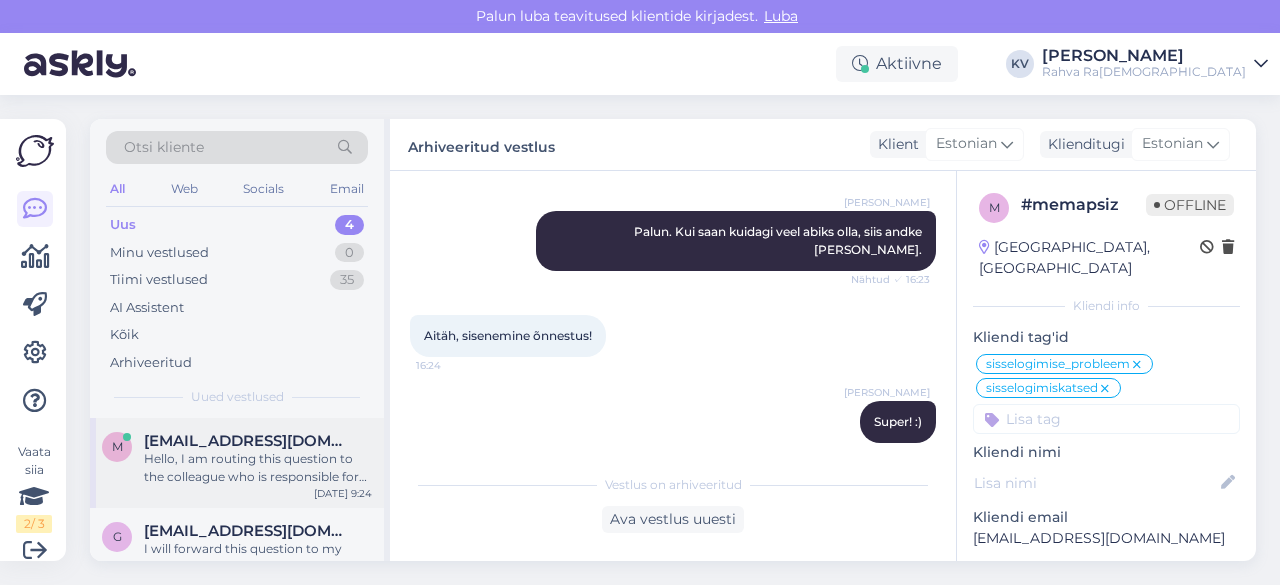 click on "Hello, I am routing this question to the colleague who is responsible for this topic. The reply might take a bit. But it’ll be saved here for you to read later." at bounding box center (258, 468) 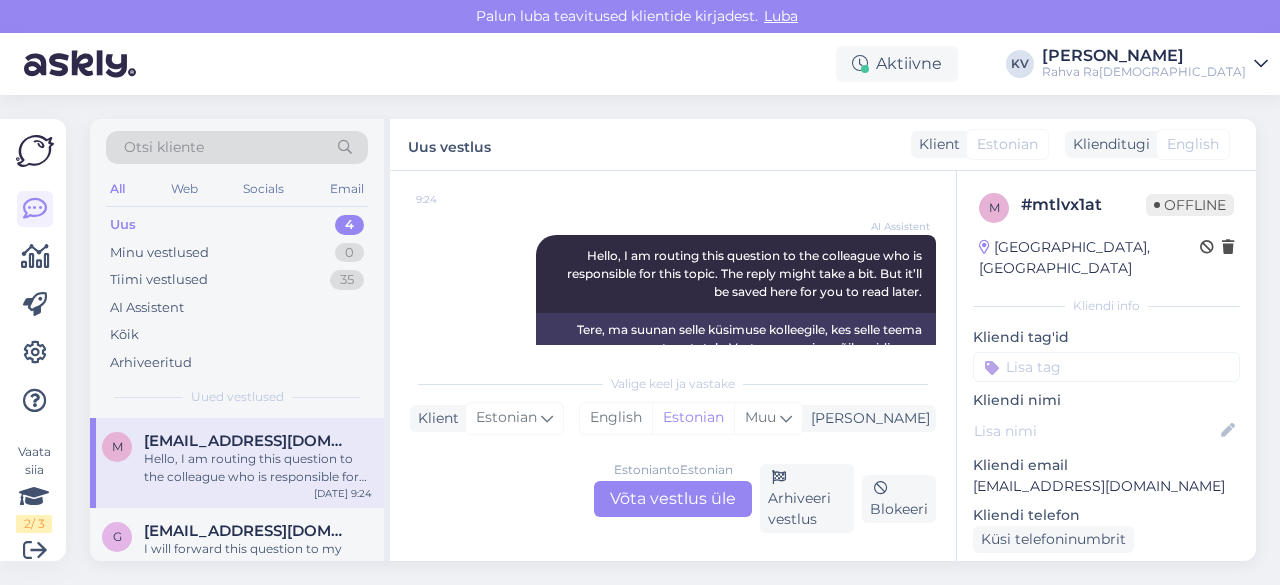 scroll, scrollTop: 277, scrollLeft: 0, axis: vertical 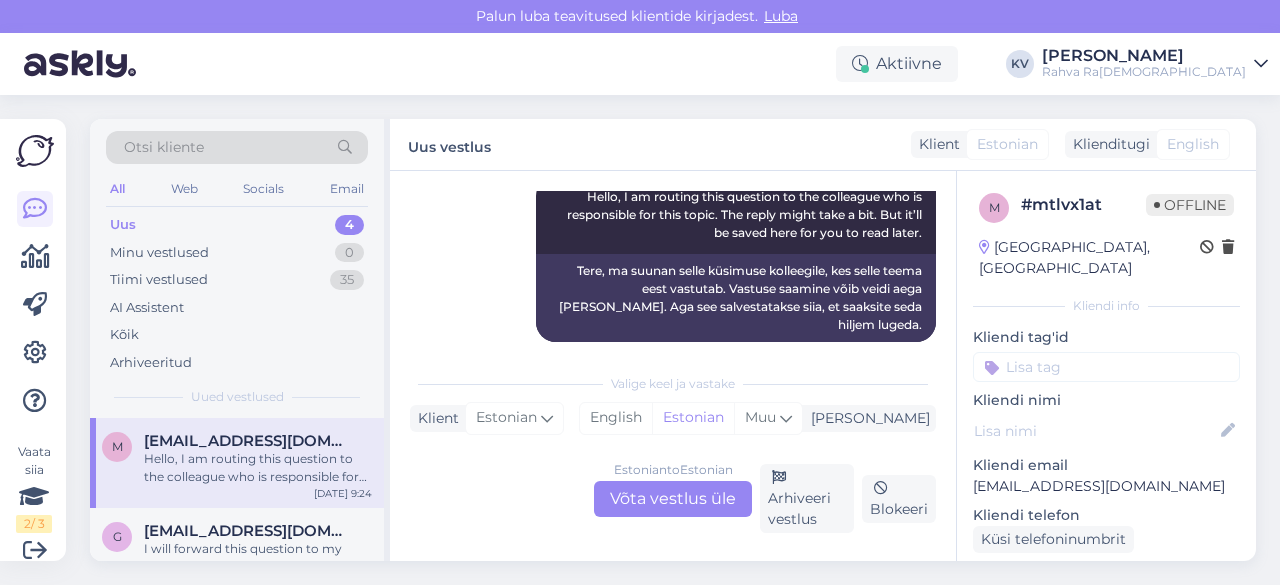 click on "Estonian  to  Estonian Võta vestlus üle Arhiveeri vestlus Blokeeri" at bounding box center (673, 498) 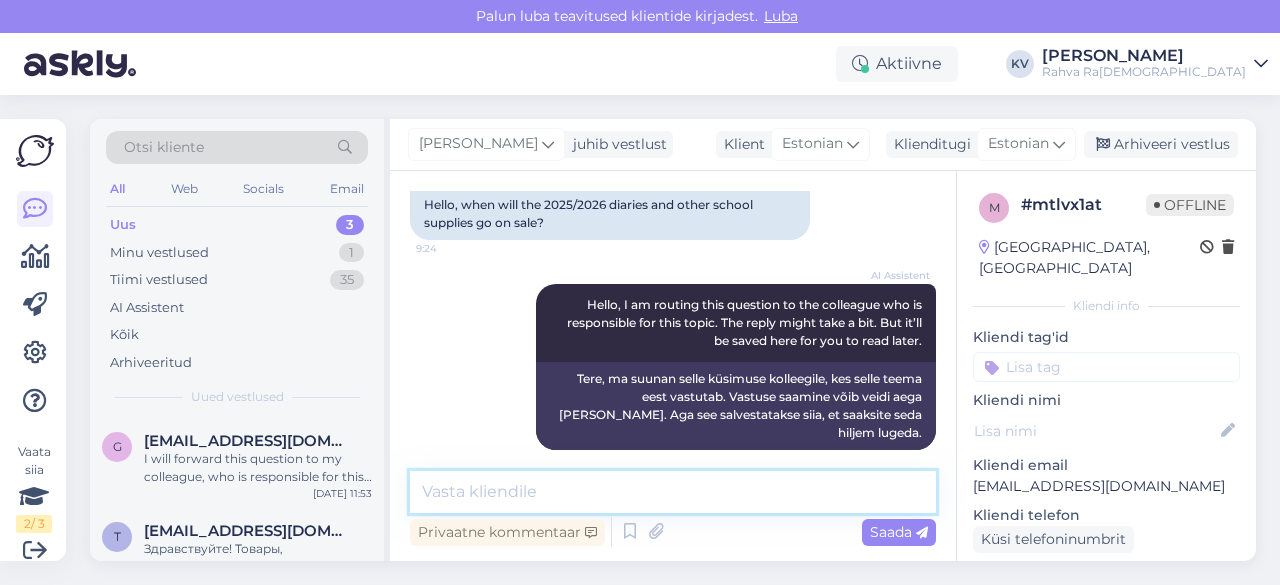 click at bounding box center (673, 492) 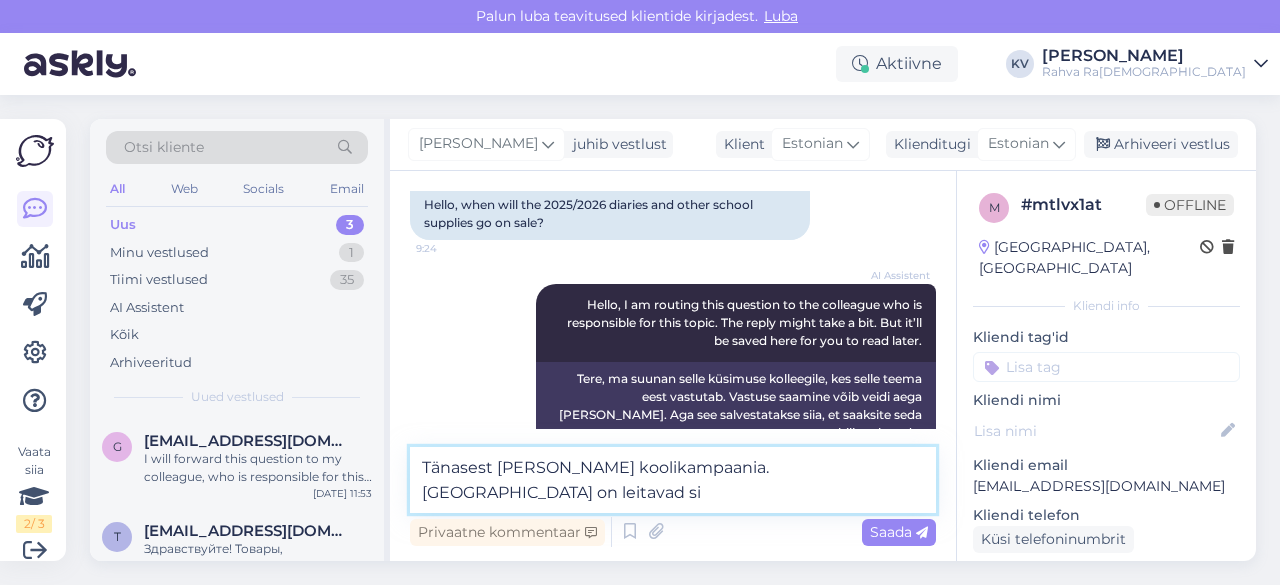 scroll, scrollTop: 193, scrollLeft: 0, axis: vertical 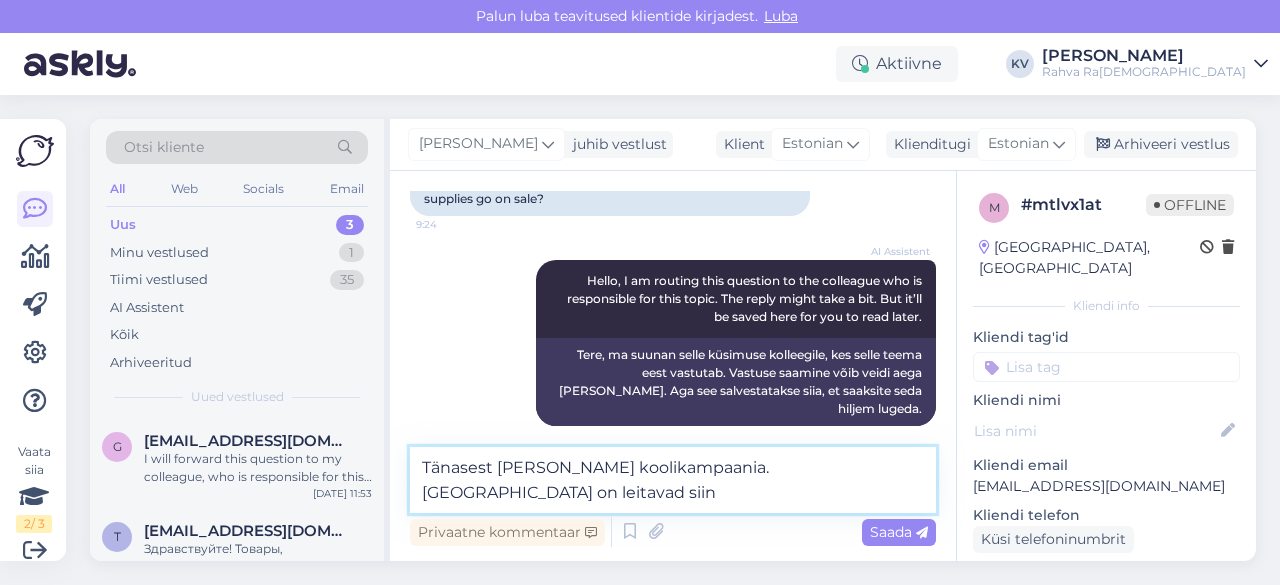 paste on "[URL][DOMAIN_NAME]" 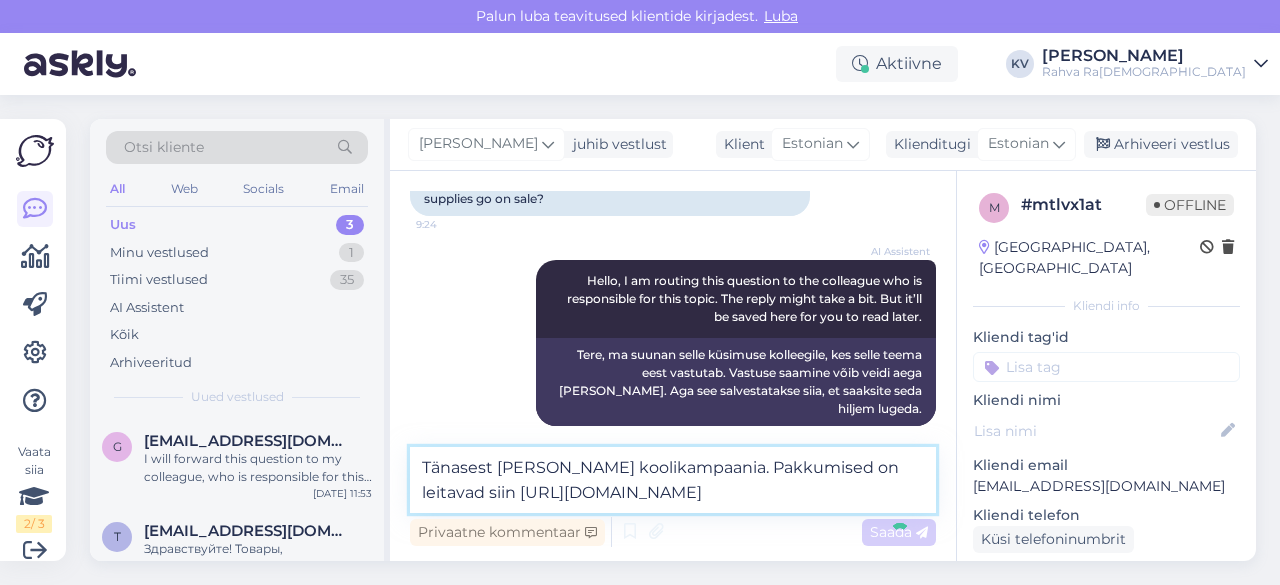 type 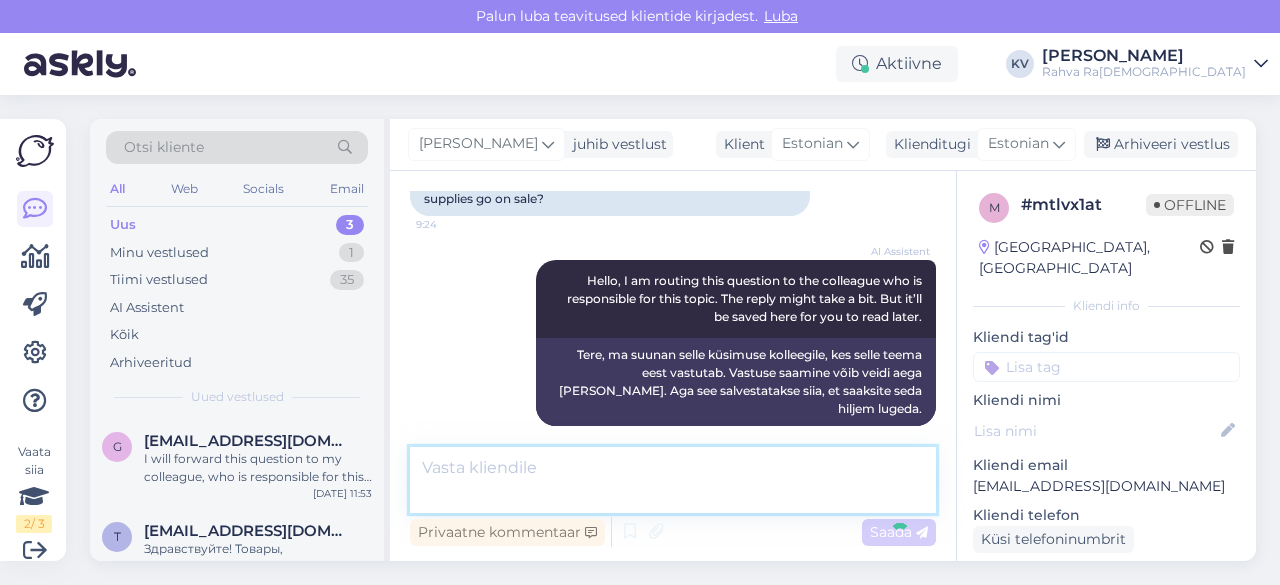 scroll, scrollTop: 273, scrollLeft: 0, axis: vertical 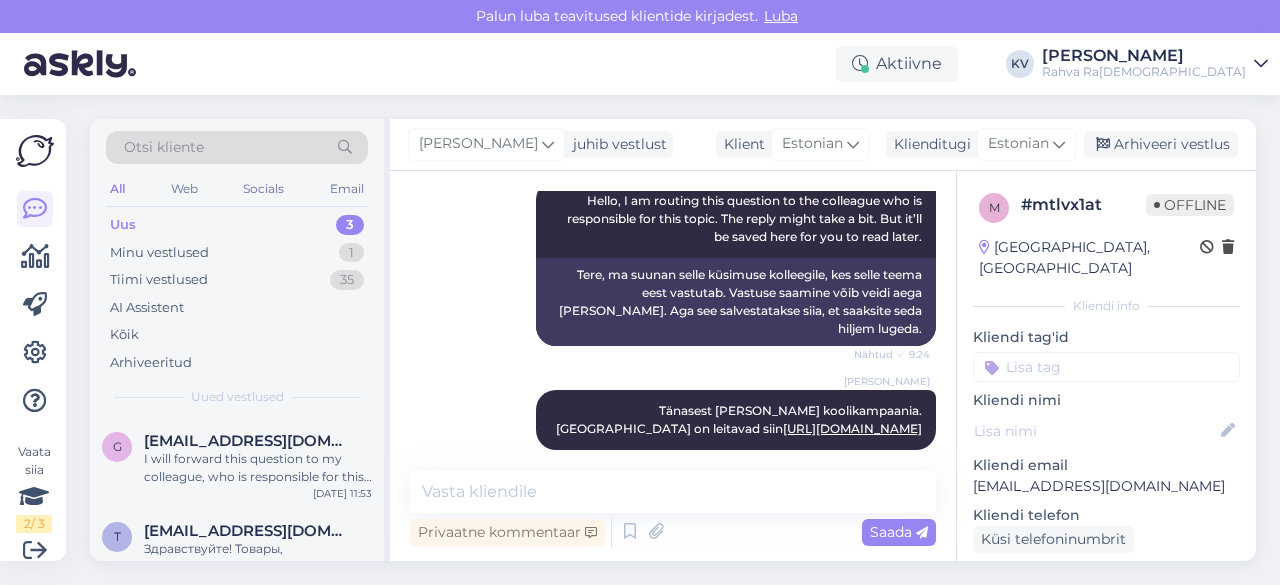 click at bounding box center (1106, 367) 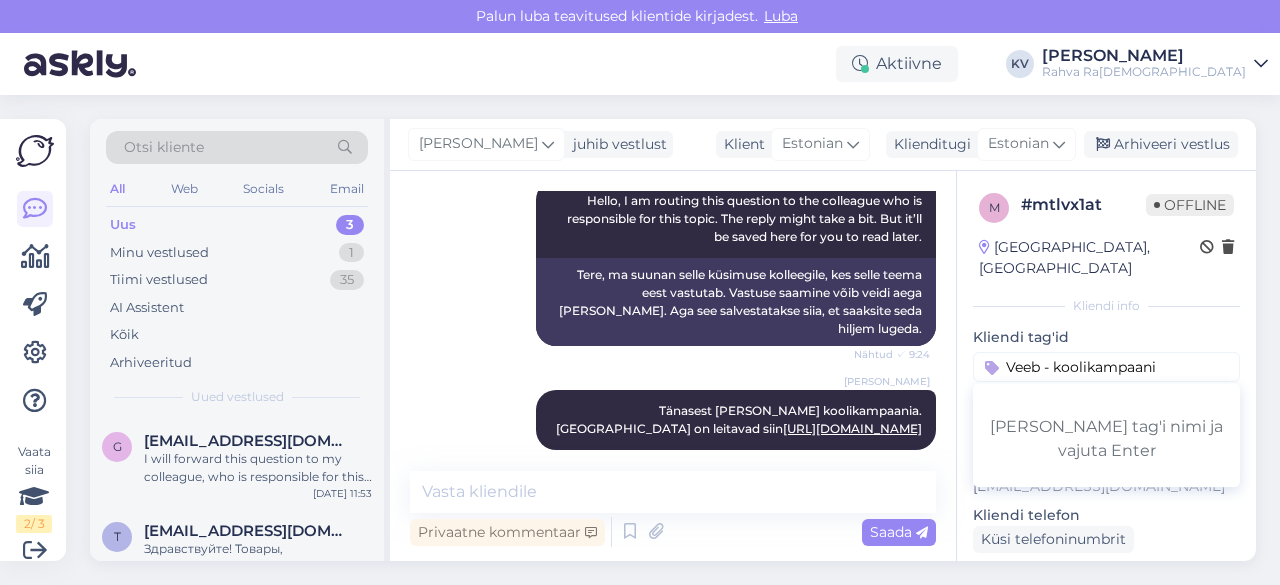 type on "Veeb - koolikampaania" 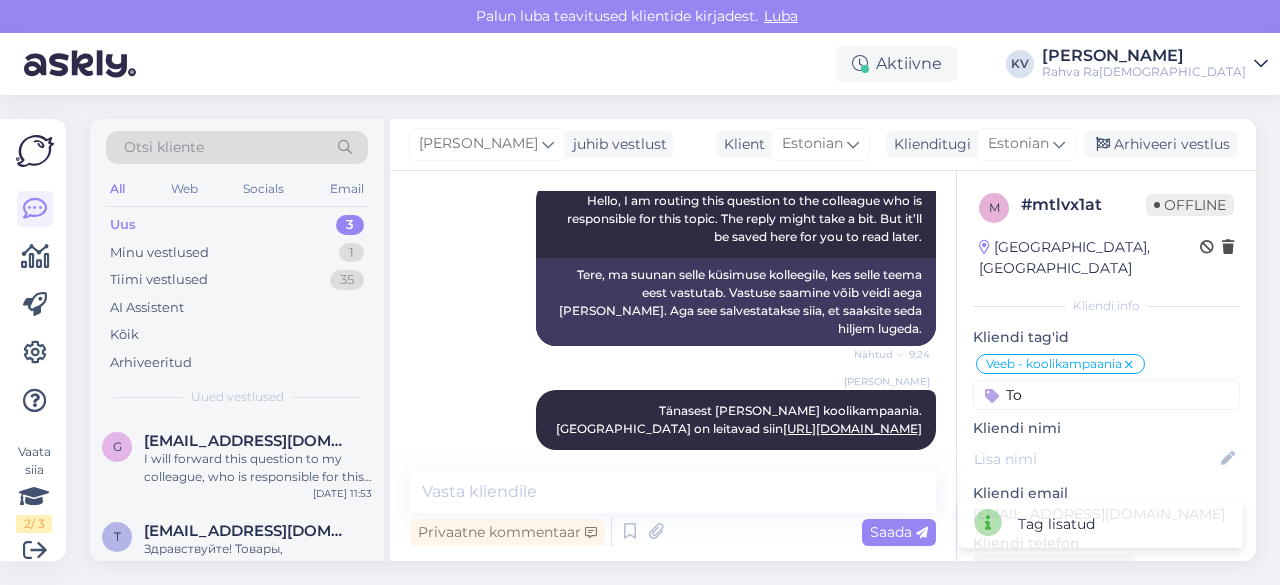 type on "T" 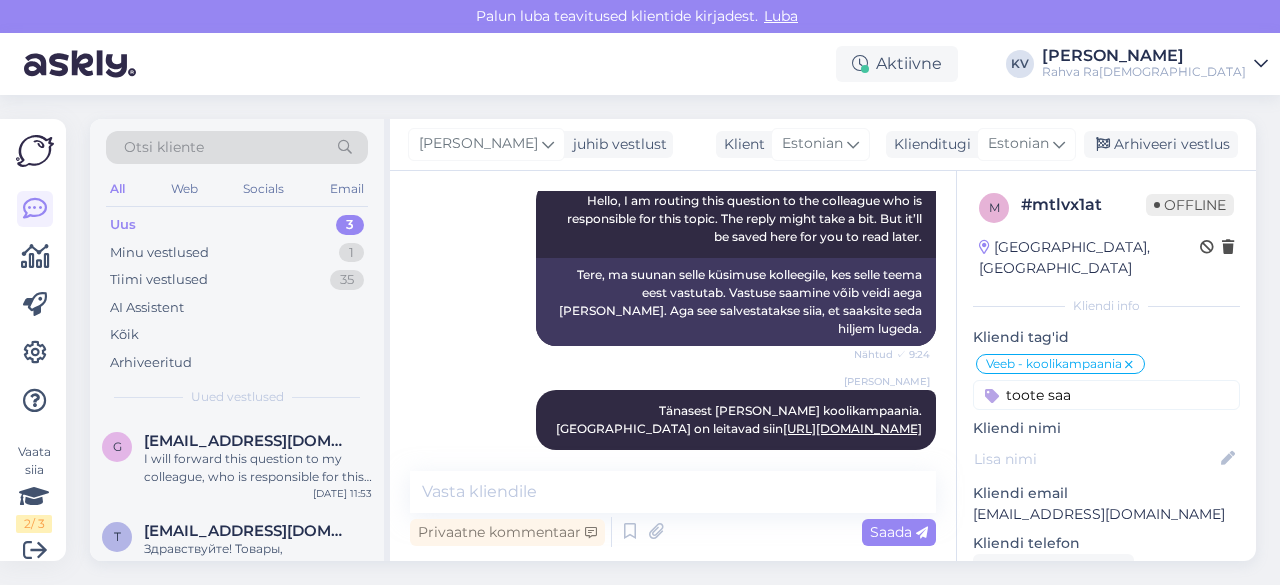 drag, startPoint x: 1086, startPoint y: 373, endPoint x: 972, endPoint y: 388, distance: 114.982605 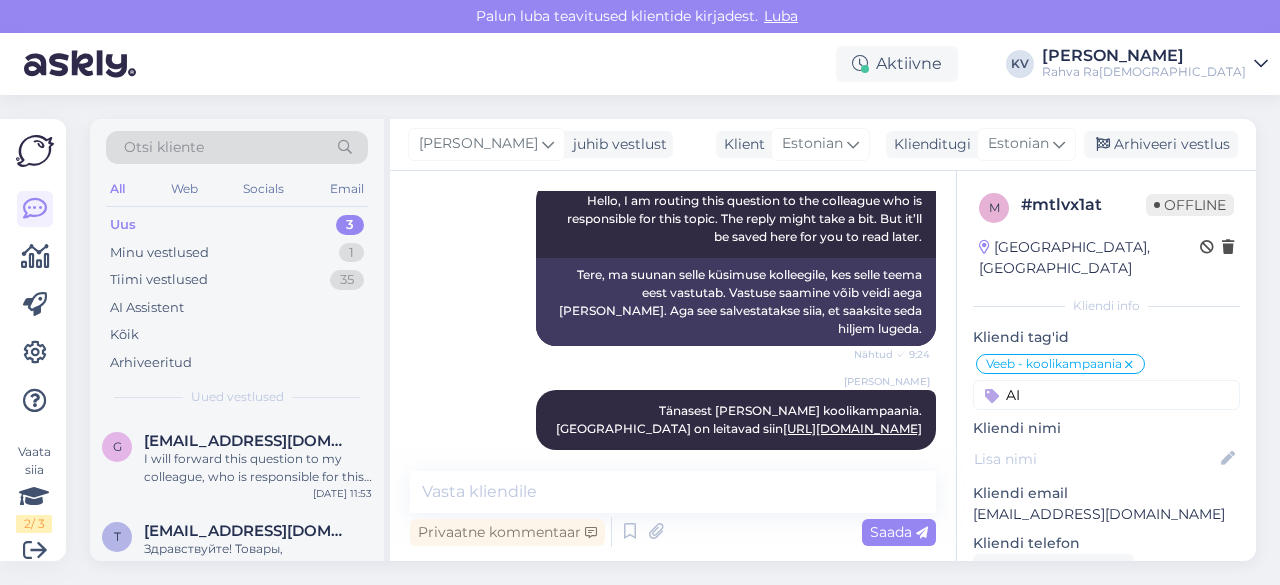 type on "A" 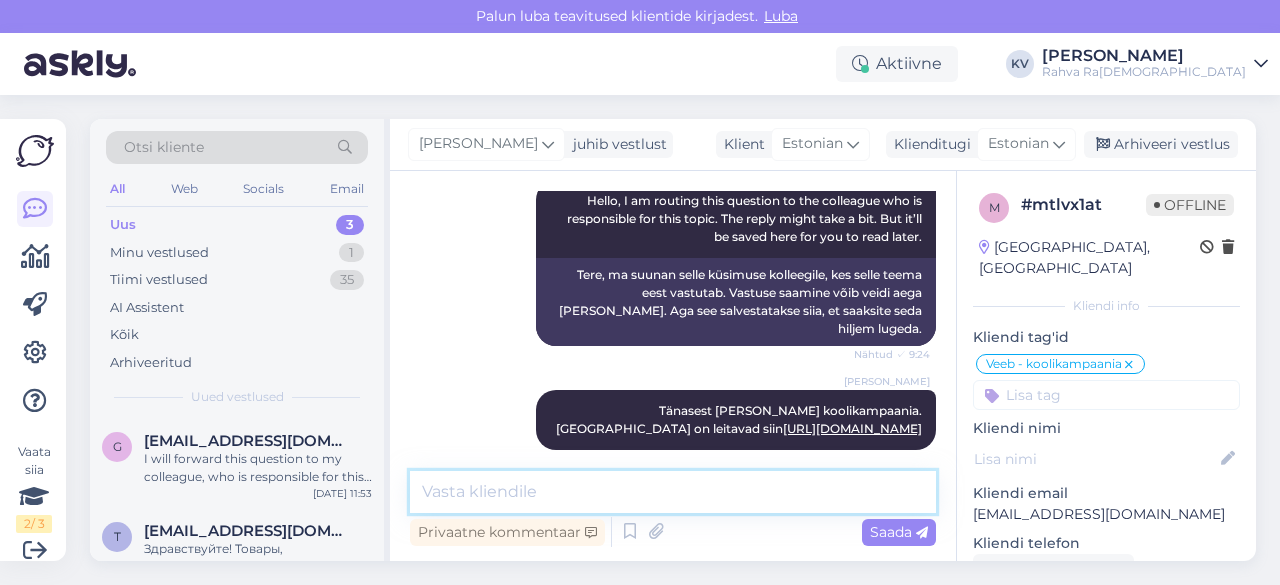 click at bounding box center [673, 492] 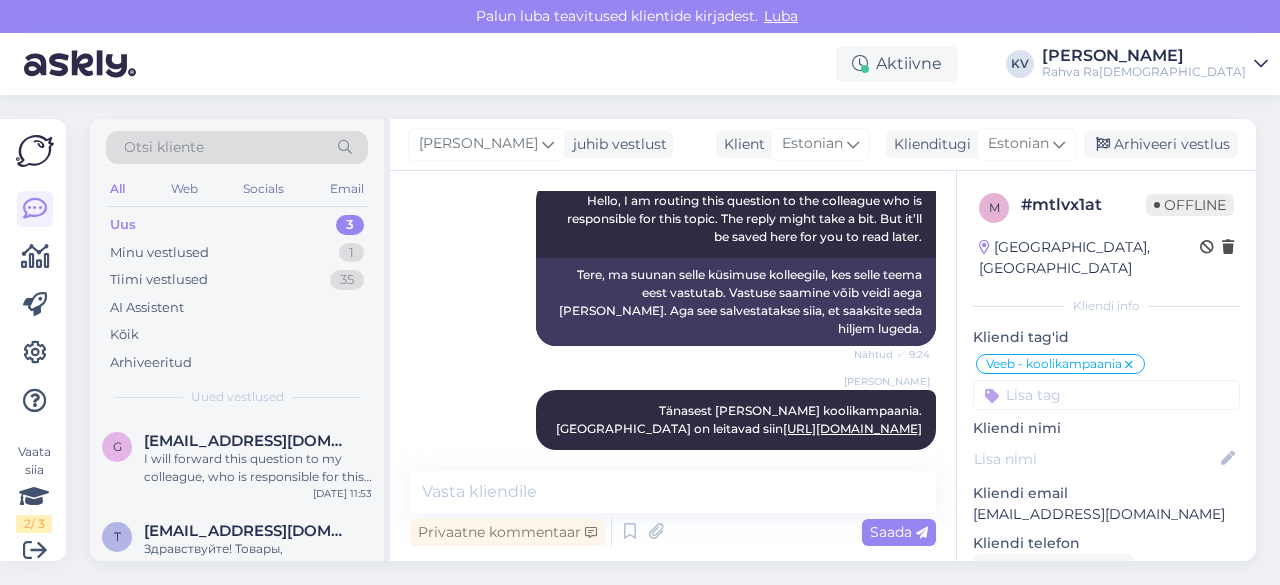 click at bounding box center (1106, 395) 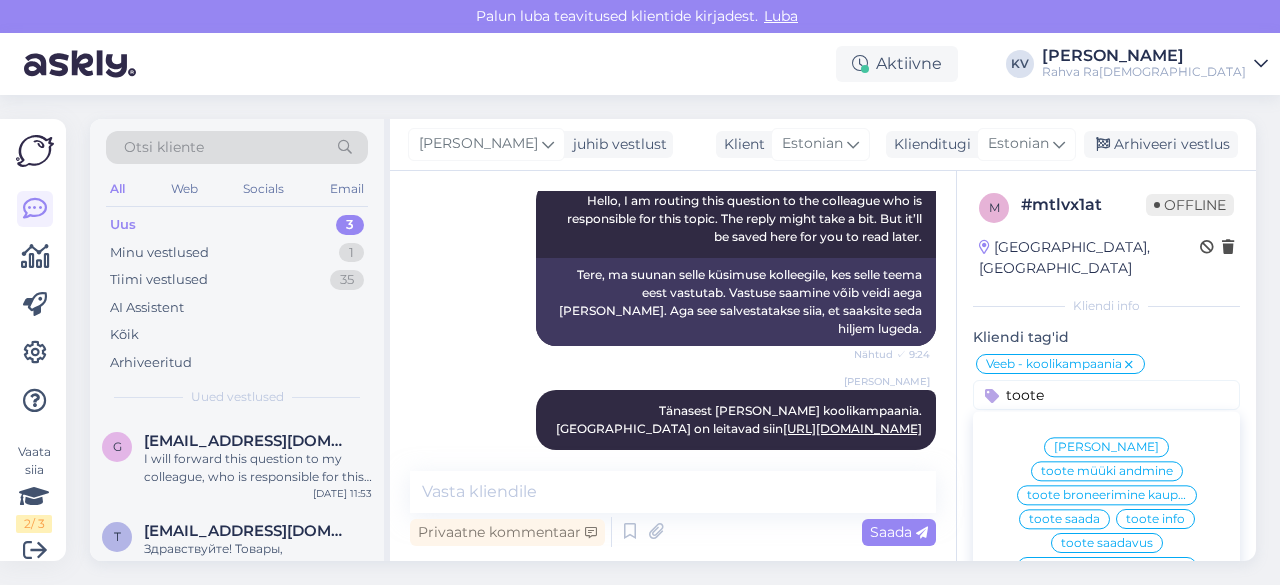 type on "toote" 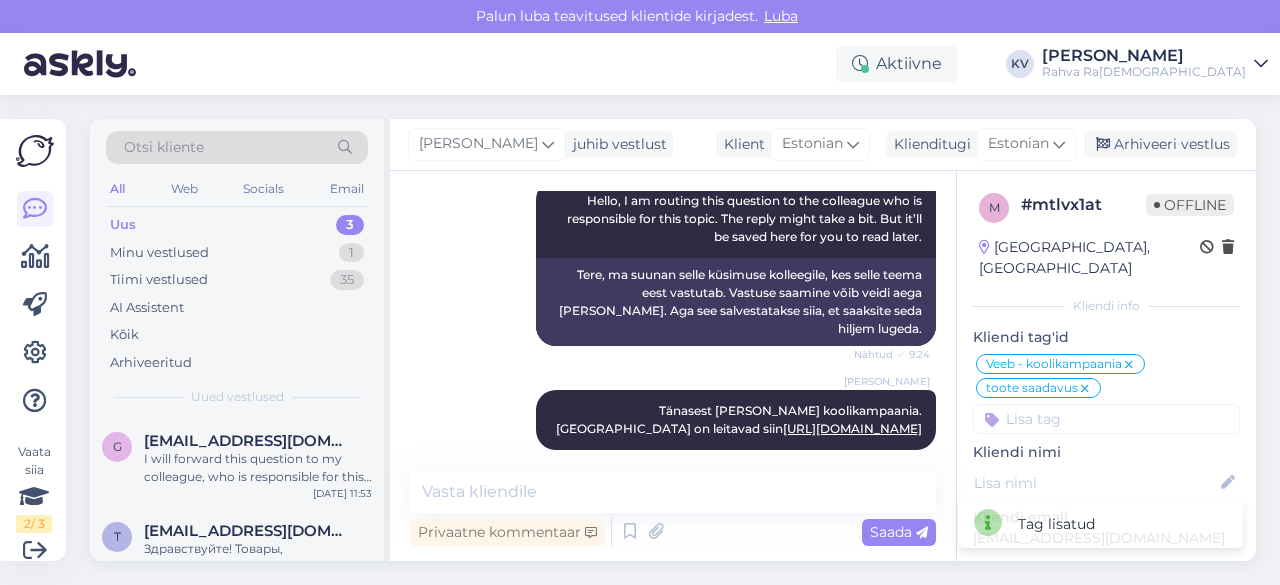 click at bounding box center [1106, 419] 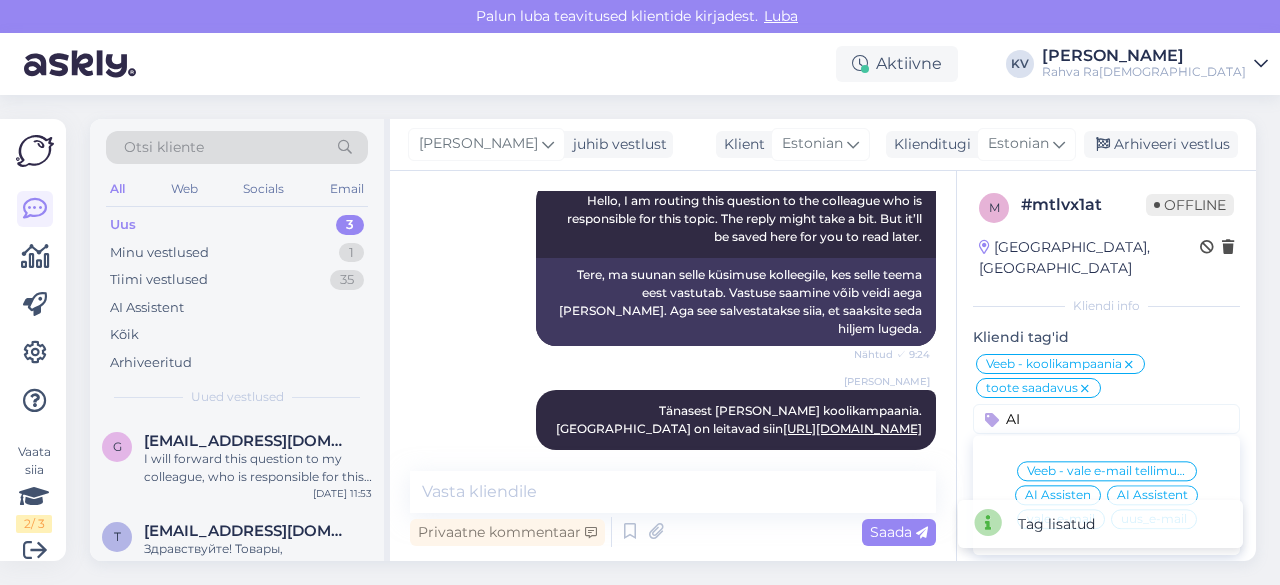 type on "AI" 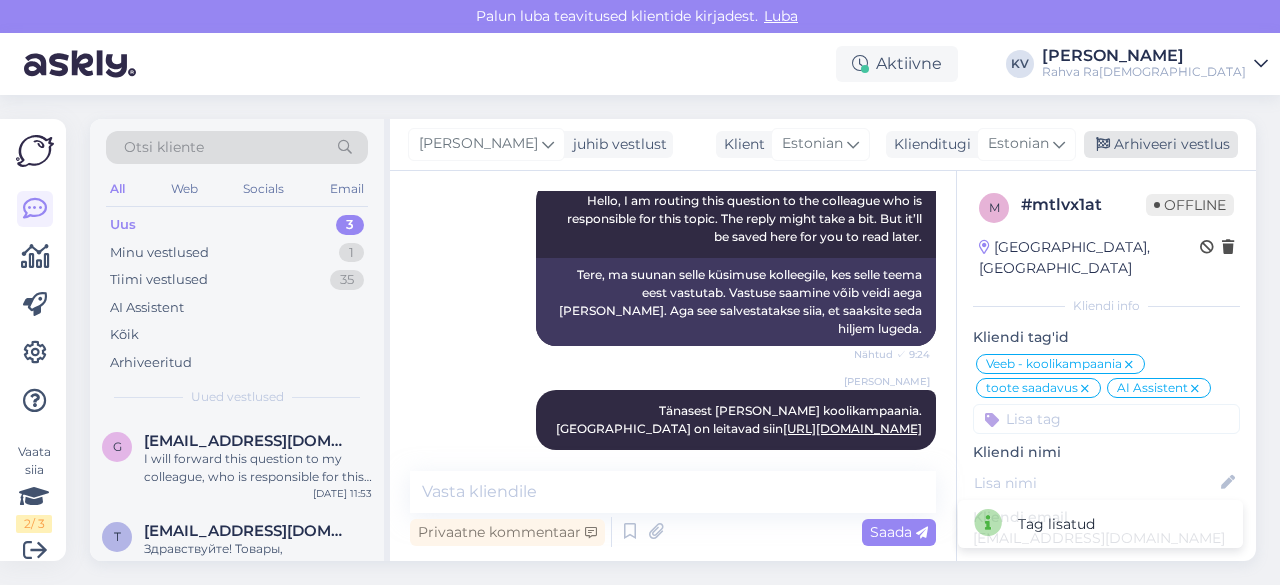 click on "Arhiveeri vestlus" at bounding box center (1161, 144) 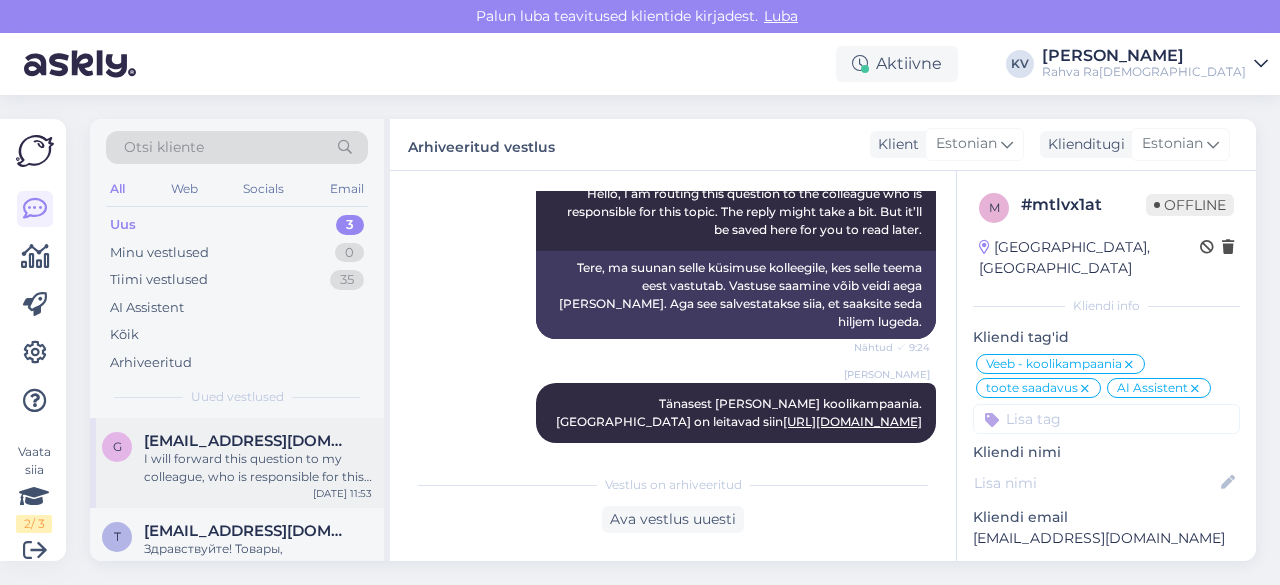 click on "[EMAIL_ADDRESS][DOMAIN_NAME]" at bounding box center (248, 441) 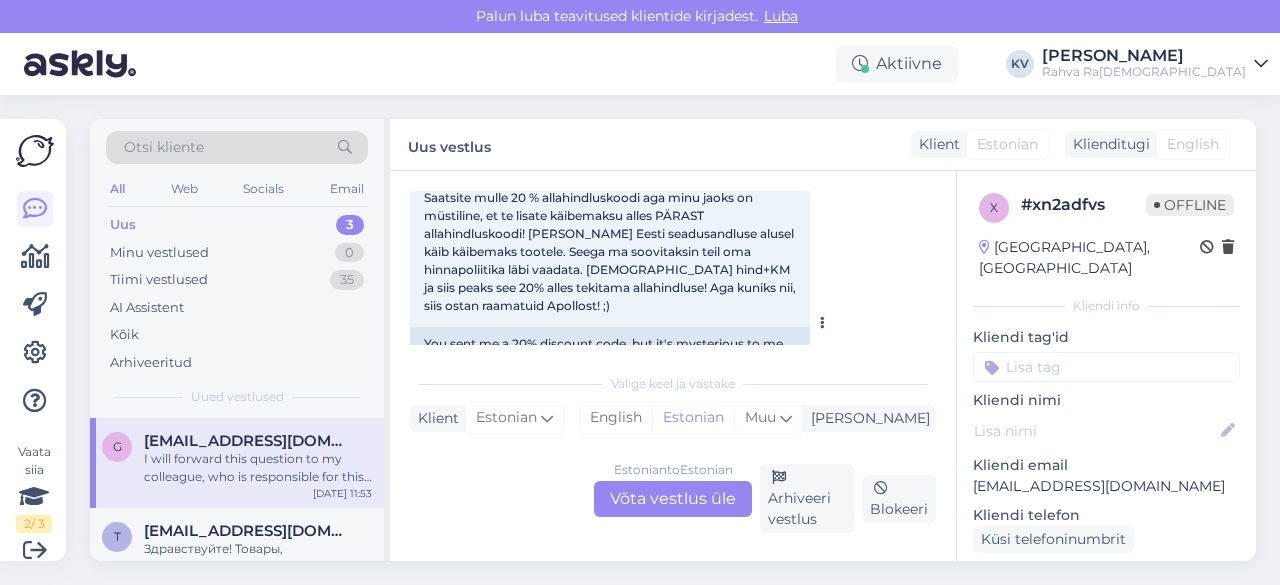 scroll, scrollTop: 226, scrollLeft: 0, axis: vertical 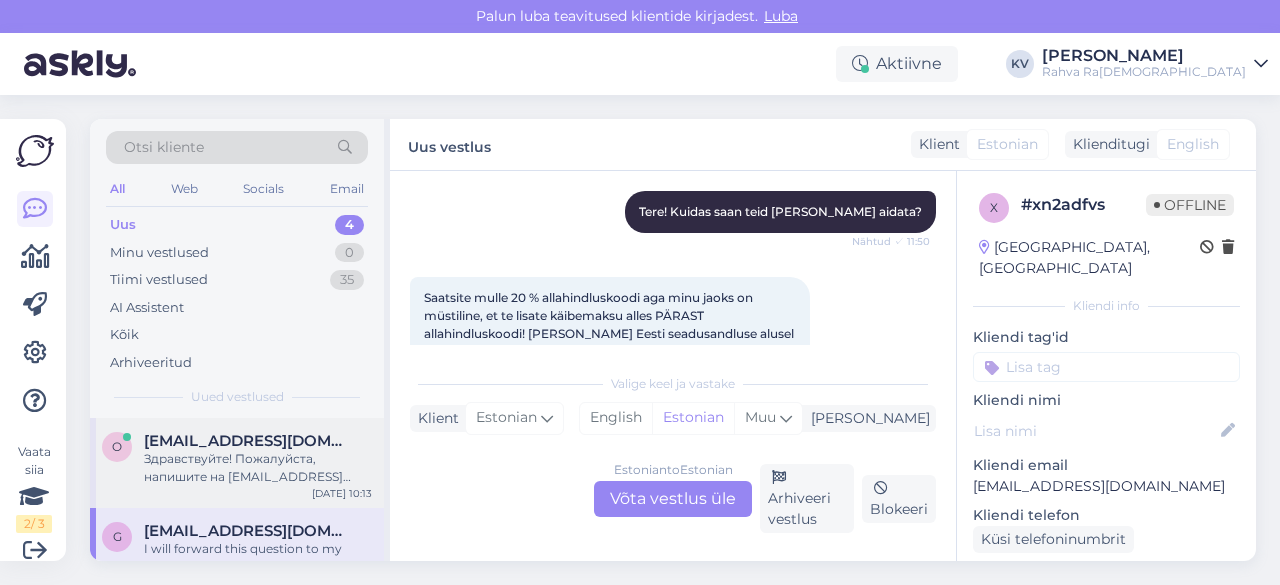 click on "[EMAIL_ADDRESS][DOMAIN_NAME]" at bounding box center [248, 441] 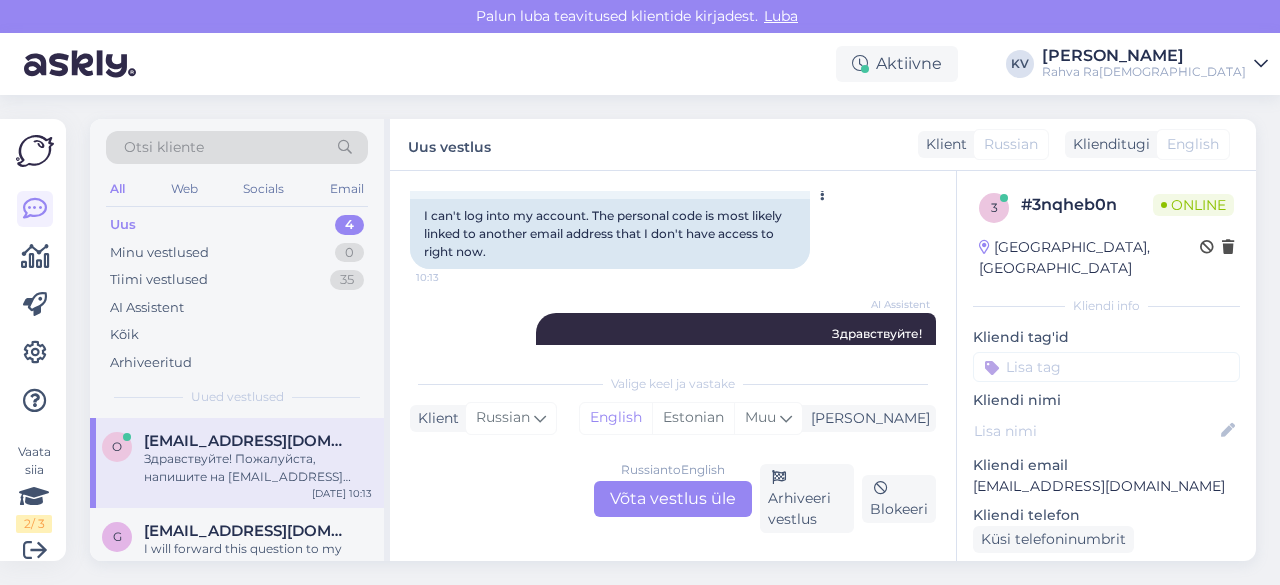 scroll, scrollTop: 279, scrollLeft: 0, axis: vertical 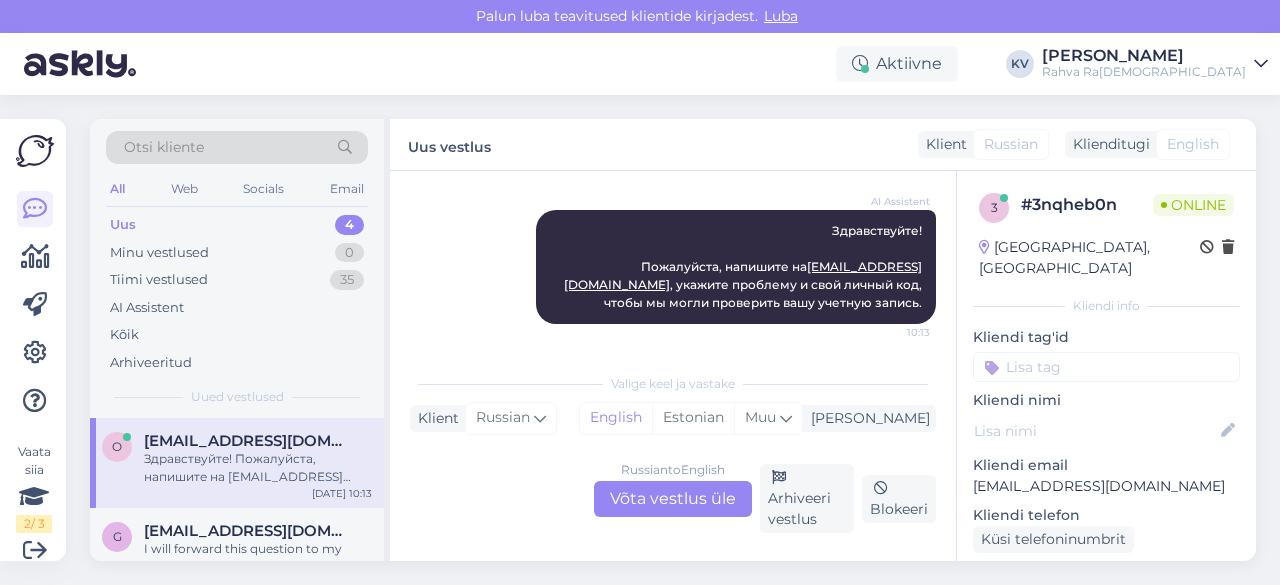 click on "Russian  to  English Võta vestlus üle" at bounding box center (673, 499) 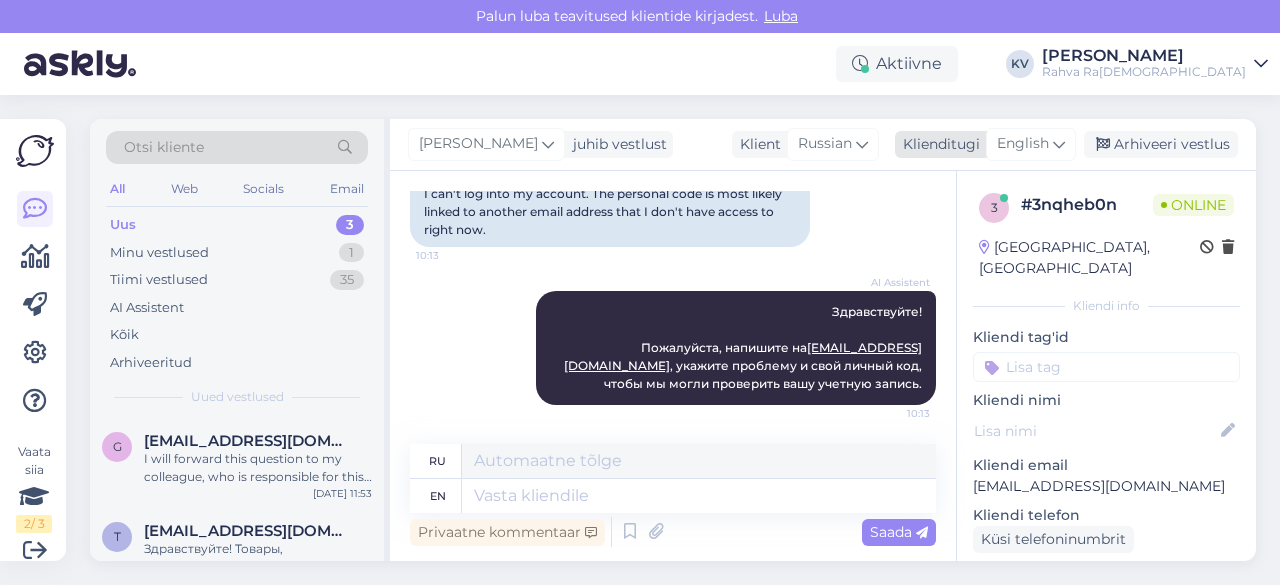 click on "English" at bounding box center [1023, 144] 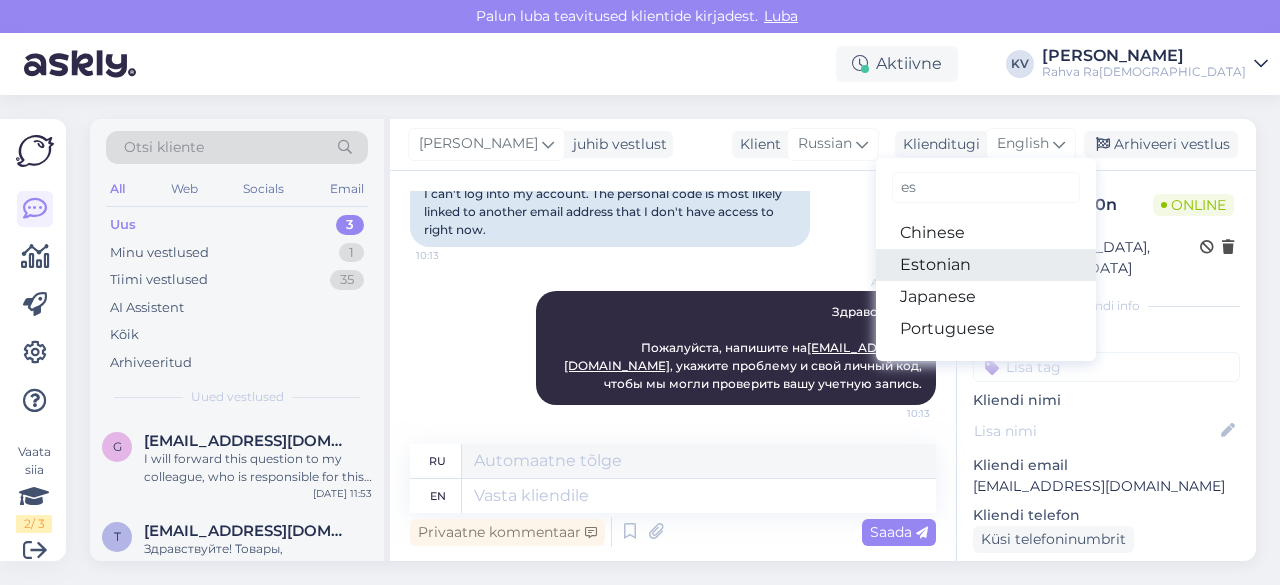 type on "es" 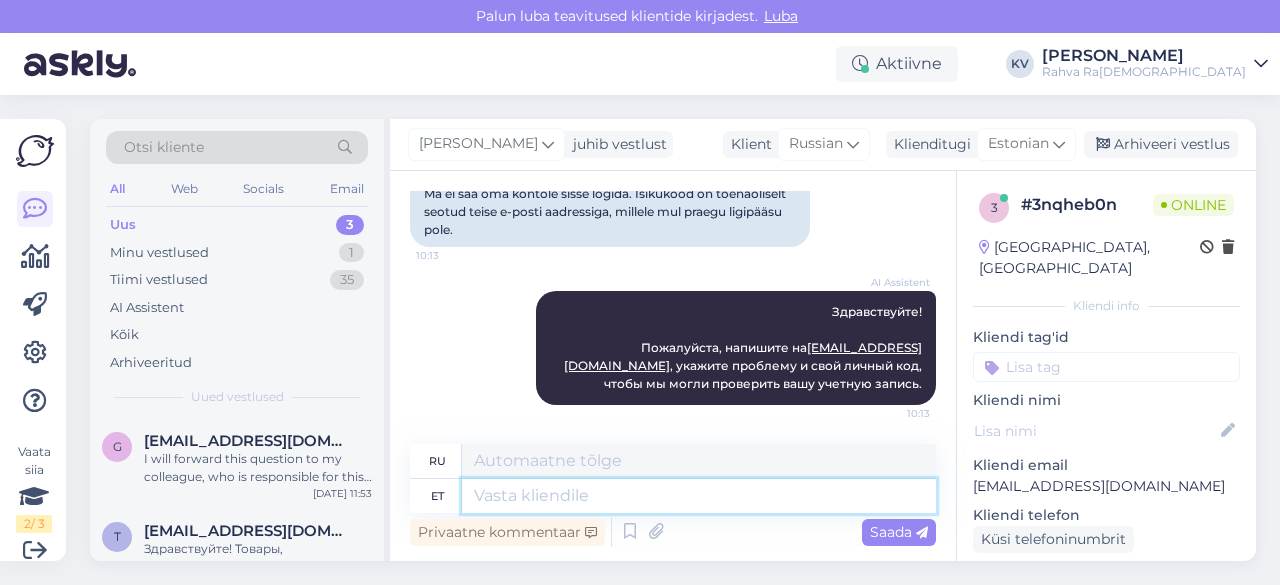 click at bounding box center [699, 496] 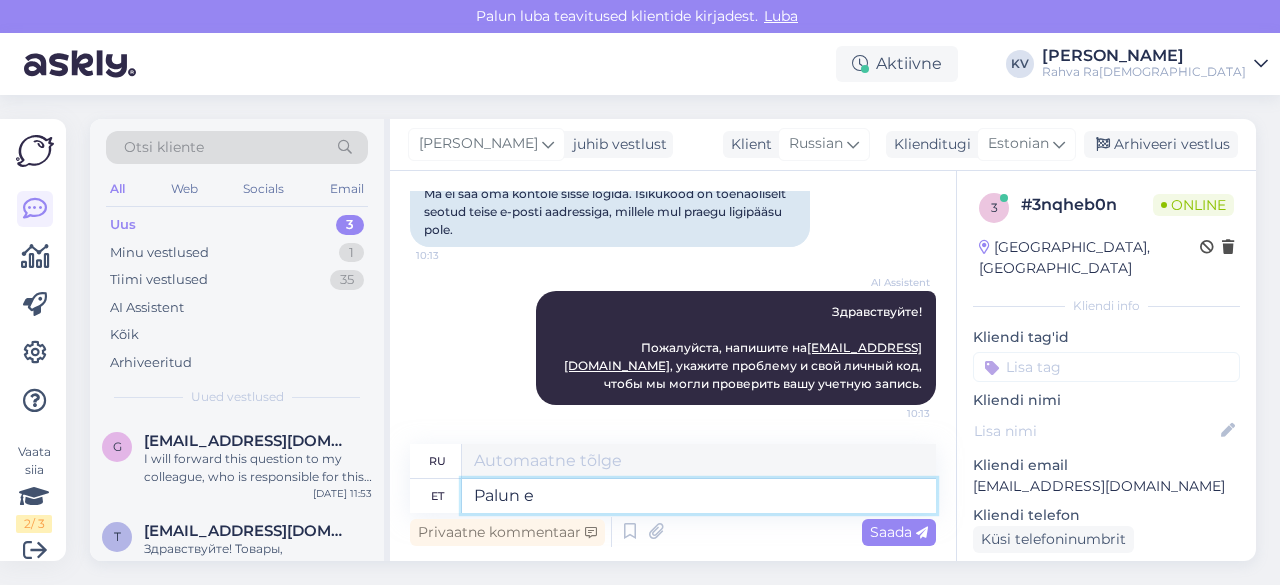 type on "[PERSON_NAME]" 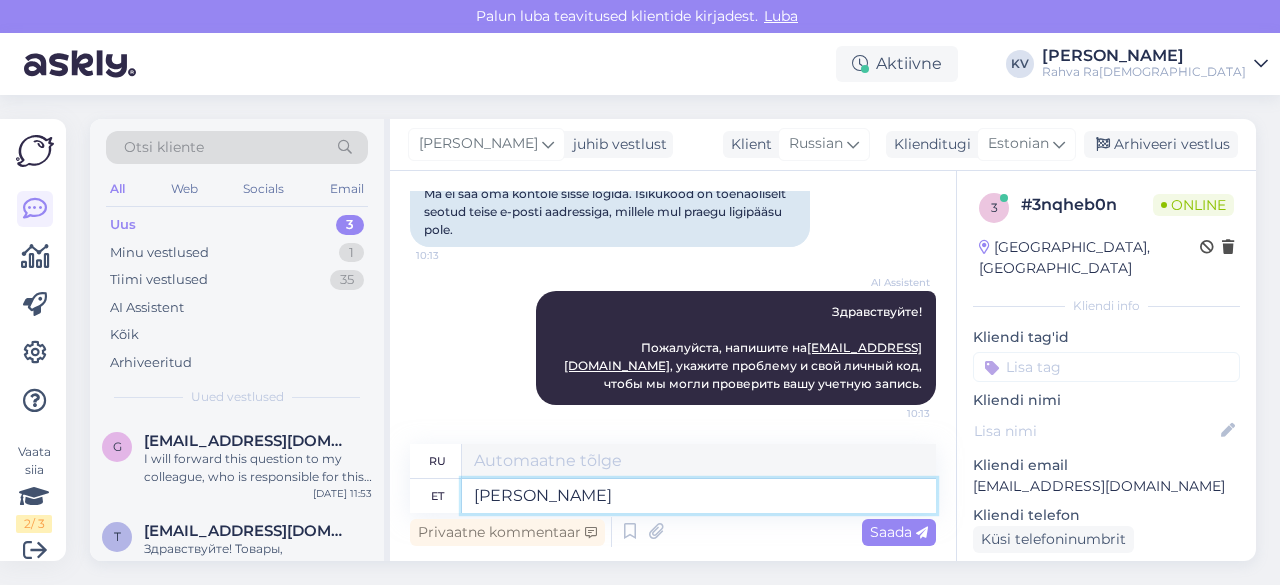 type on "Пожалуйста" 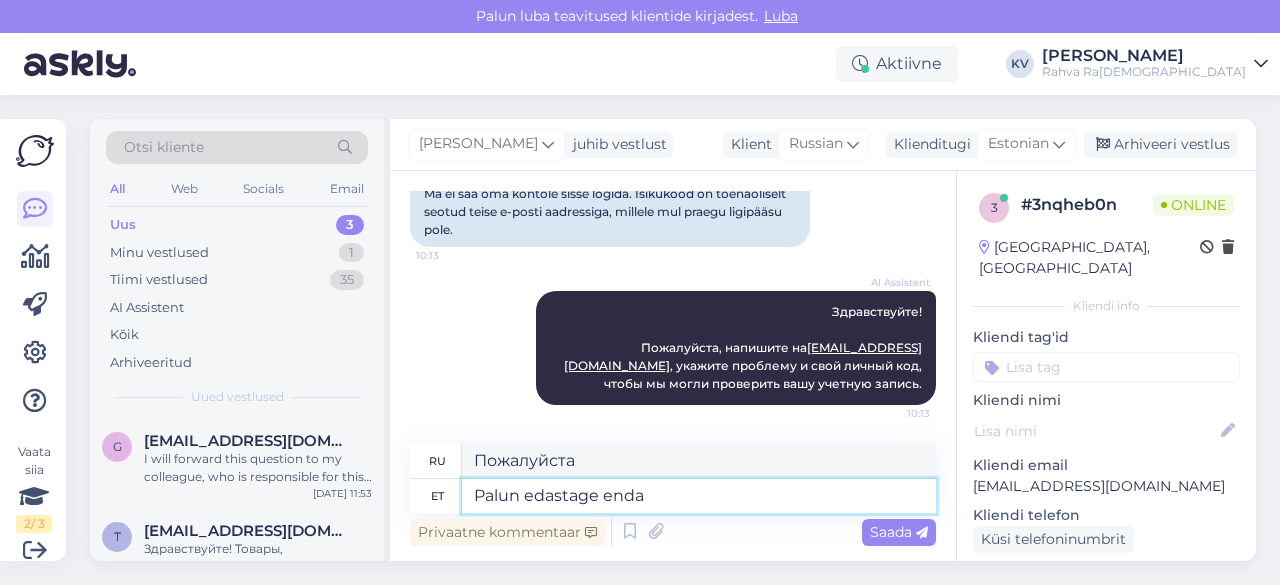 type on "Palun edastage enda i" 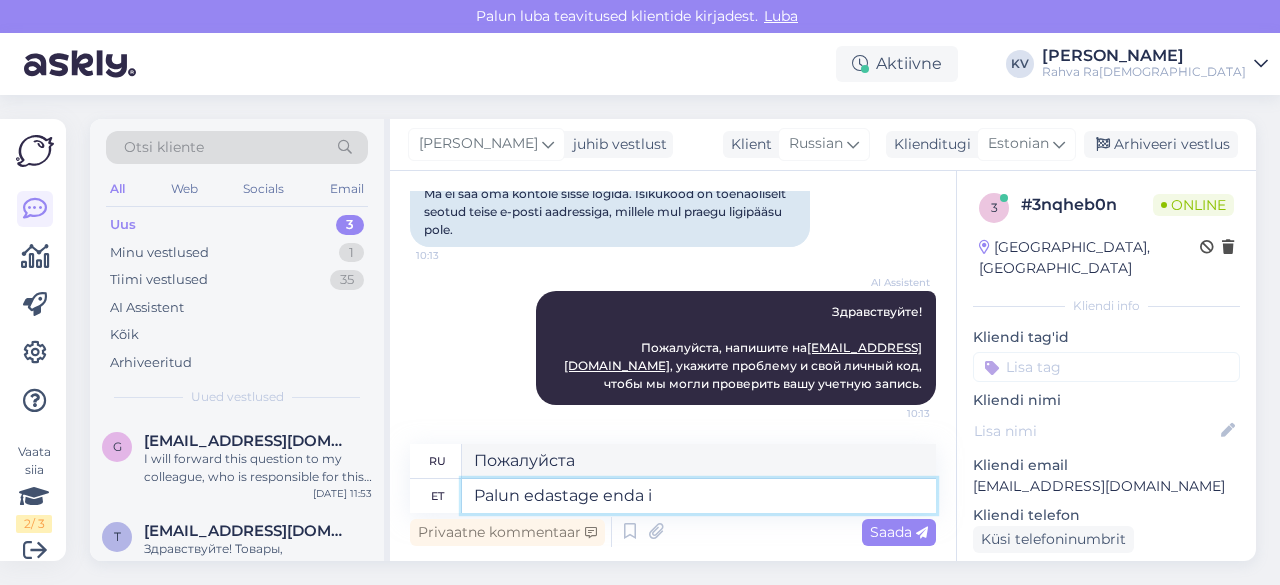 type on "Пожалуйста, перешлите" 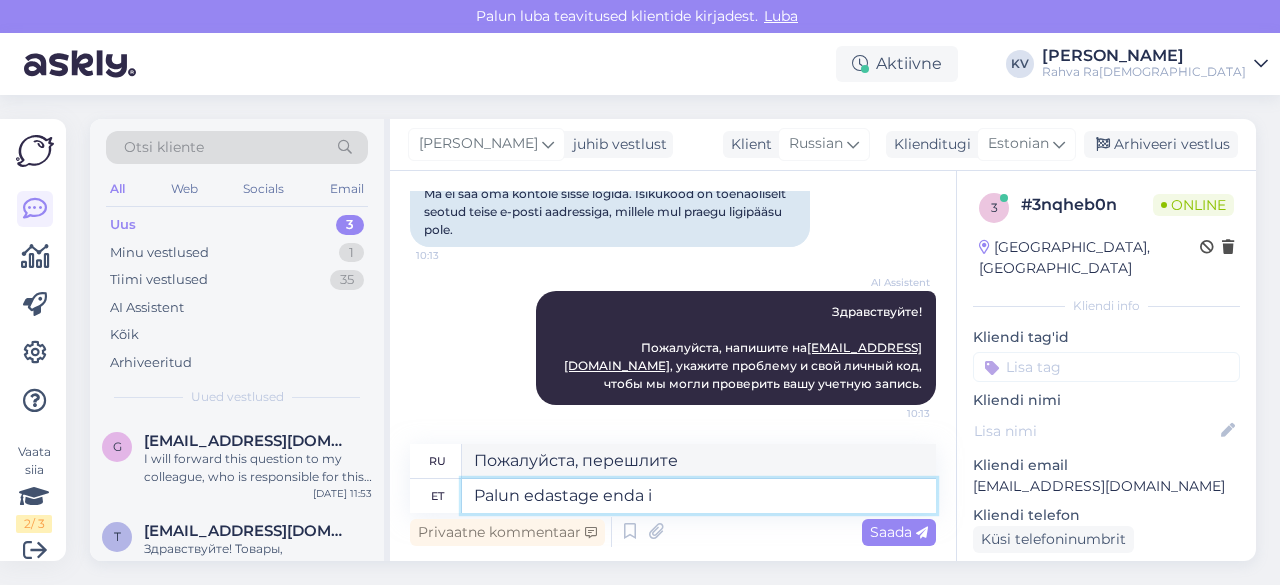 type on "Palun edastage enda is" 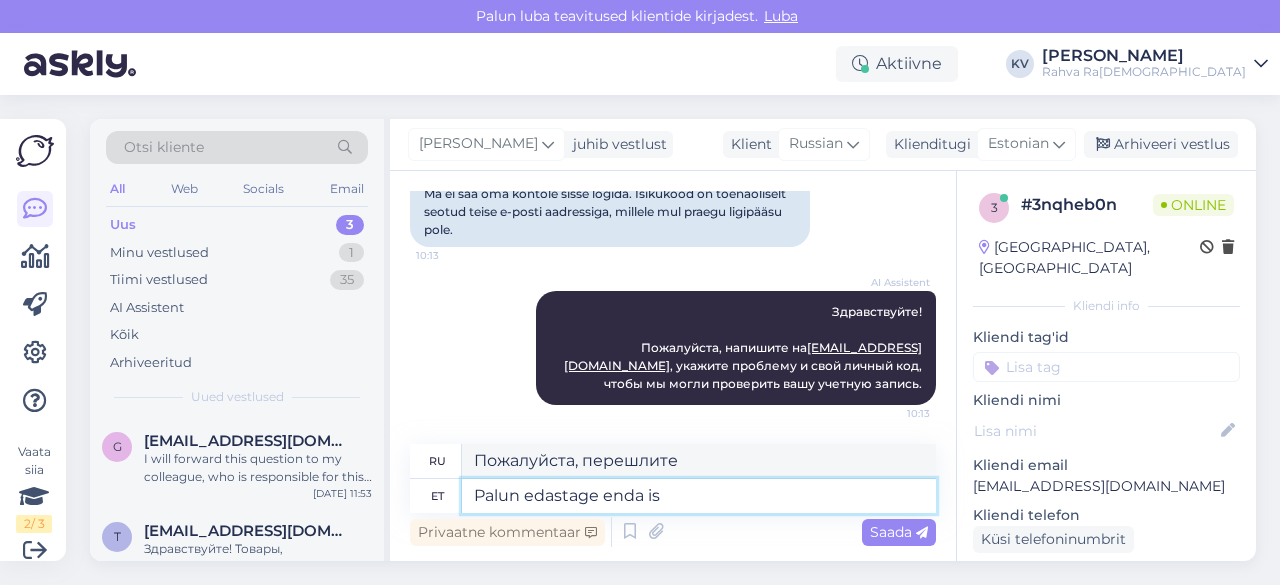type on "Пожалуйста, перешлите ваш" 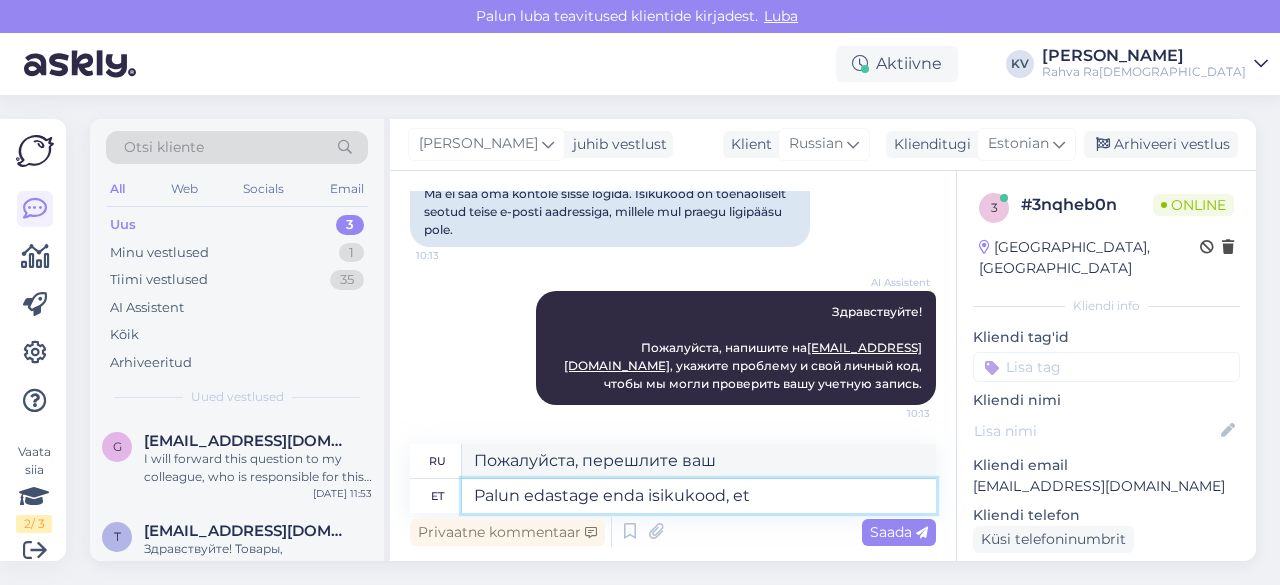 type on "Palun edastage enda isikukood, et s" 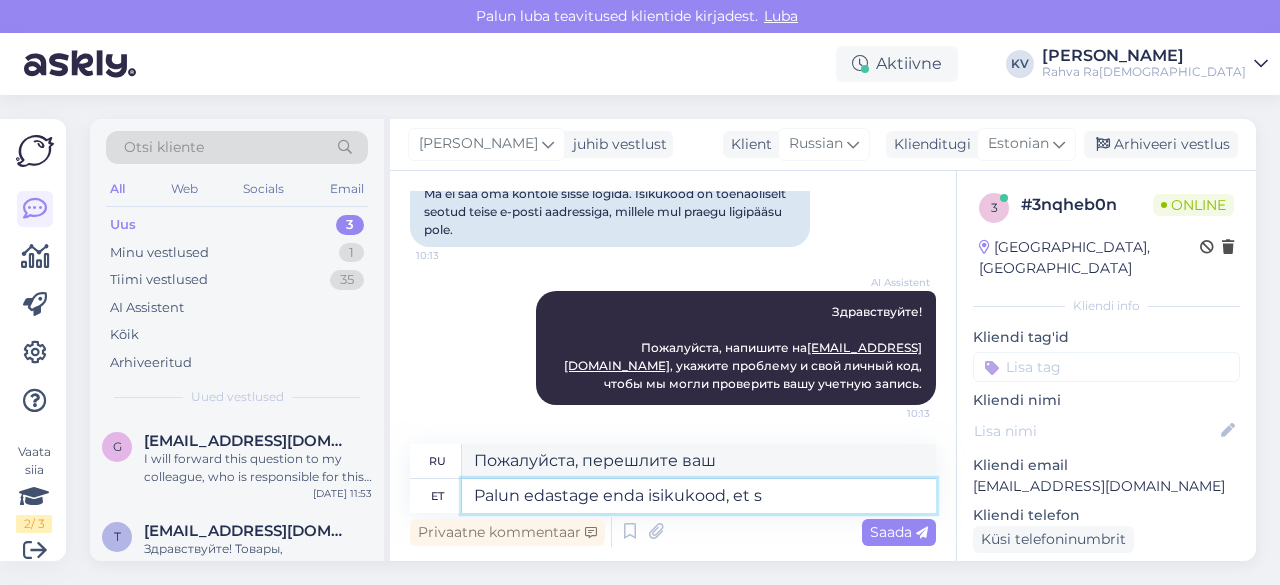 type on "Пожалуйста, укажите ваш персональный идентификационный номер," 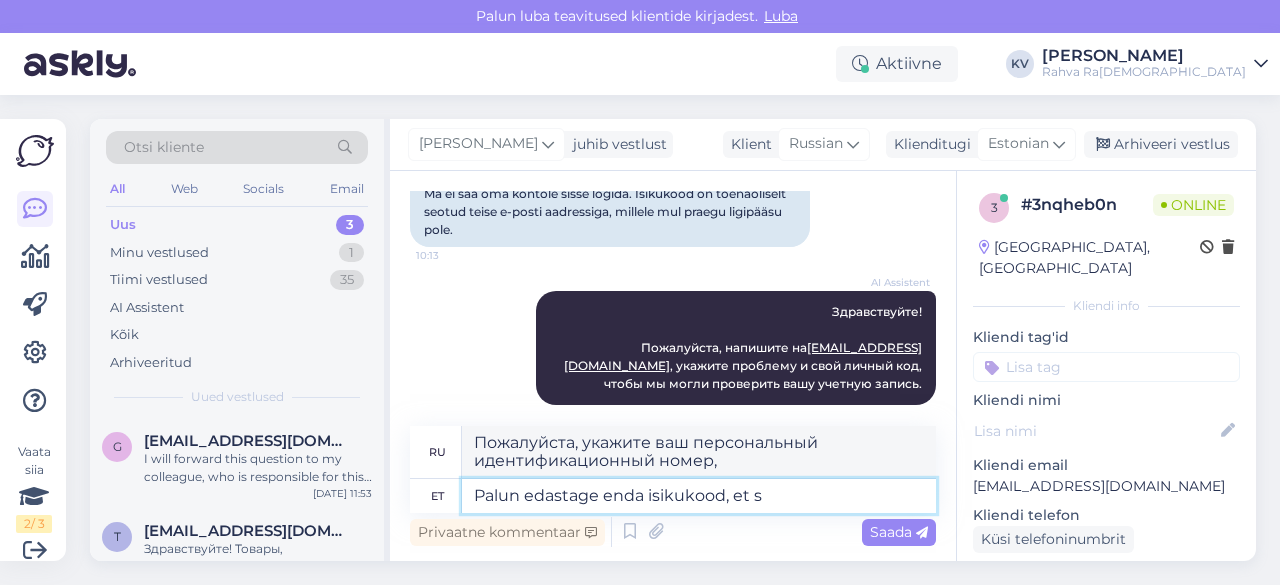 type on "Palun edastage enda isikukood, et sa" 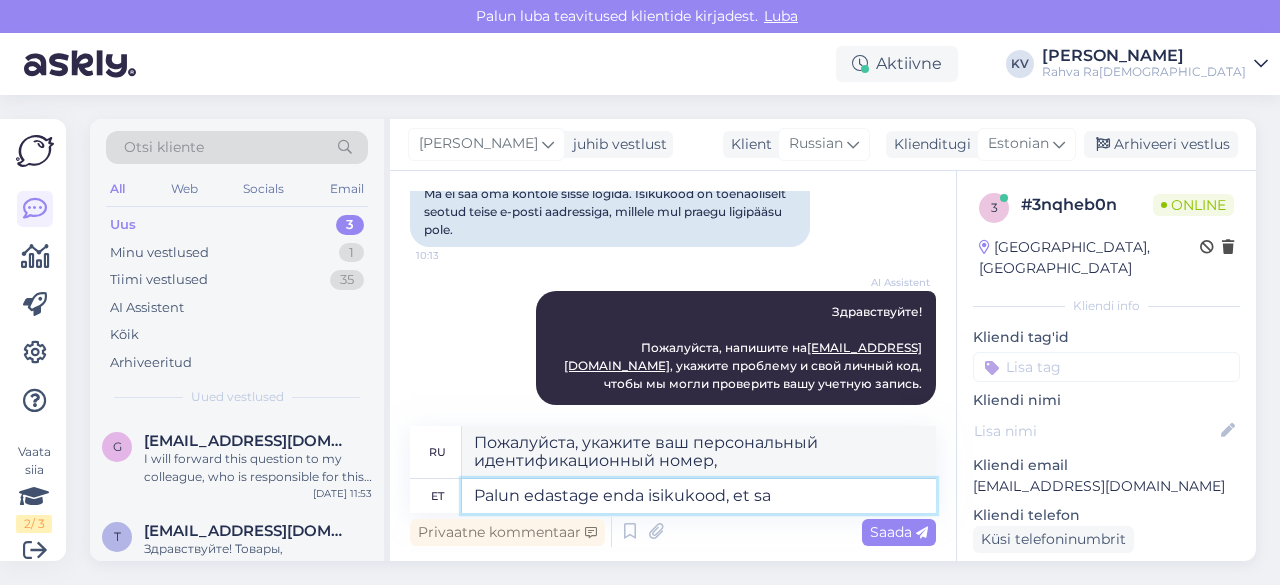 scroll, scrollTop: 216, scrollLeft: 0, axis: vertical 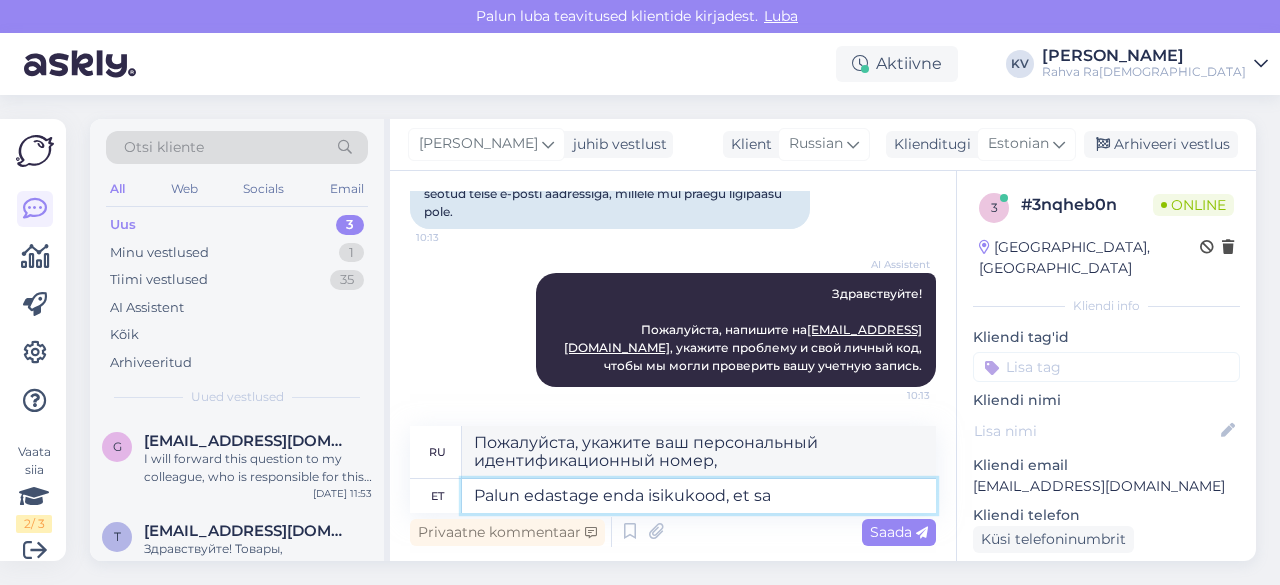 type on "Пожалуйста, укажите ваш персональный идентификационный номер" 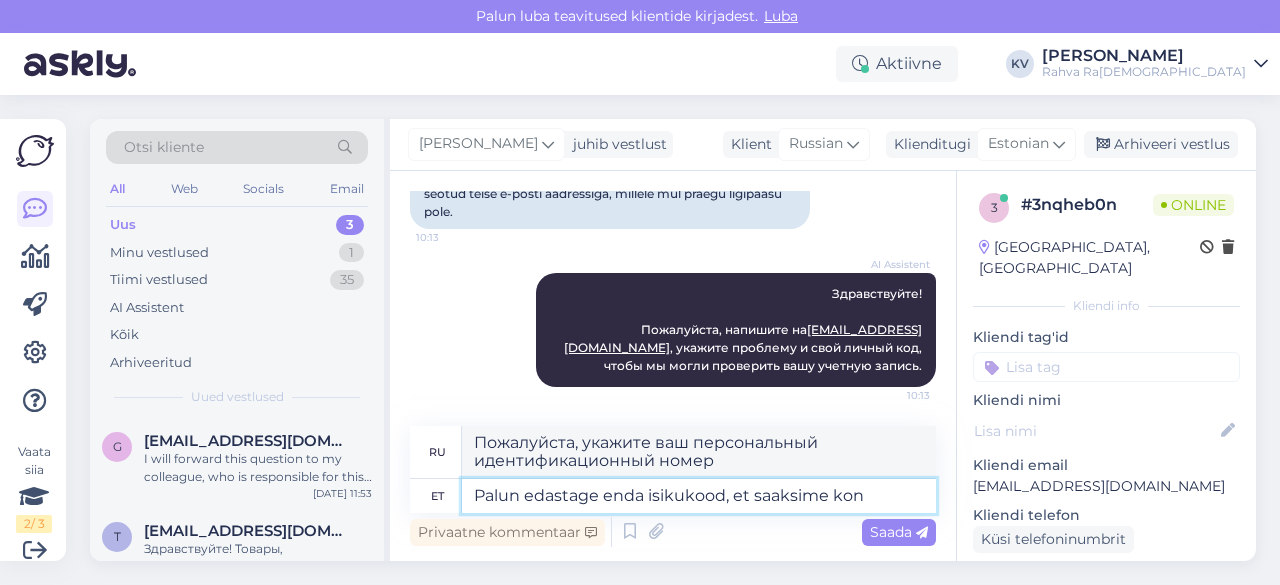 type on "Palun edastage enda isikukood, et saaksime kont" 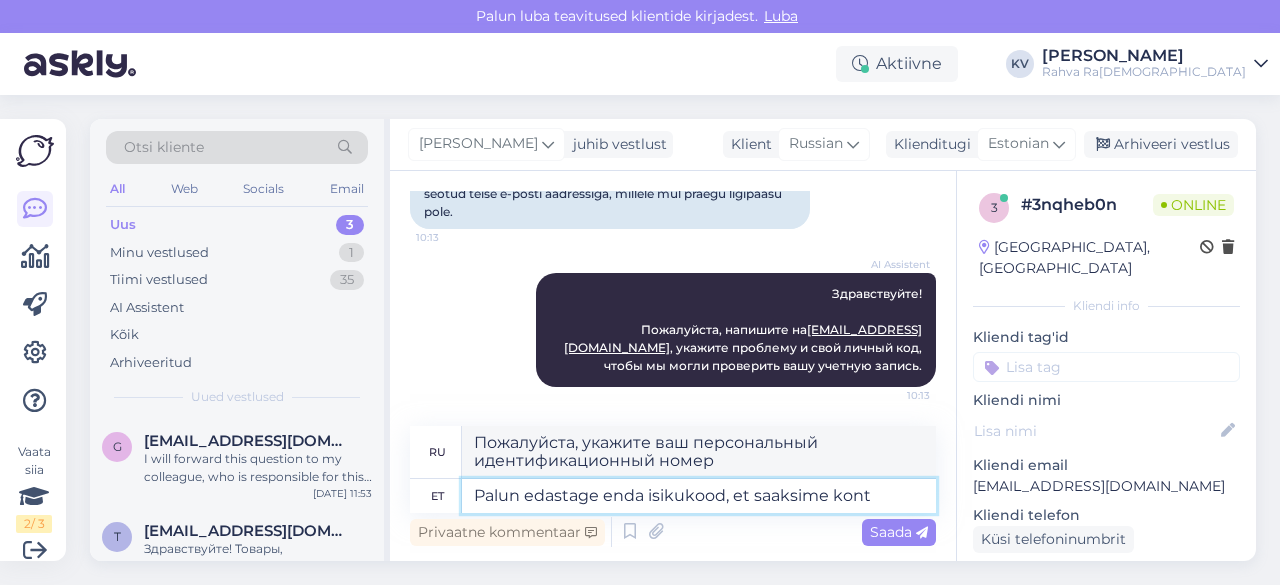 type on "Пожалуйста, укажите ваш персональный идентификационный номер, чтобы мы могли" 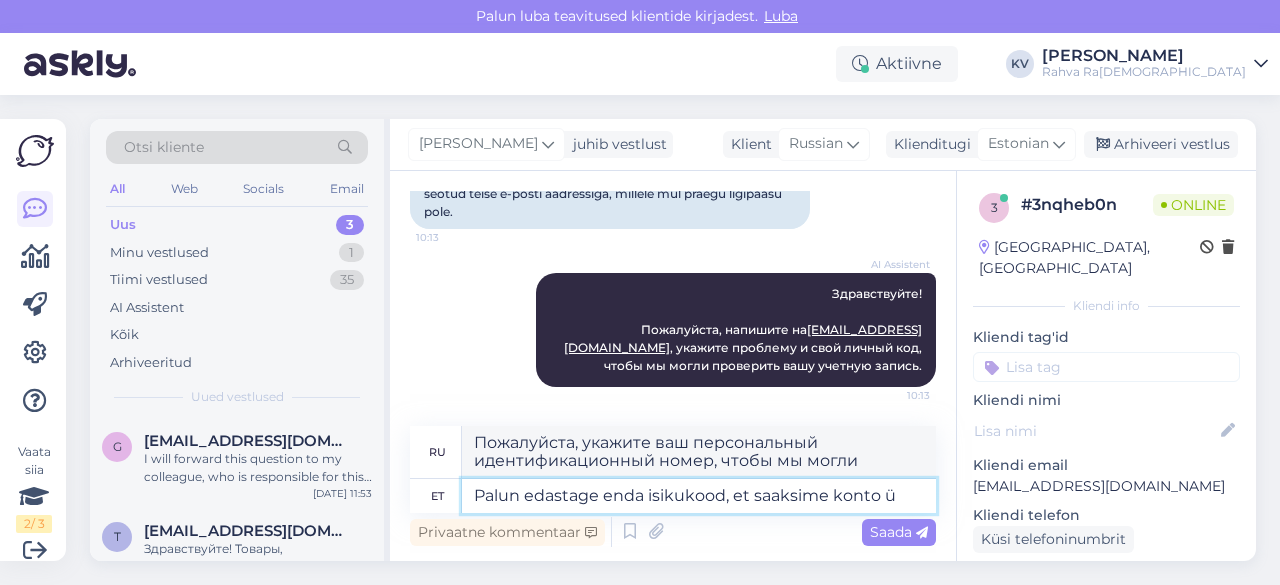 type on "Palun edastage enda isikukood, et saaksime konto üö" 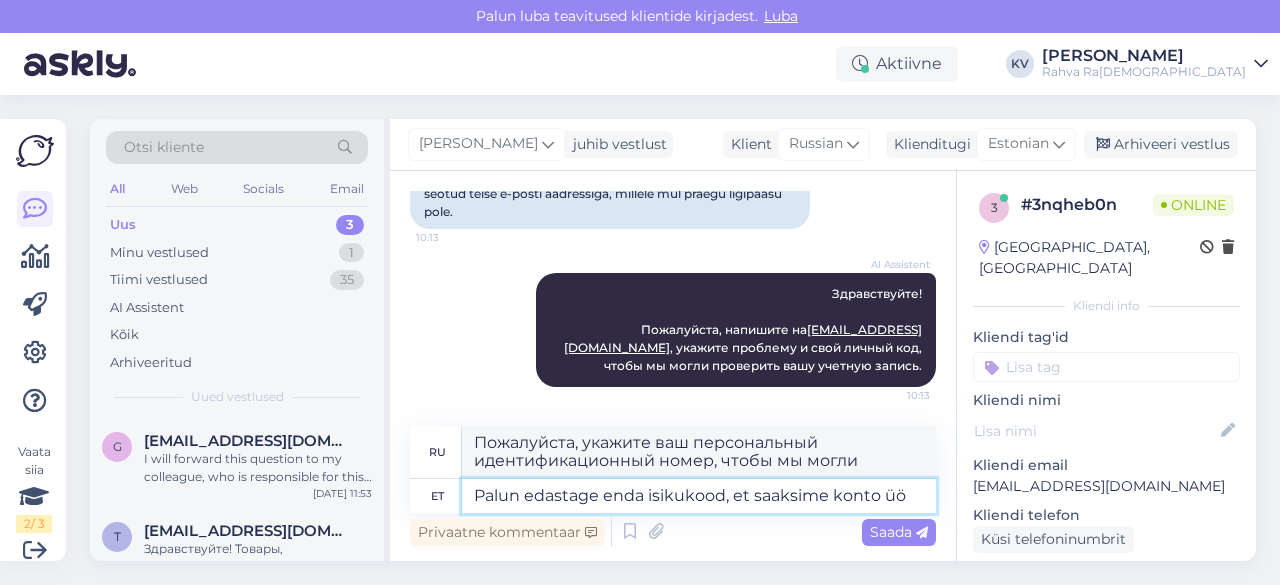 type on "Пожалуйста, укажите ваш персональный идентификационный номер, чтобы мы могли создать учетную запись." 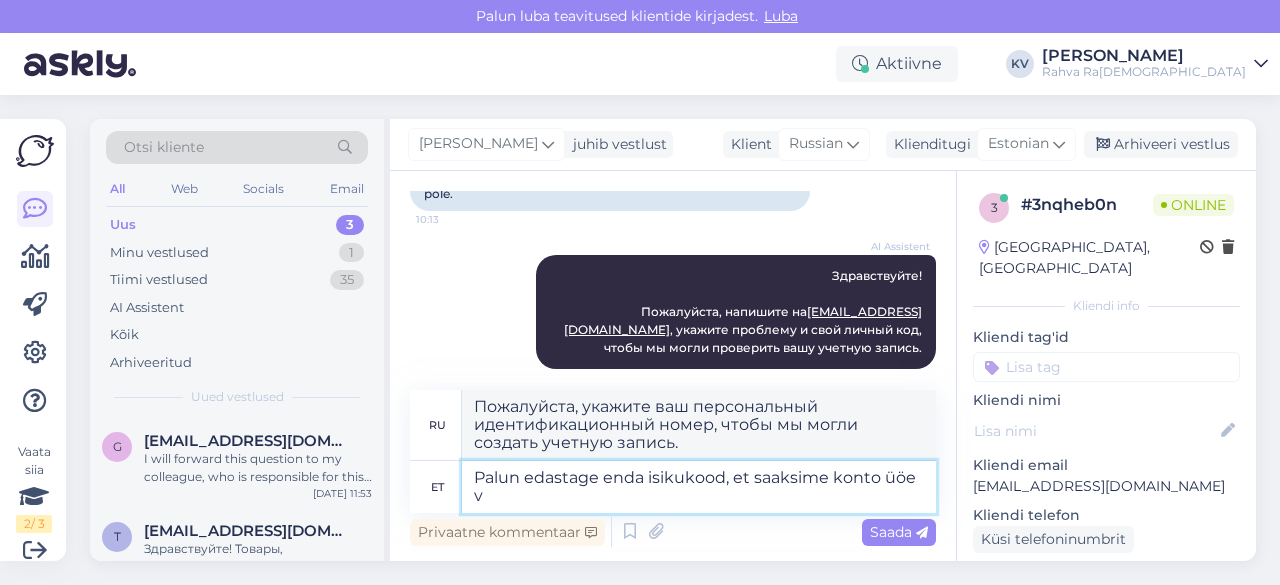 type on "Palun edastage enda isikukood, et saaksime konto üöe va" 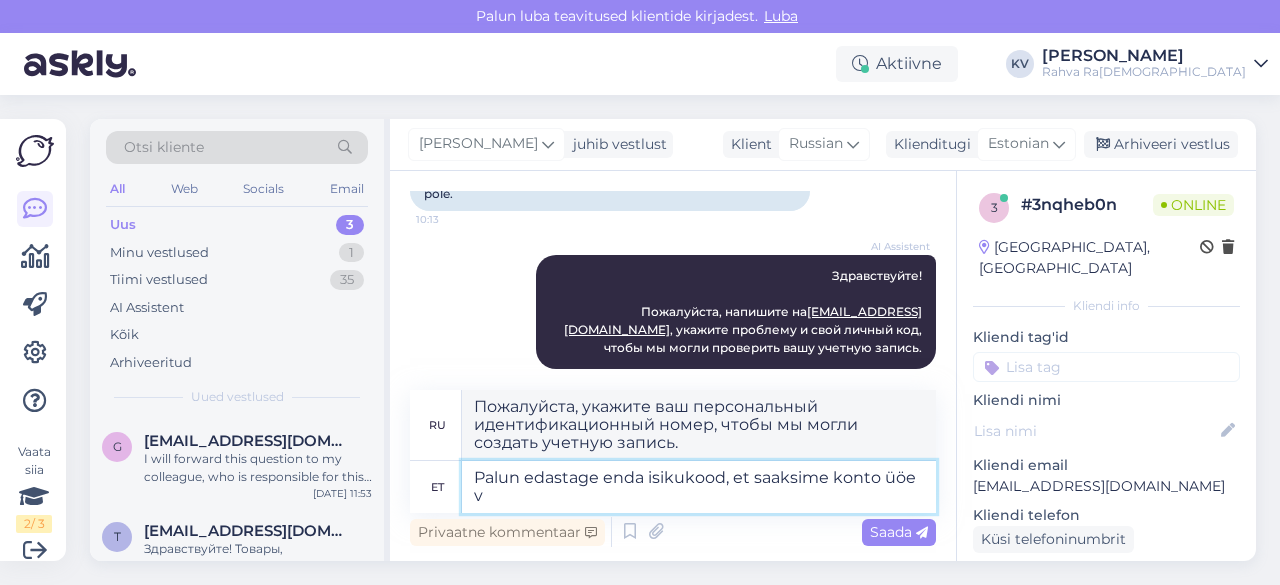 scroll, scrollTop: 252, scrollLeft: 0, axis: vertical 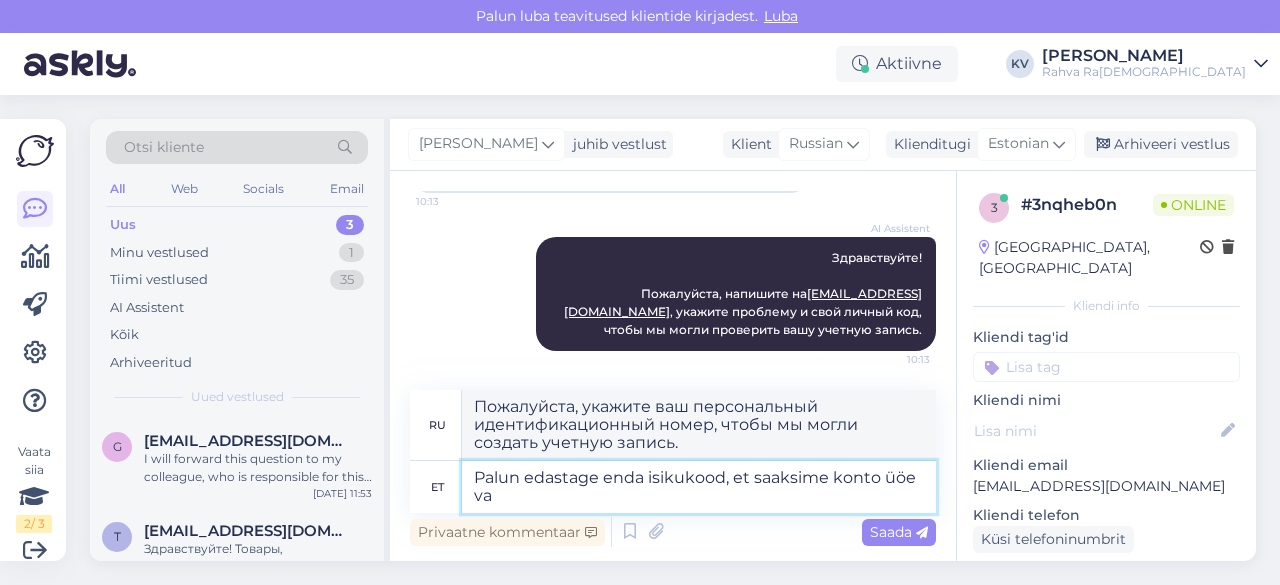 type on "Пожалуйста, укажите ваш персональный идентификационный номер, чтобы мы могли проверить вашу учетную запись." 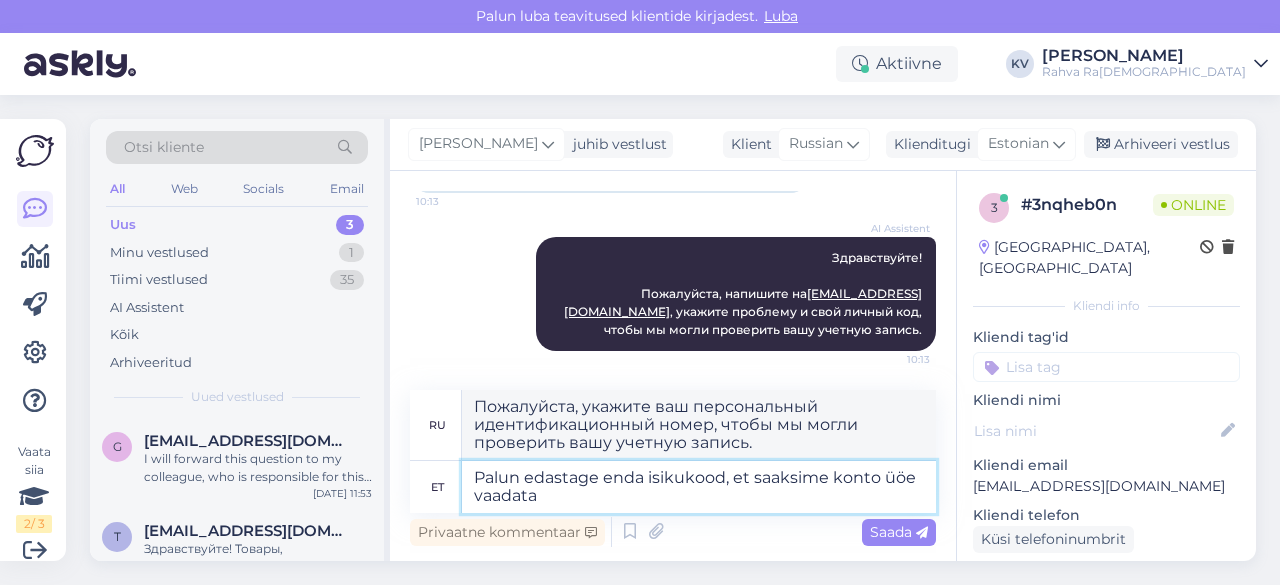 type on "Palun edastage enda isikukood, et saaksime konto üöe vaadata." 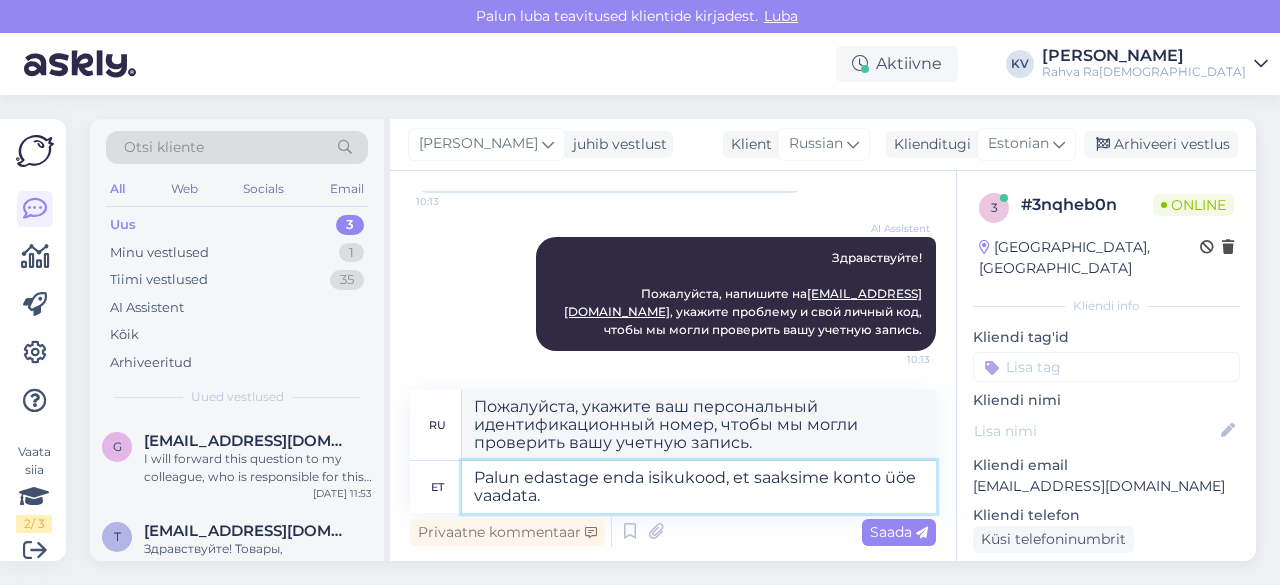type on "Пожалуйста, укажите ваш персональный идентификационный номер, чтобы мы могли проверить ваш счет." 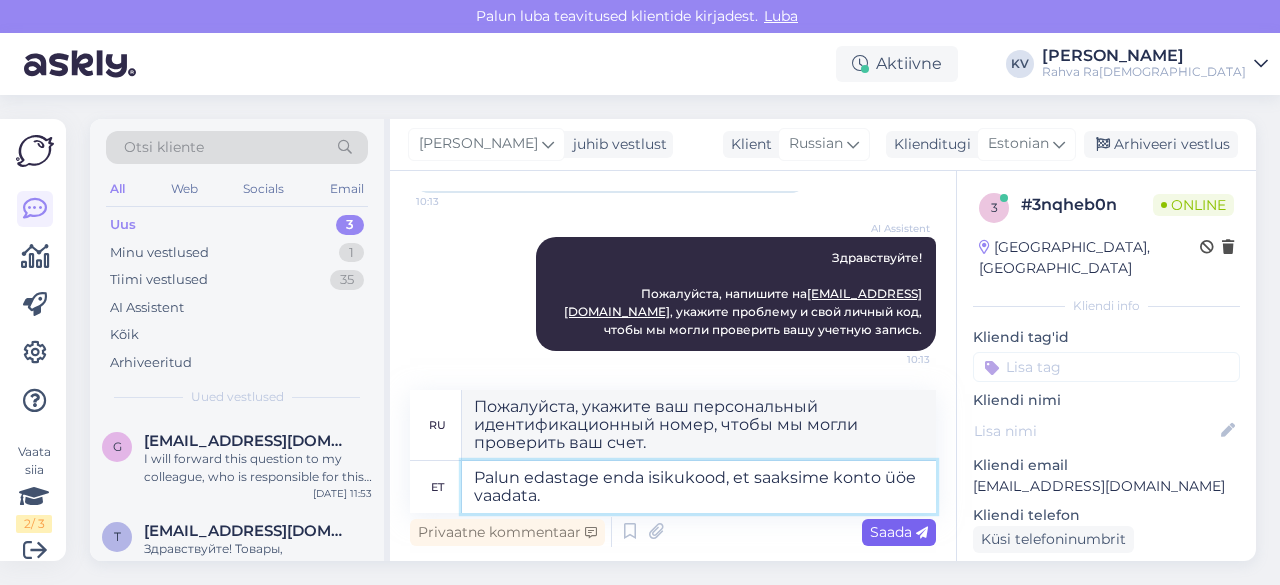 type on "Palun edastage enda isikukood, et saaksime konto üöe vaadata." 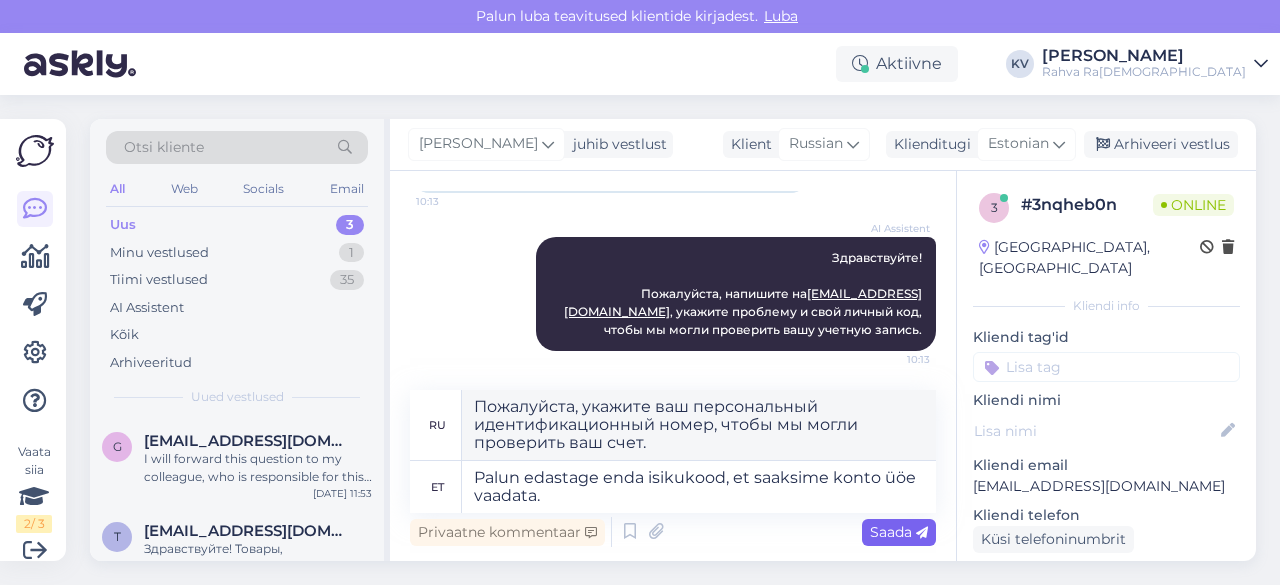 click on "Saada" at bounding box center [899, 532] 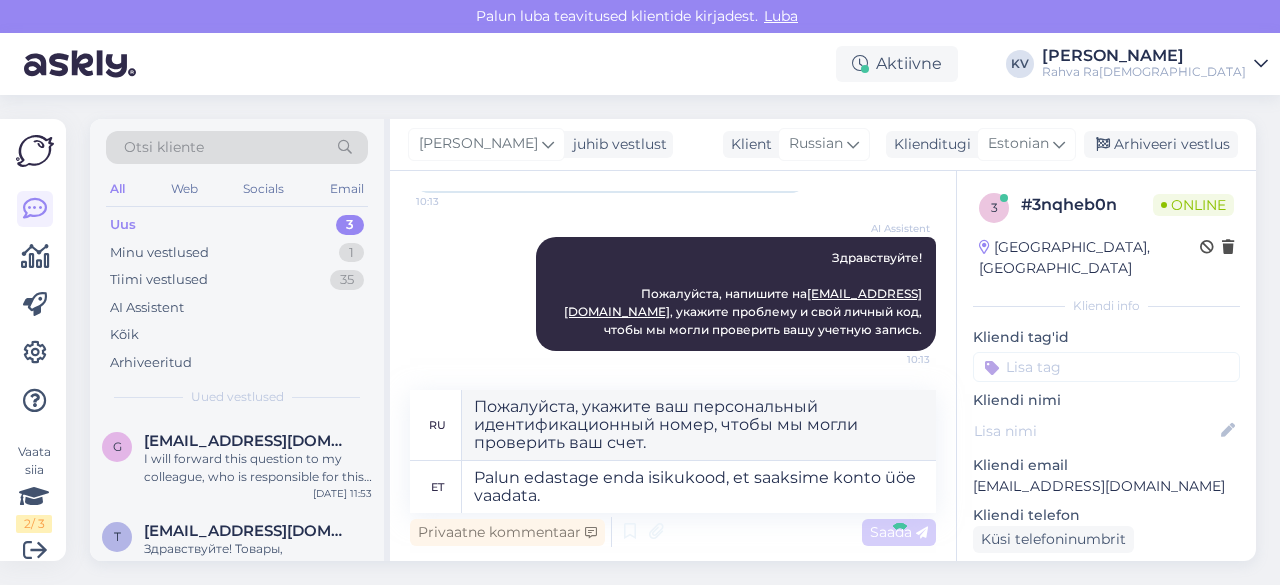 type 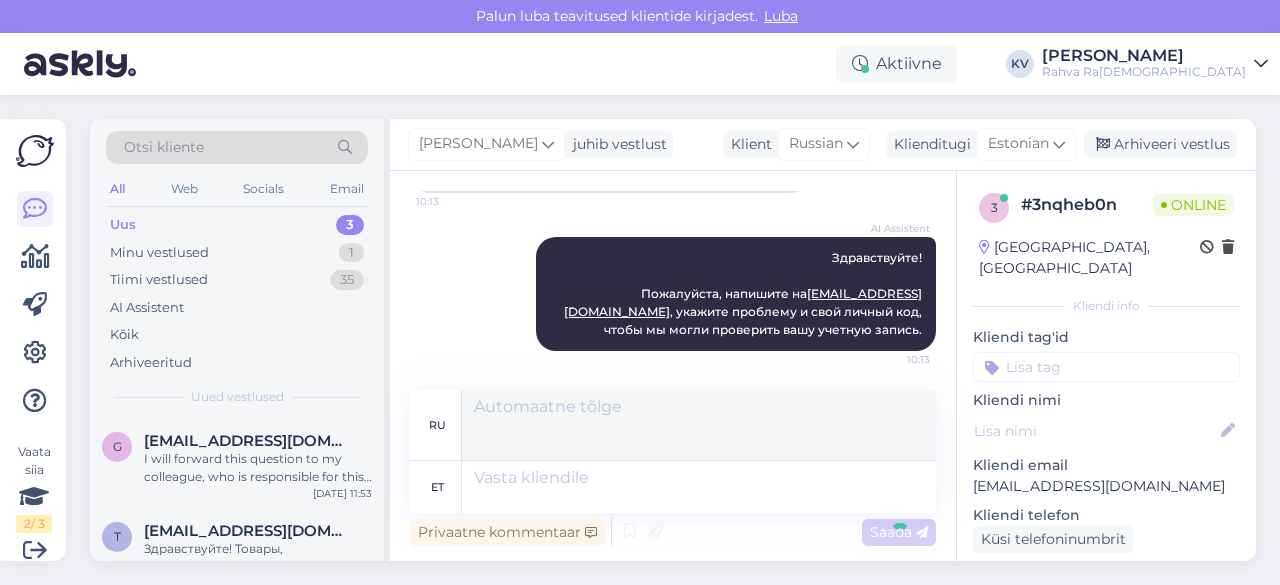 scroll, scrollTop: 372, scrollLeft: 0, axis: vertical 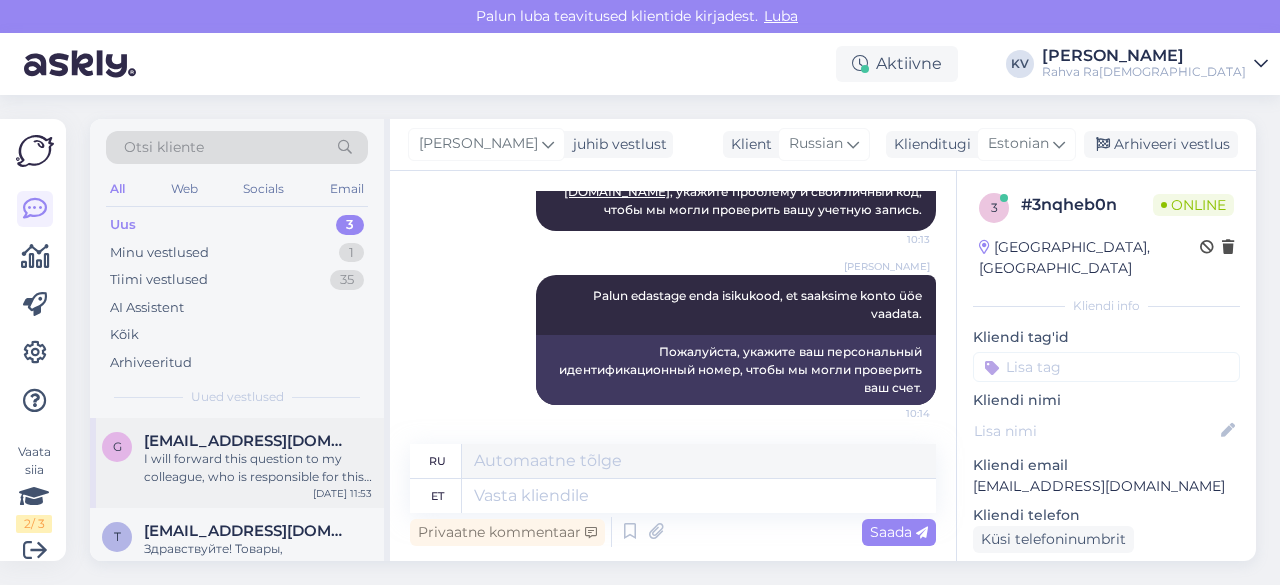 click on "I will forward this question to my colleague, who is responsible for this. The reply will be here during our working hours." at bounding box center [258, 468] 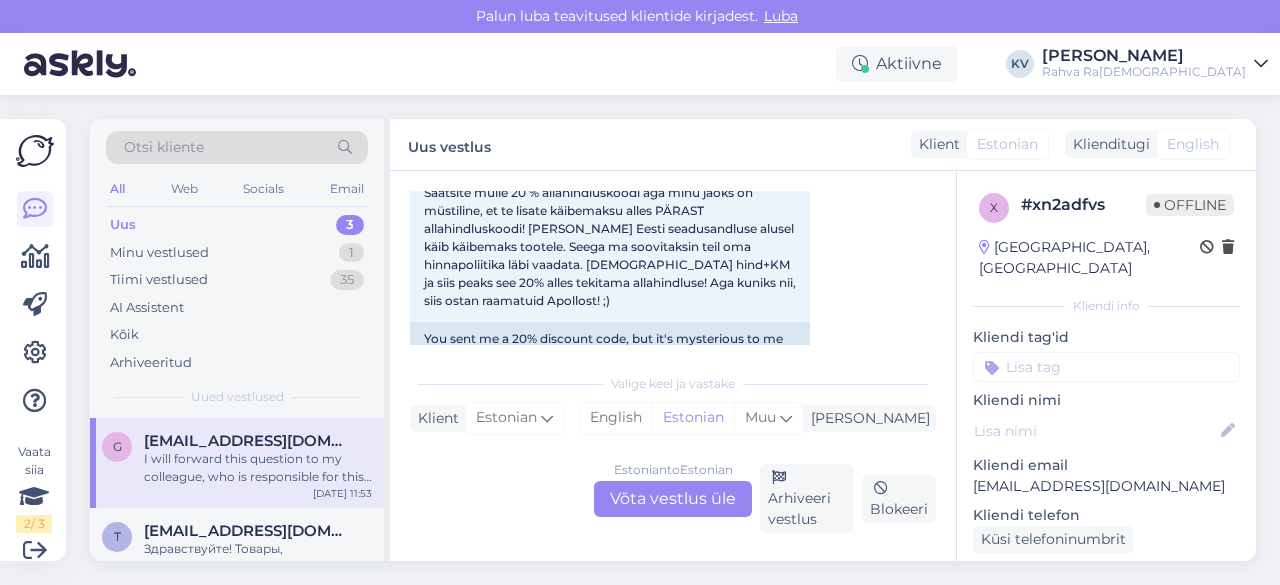 scroll, scrollTop: 300, scrollLeft: 0, axis: vertical 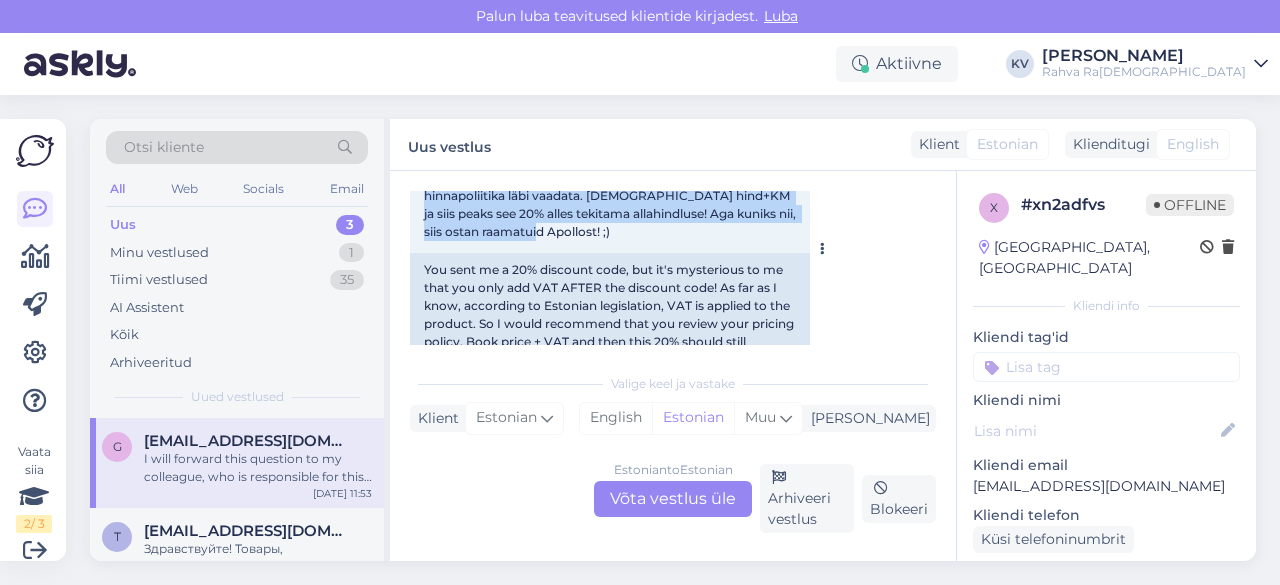 drag, startPoint x: 425, startPoint y: 219, endPoint x: 695, endPoint y: 224, distance: 270.0463 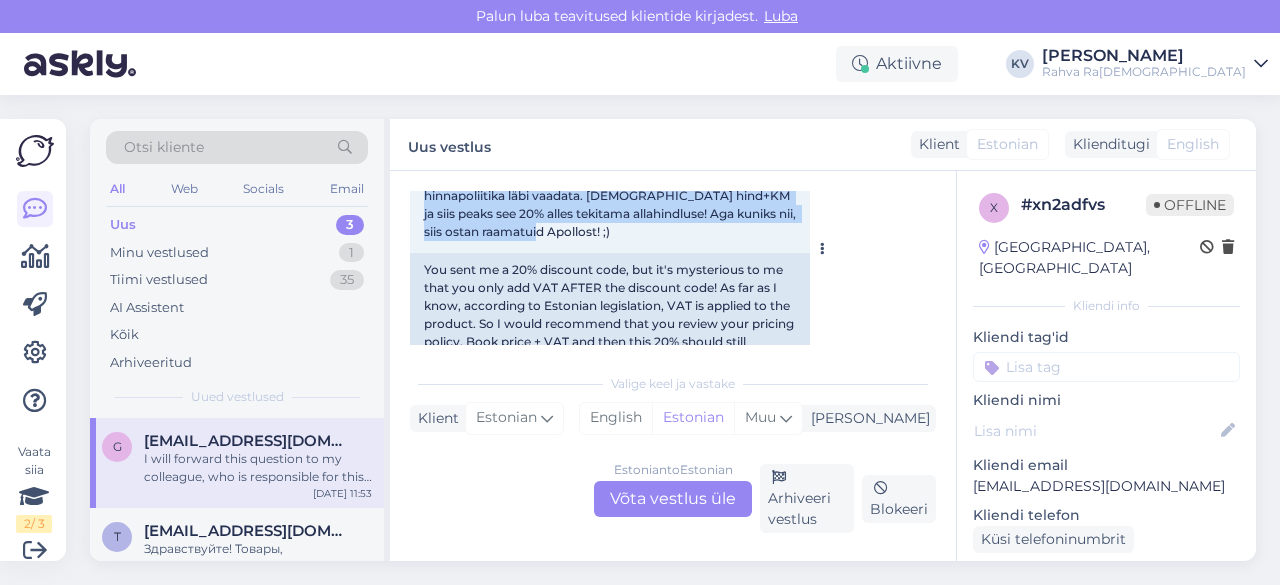 click on "Saatsite mulle 20 % allahindluskoodi aga minu jaoks on müstiline, et te lisate käibemaksu alles PÄRAST allahindluskoodi! [PERSON_NAME] Eesti seadusandluse alusel käib käibemaks tootele. Seega ma soovitaksin teil oma hinnapoliitika läbi vaadata. [DEMOGRAPHIC_DATA] hind+KM ja siis peaks see 20% alles tekitama allahindluse! Aga kuniks nii, siis ostan raamatuid Apollost! ;) 11:53" at bounding box center (610, 178) 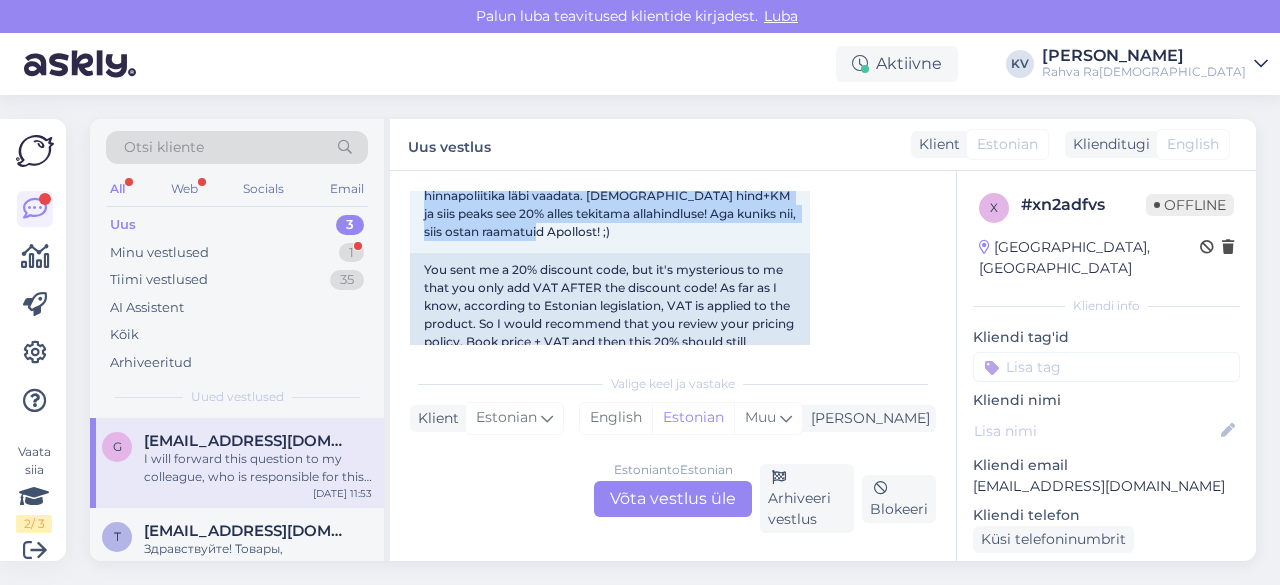scroll, scrollTop: 645, scrollLeft: 0, axis: vertical 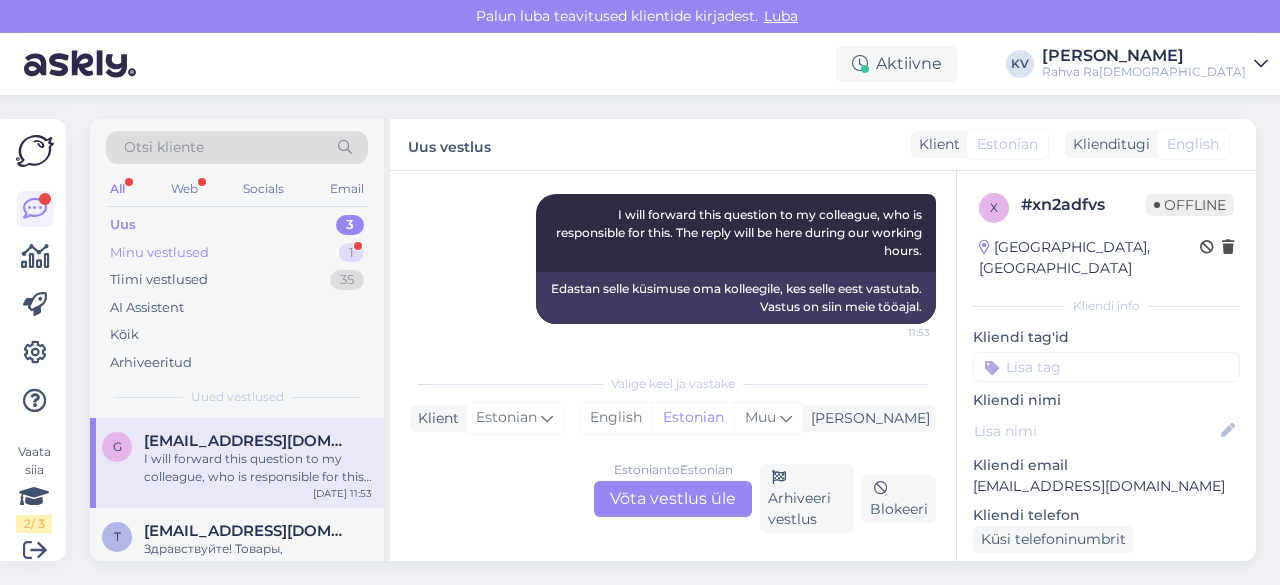 click on "Minu vestlused" at bounding box center (159, 253) 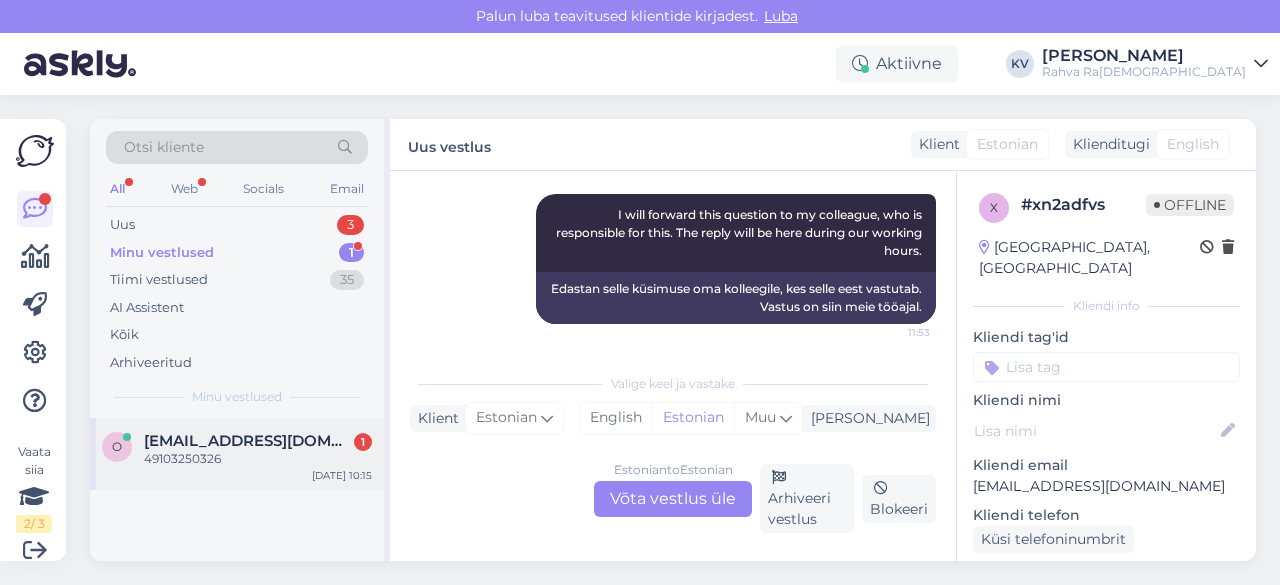 click on "[EMAIL_ADDRESS][DOMAIN_NAME]" at bounding box center [248, 441] 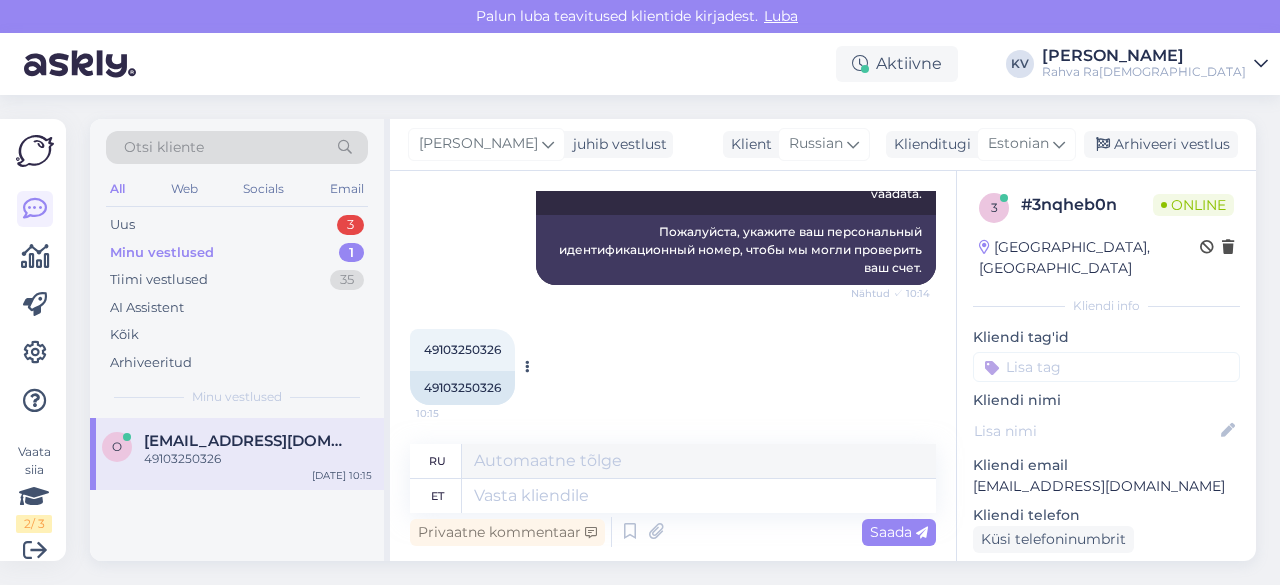 click on "49103250326" at bounding box center [462, 349] 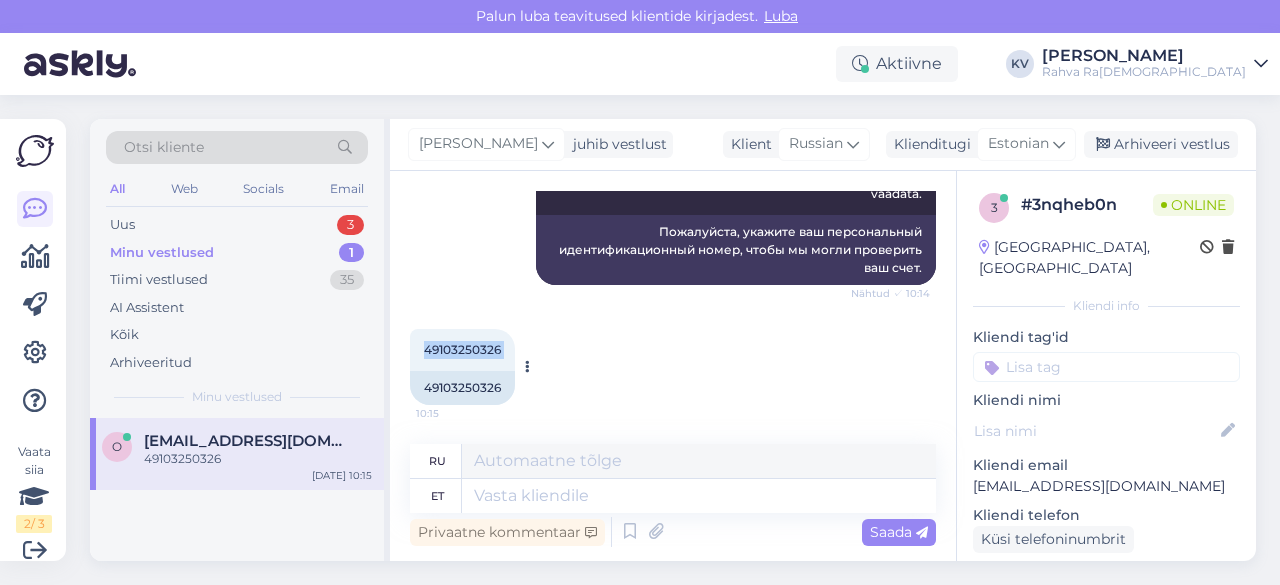 click on "49103250326" at bounding box center [462, 349] 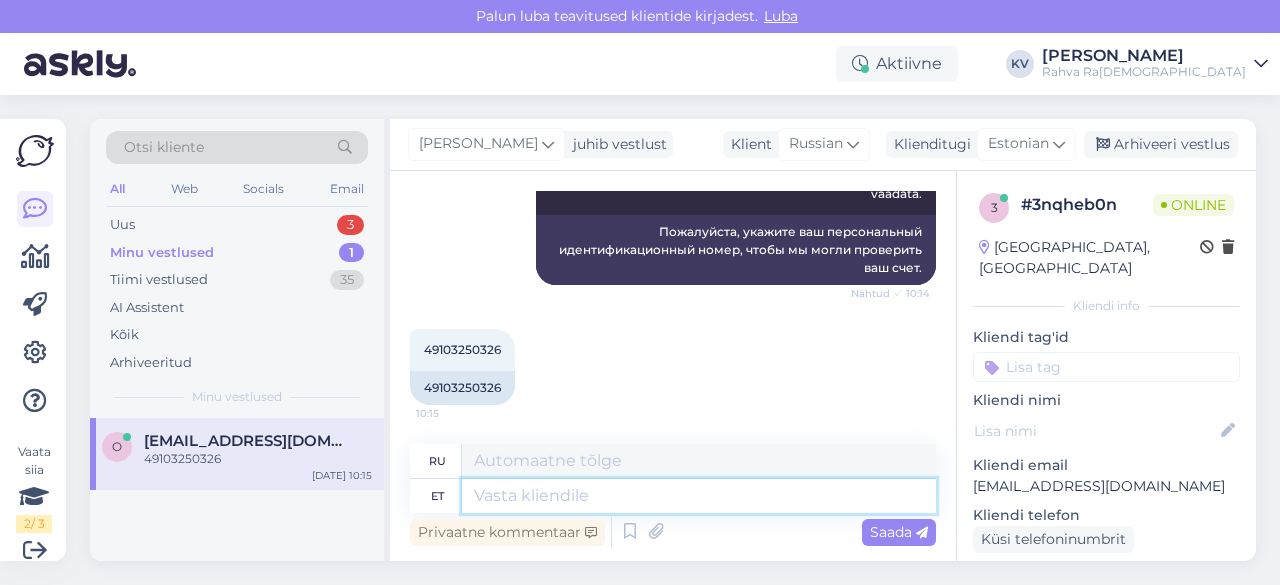 click at bounding box center [699, 496] 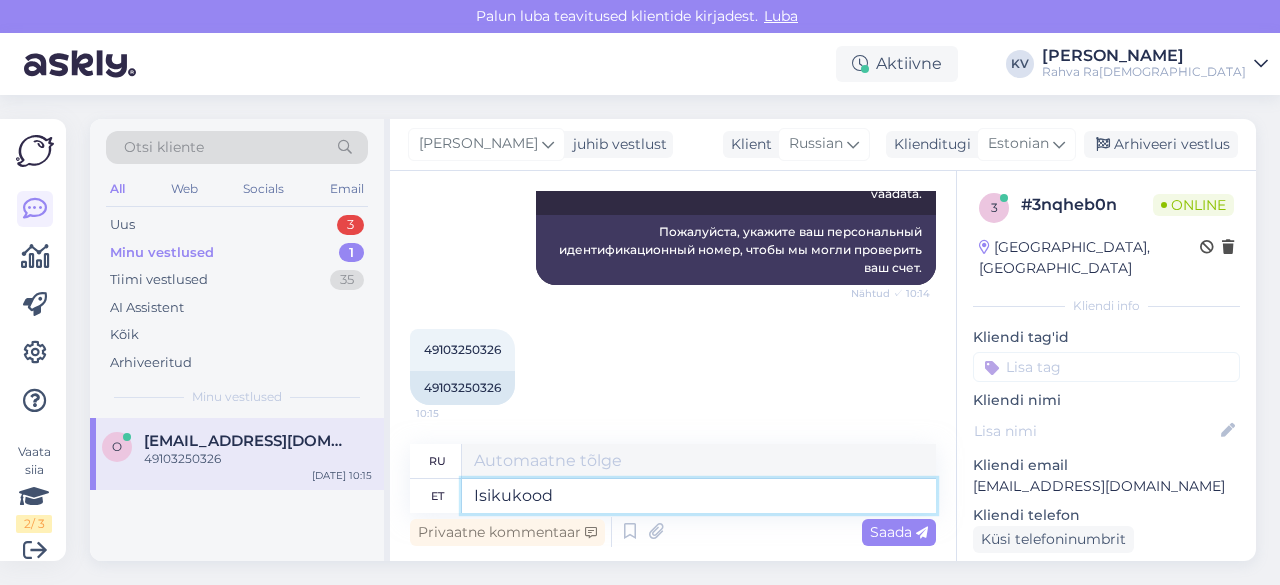 type on "Isikukood o" 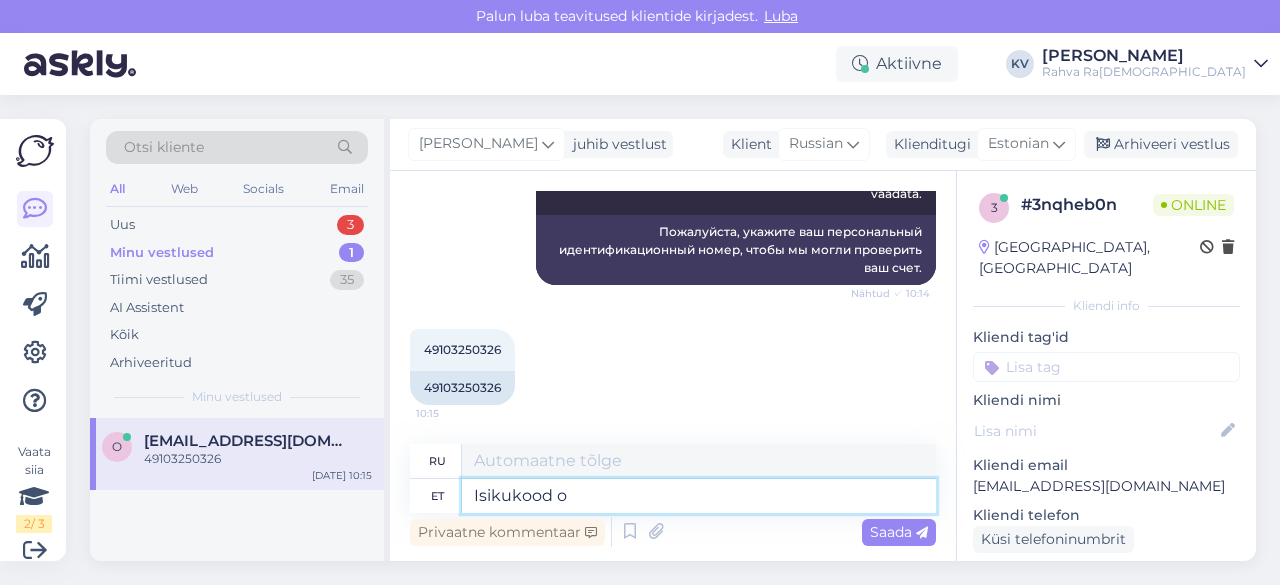 type on "Персональный идентификационный номер" 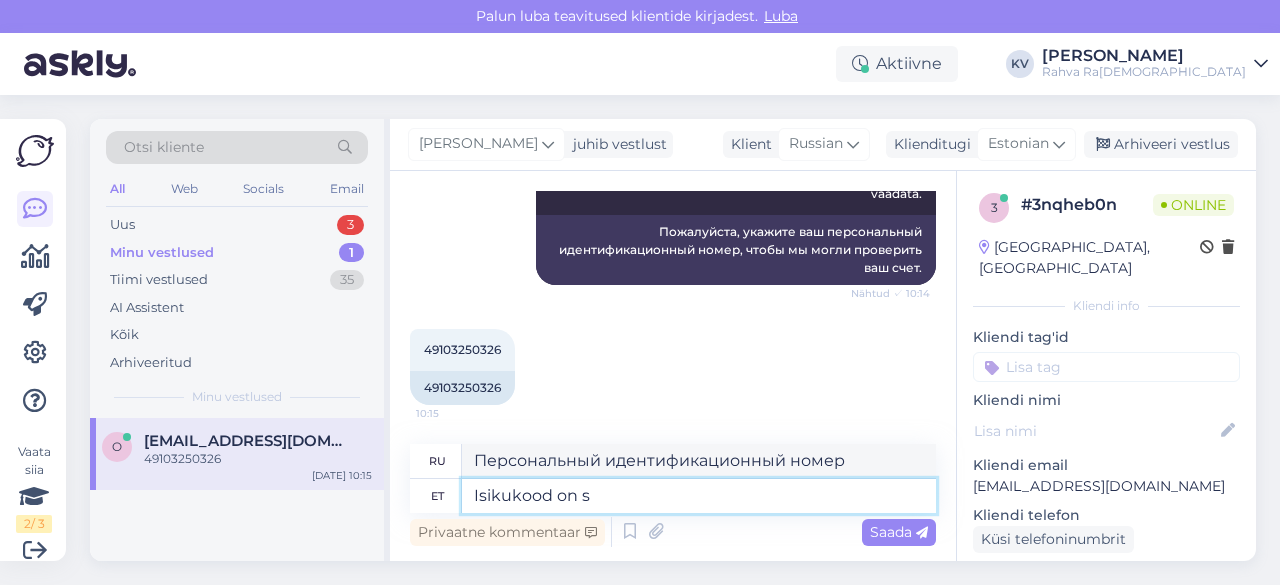 type on "Isikukood on se" 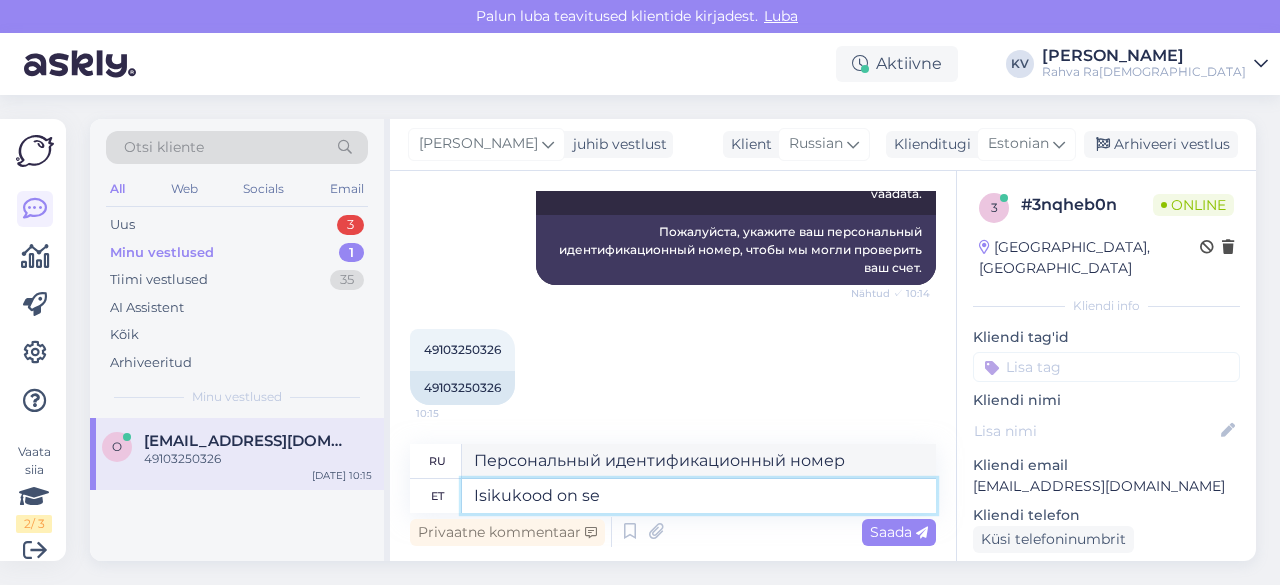 type on "Персональный идентификационный номер - это" 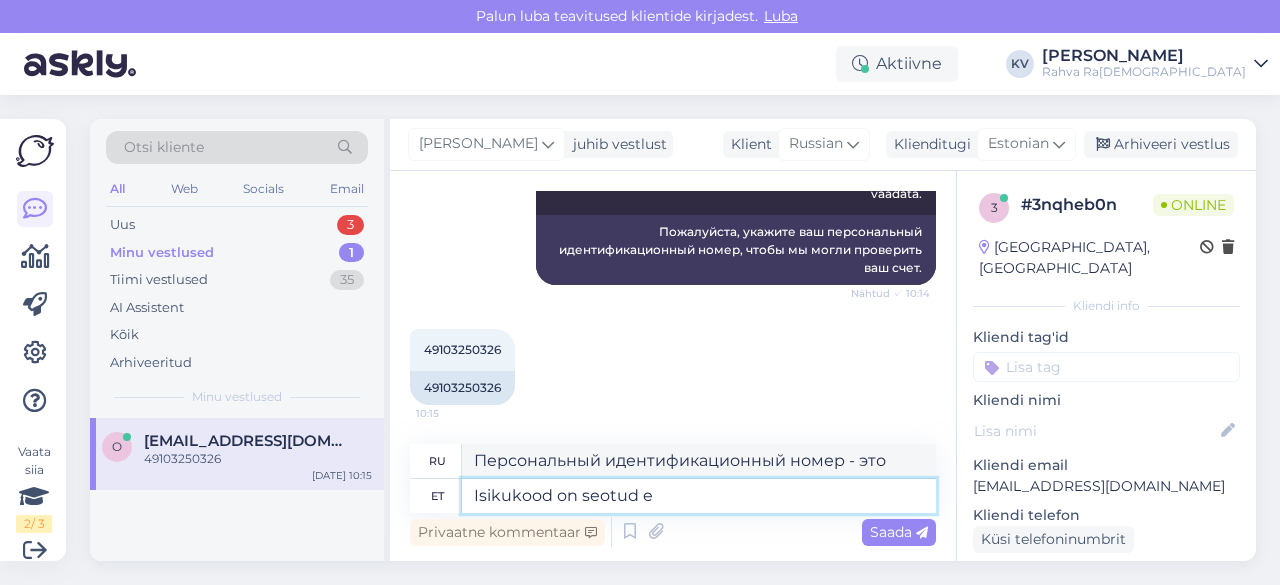 type on "Isikukood on seotud e-" 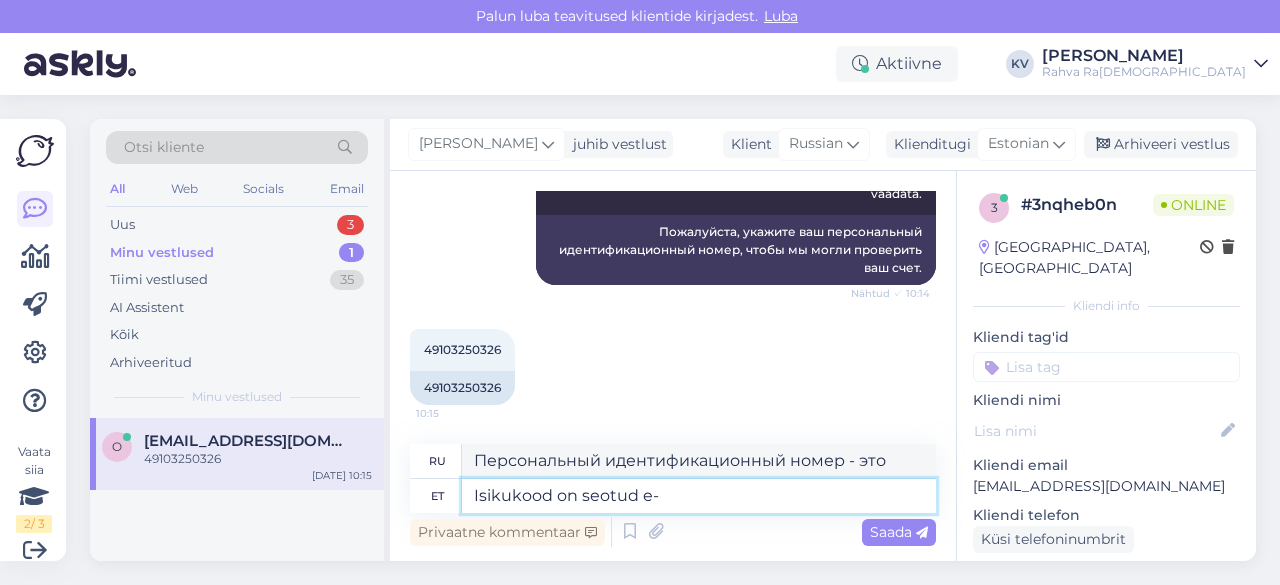 type on "Персональный идентификационный номер связан" 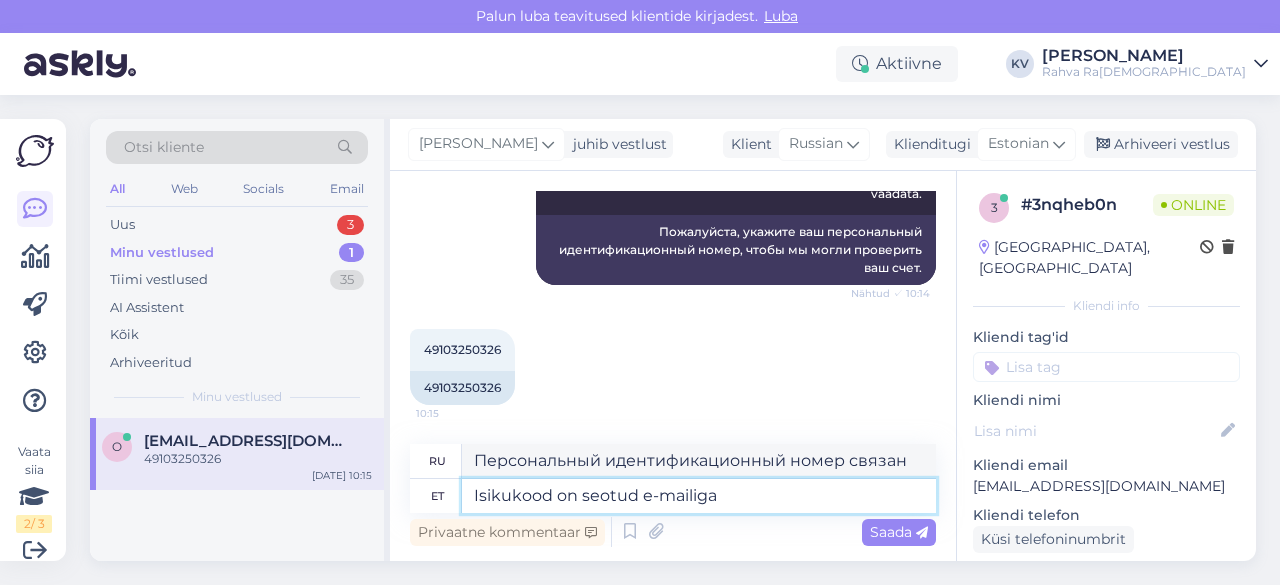 paste on "[EMAIL_ADDRESS][DOMAIN_NAME]" 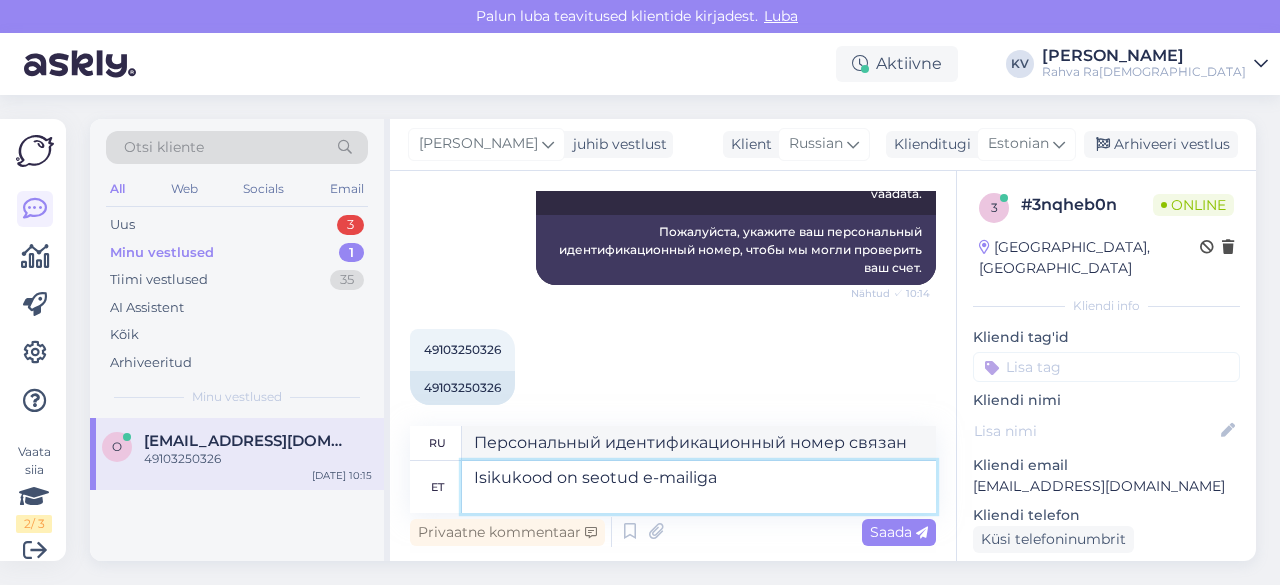 type on "Isikukood on seotud e-mailiga [EMAIL_ADDRESS][DOMAIN_NAME]" 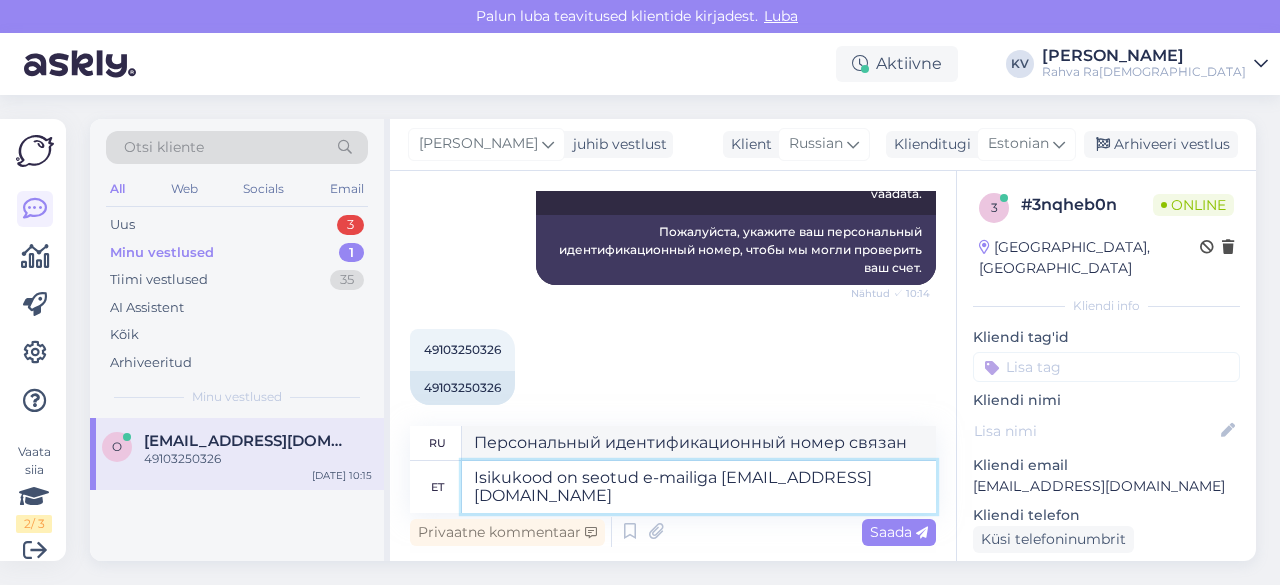 type on "Персональный идентификационный номер привязан к адресу электронной почты." 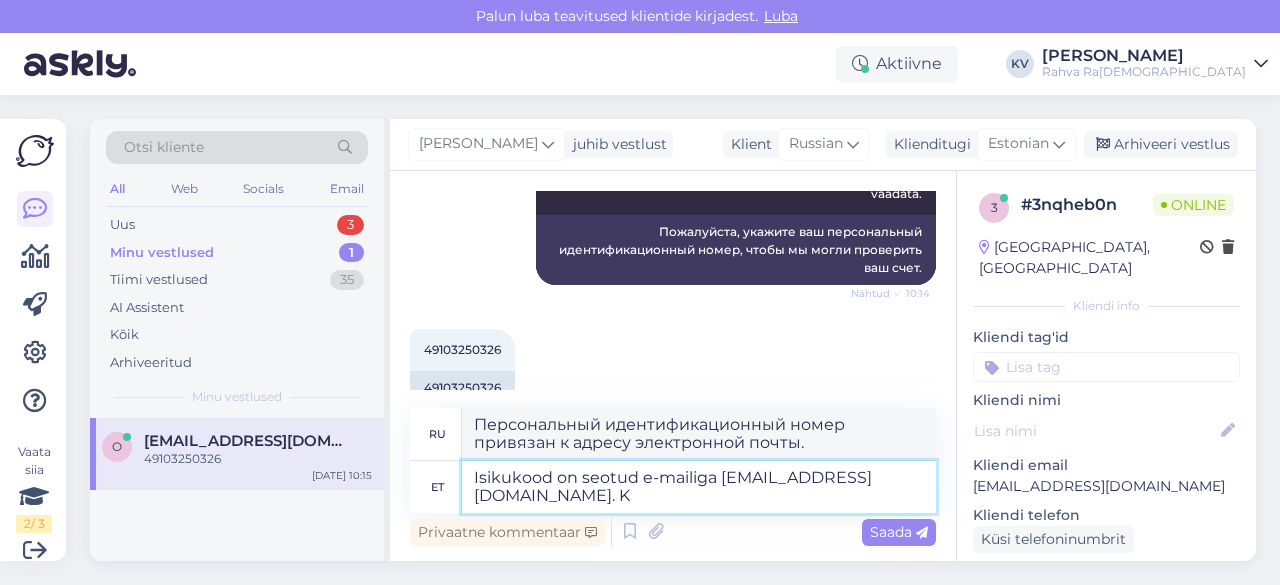type on "Isikukood on seotud e-mailiga [EMAIL_ADDRESS][DOMAIN_NAME]. Ka" 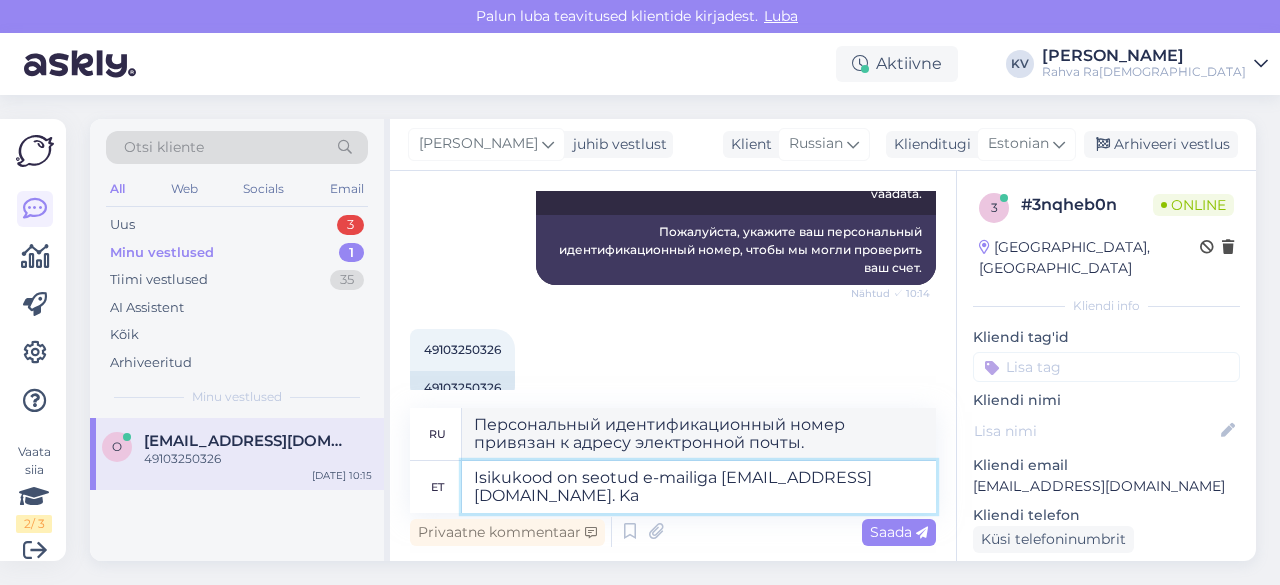 type on "Персональный идентификационный номер привязан к электронной почте [EMAIL_ADDRESS][DOMAIN_NAME]." 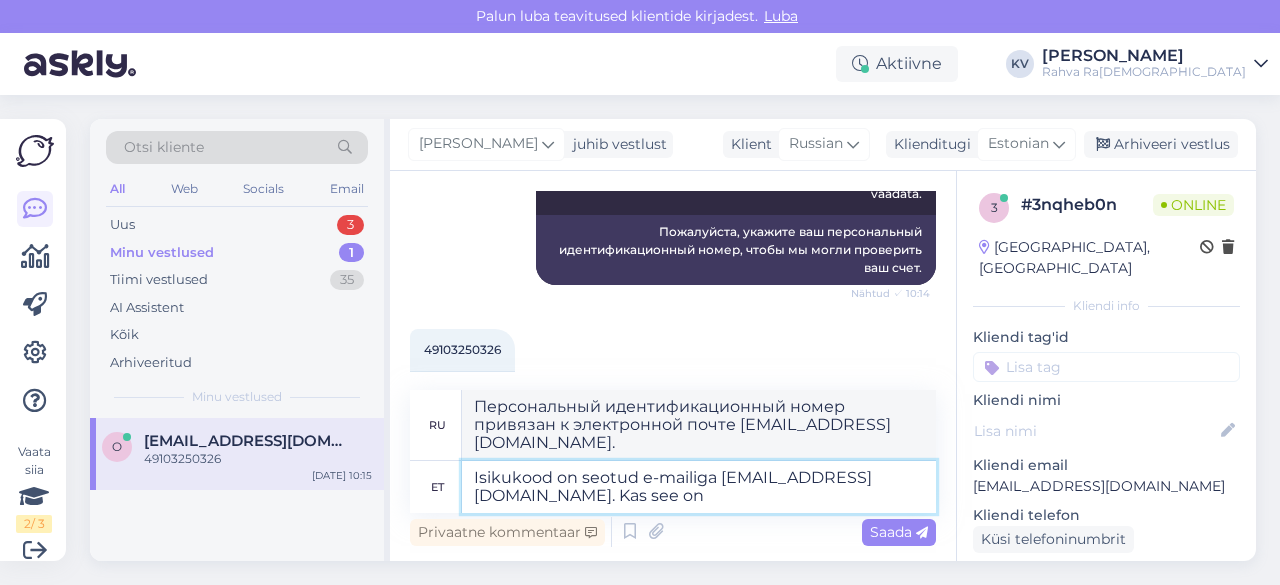 type on "Isikukood on seotud e-mailiga [EMAIL_ADDRESS][DOMAIN_NAME]. Kas see on" 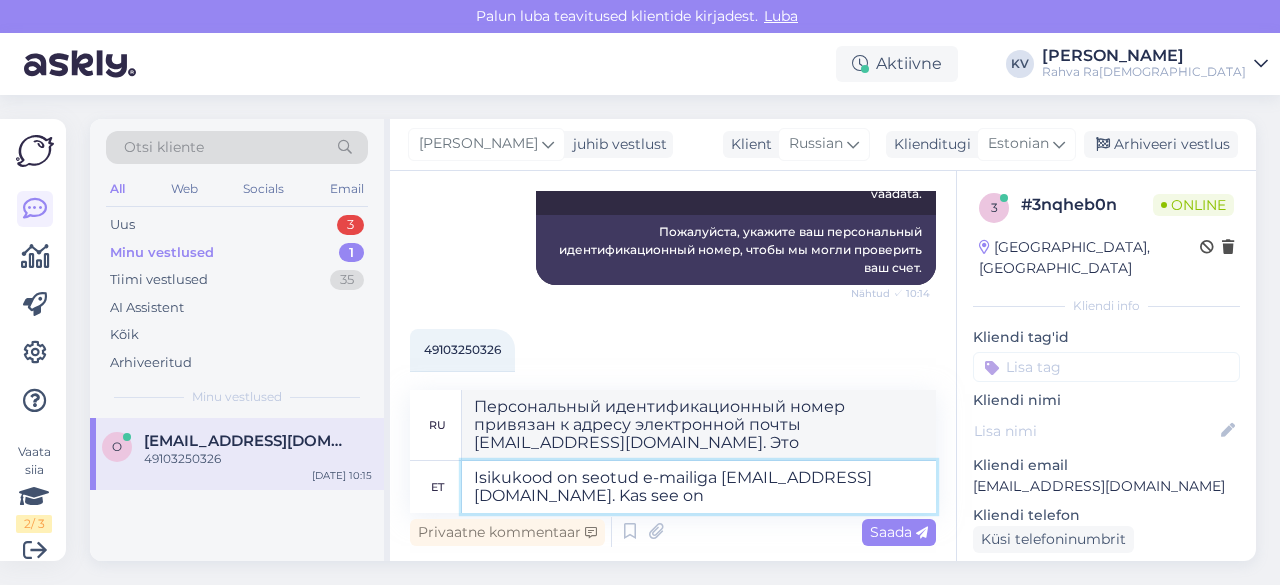 type on "Isikukood on seotud e-mailiga [EMAIL_ADDRESS][DOMAIN_NAME]. Kas see on õ" 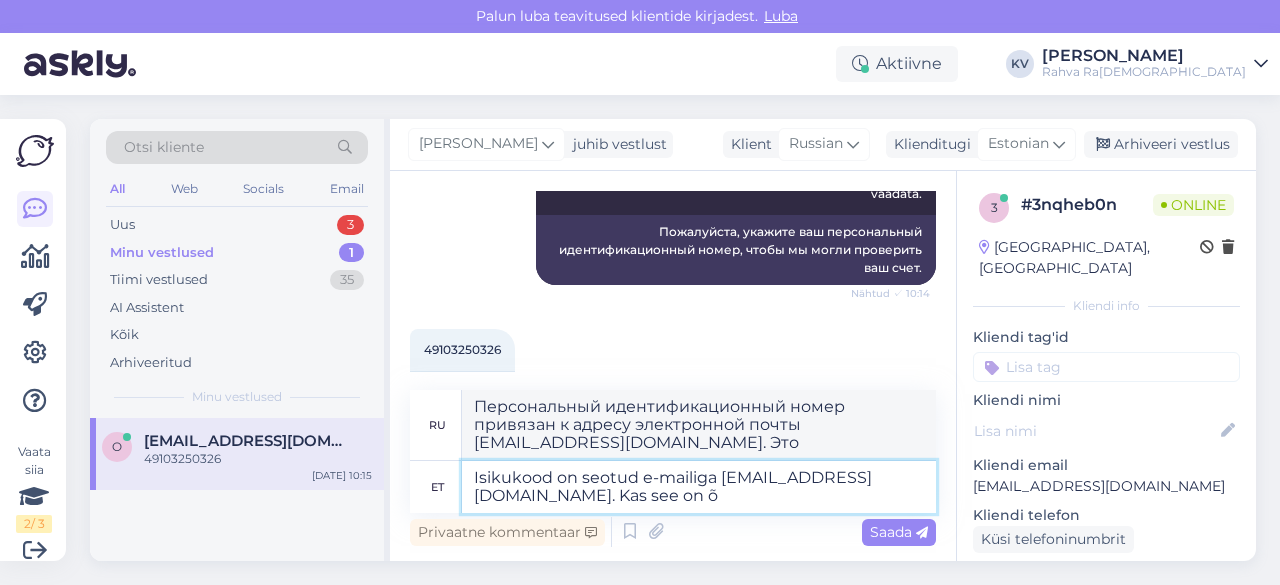 type on "Персональный идентификационный номер связан с электронной почтой [EMAIL_ADDRESS][DOMAIN_NAME]. Это" 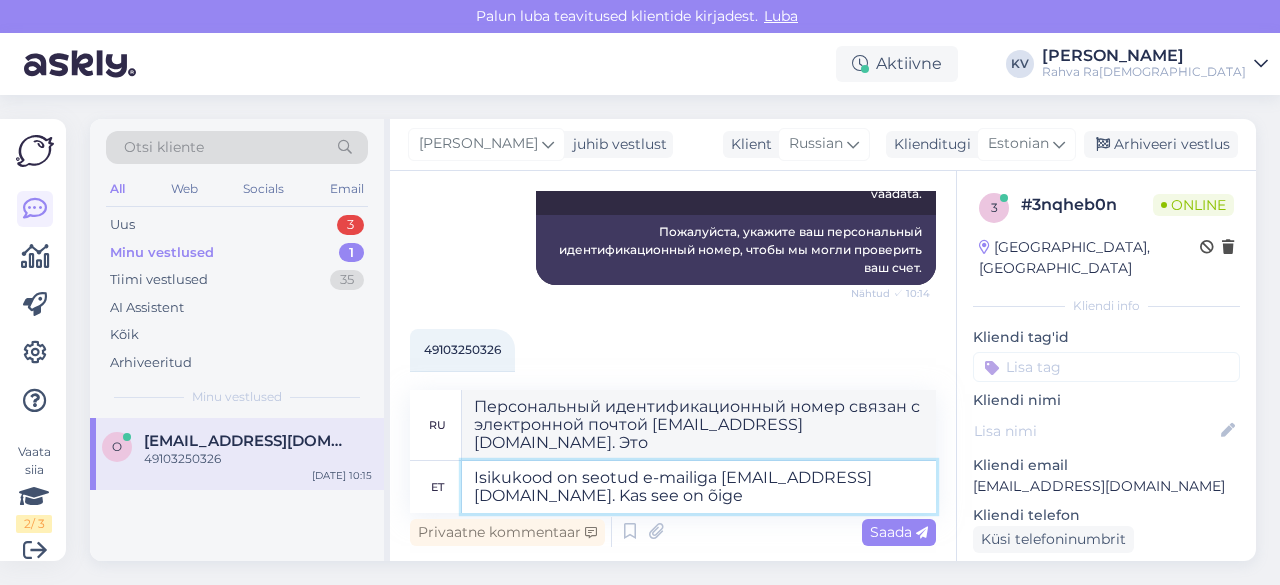 type on "Isikukood on seotud e-mailiga [EMAIL_ADDRESS][DOMAIN_NAME]. Kas see on õige?" 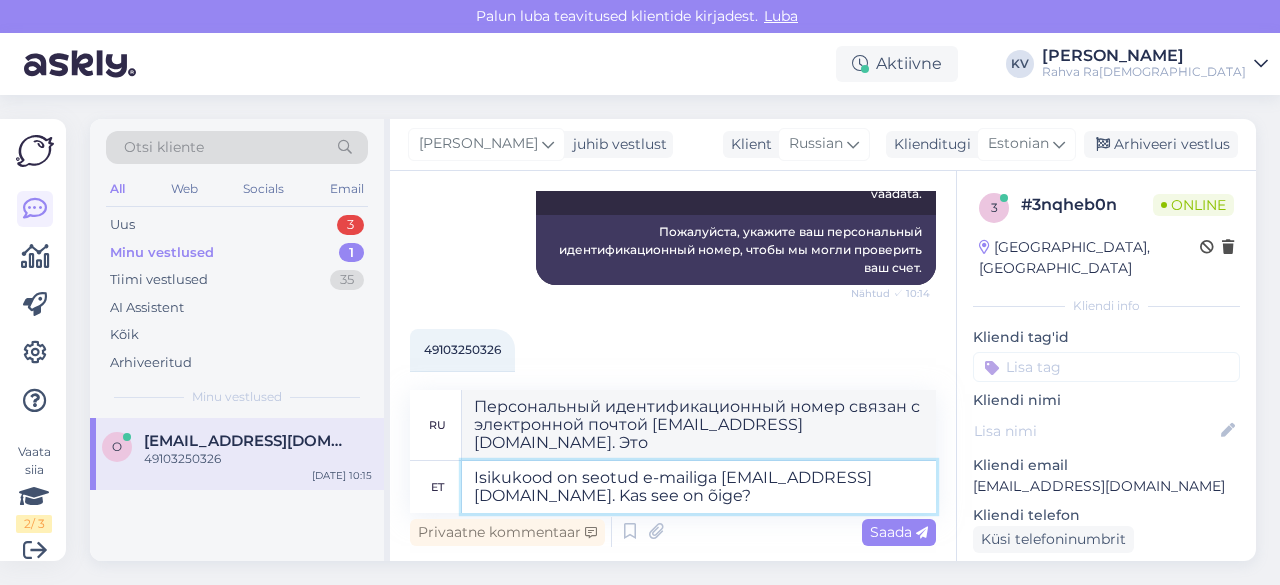 type on "Персональный идентификационный номер привязан к адресу электронной почты [EMAIL_ADDRESS][DOMAIN_NAME]. Это верно?" 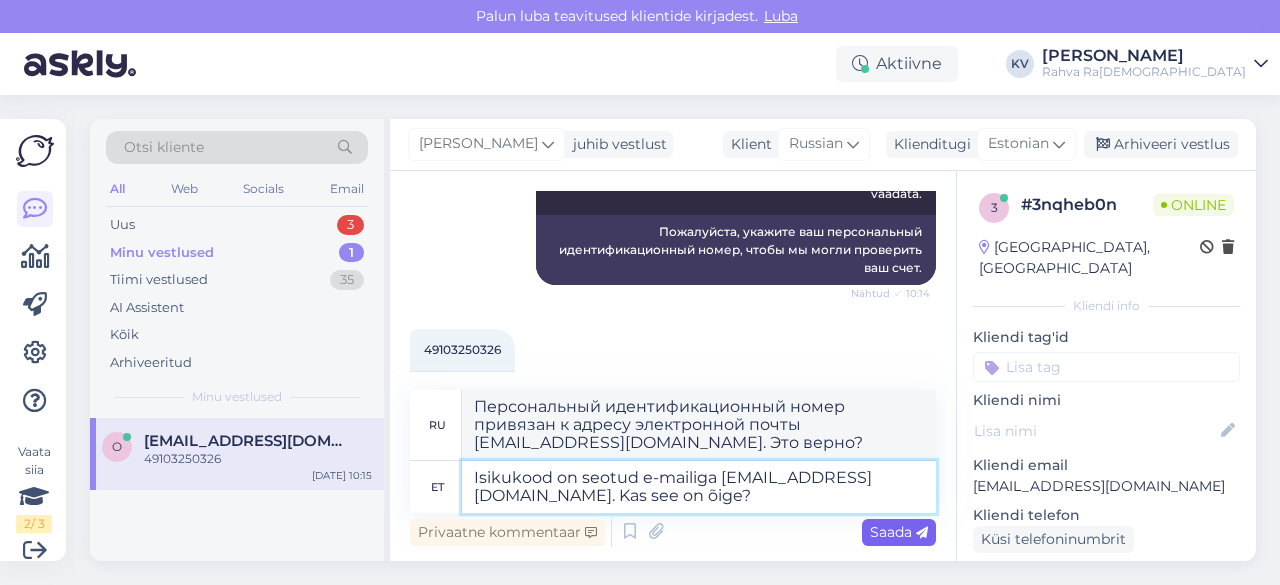 type on "Isikukood on seotud e-mailiga [EMAIL_ADDRESS][DOMAIN_NAME]. Kas see on õige?" 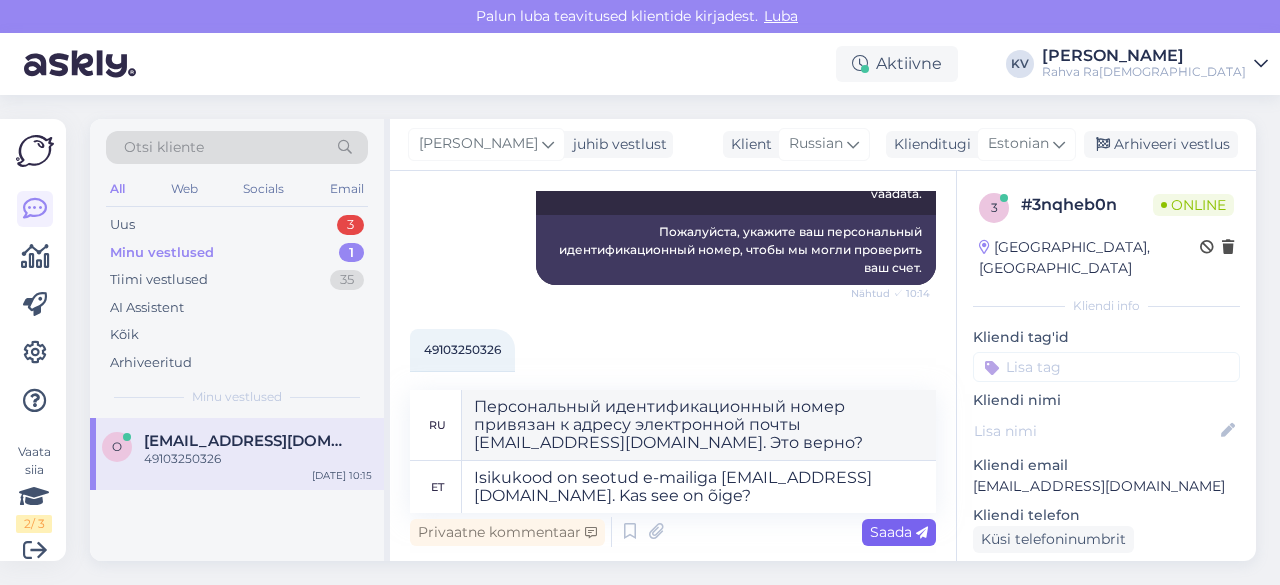 click on "Saada" at bounding box center [899, 532] 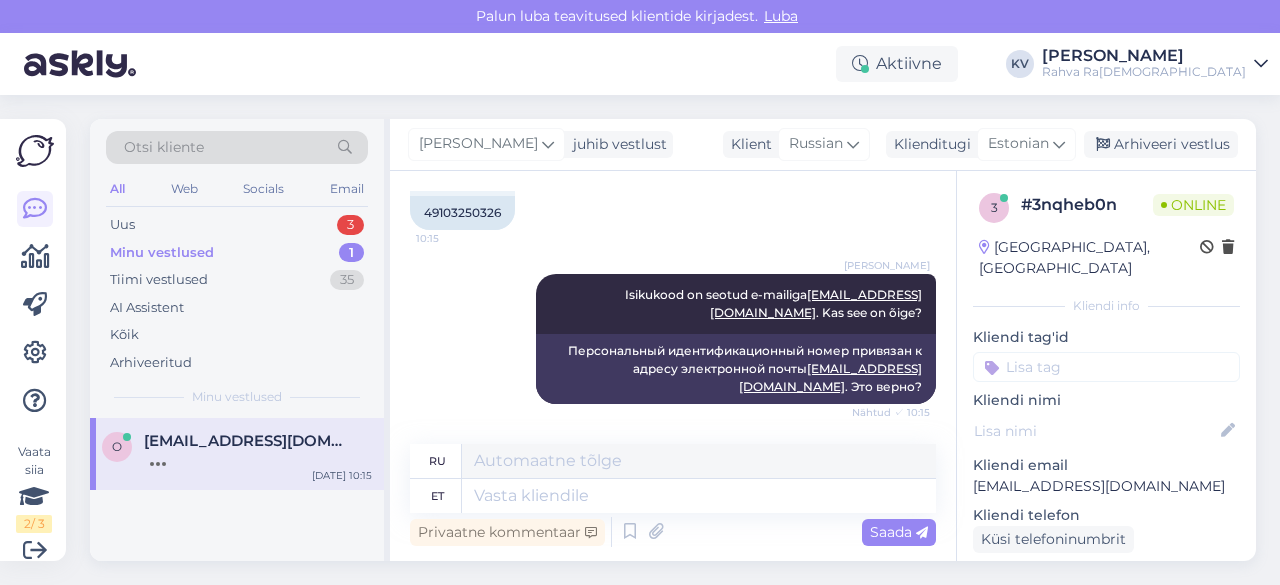 scroll, scrollTop: 666, scrollLeft: 0, axis: vertical 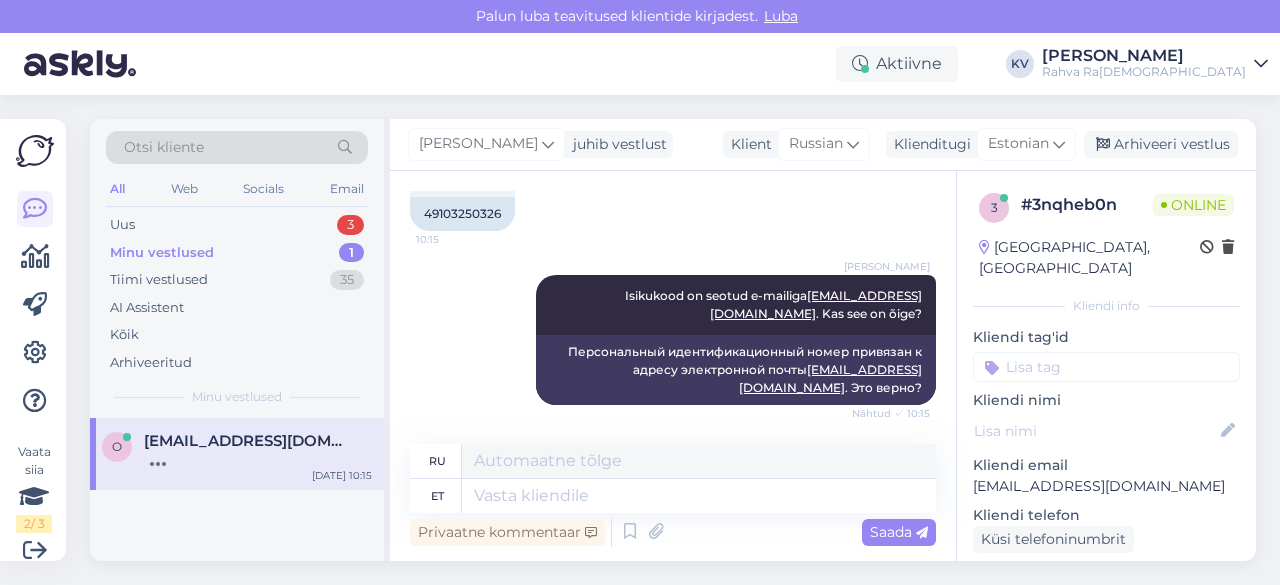 click at bounding box center (1106, 367) 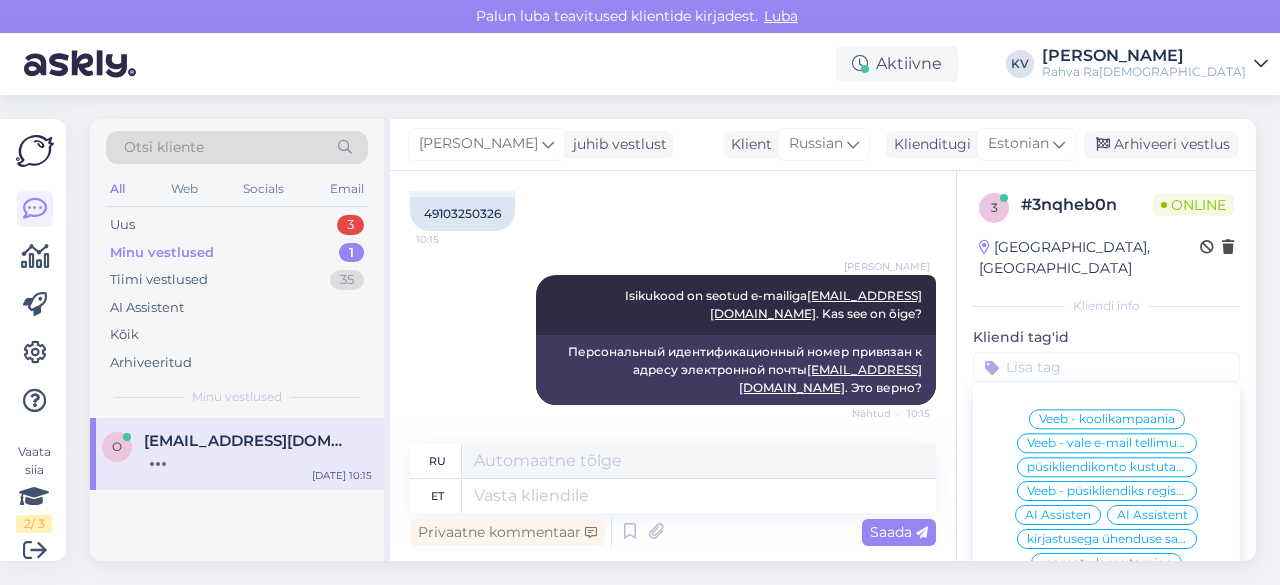 paste on "[PERSON_NAME]" 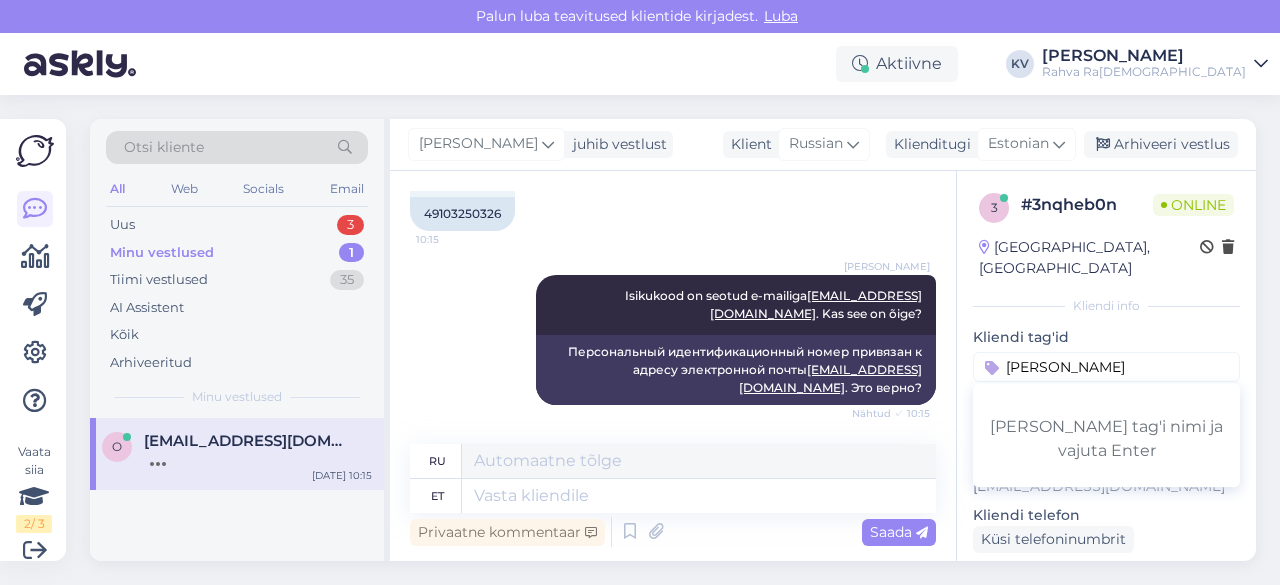 type on "[PERSON_NAME]" 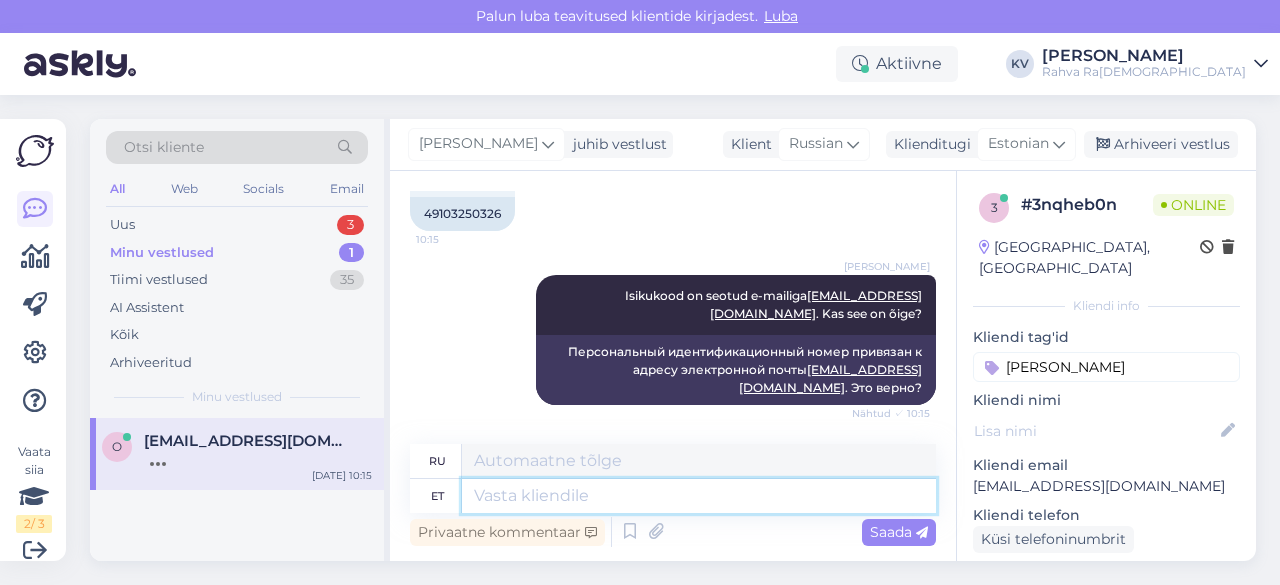 click at bounding box center [699, 496] 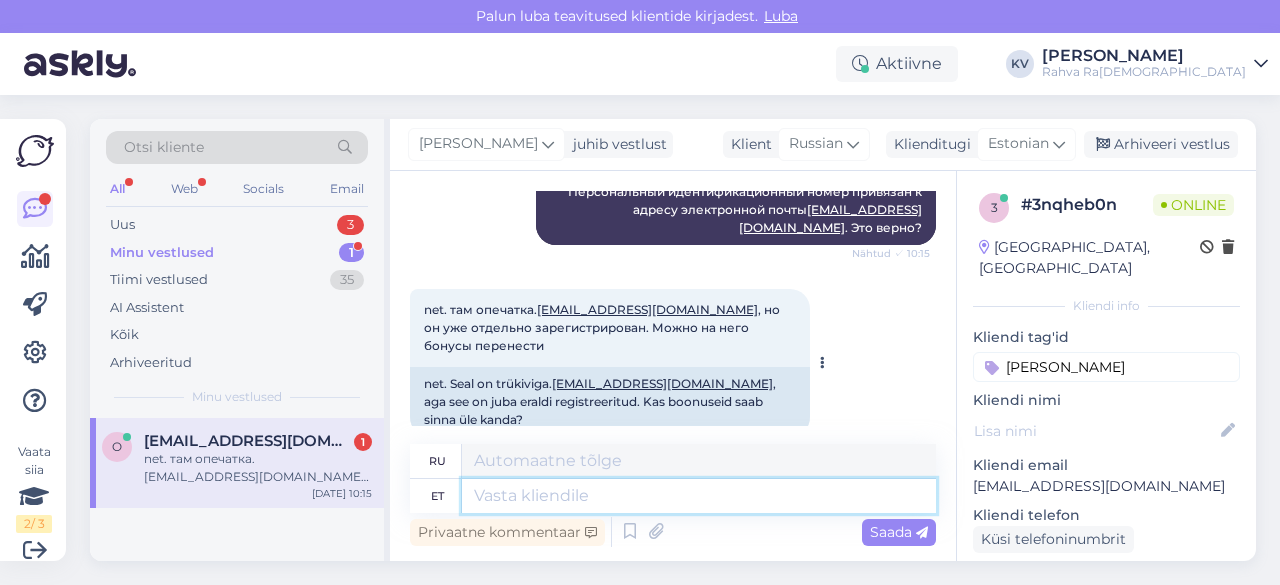 scroll, scrollTop: 858, scrollLeft: 0, axis: vertical 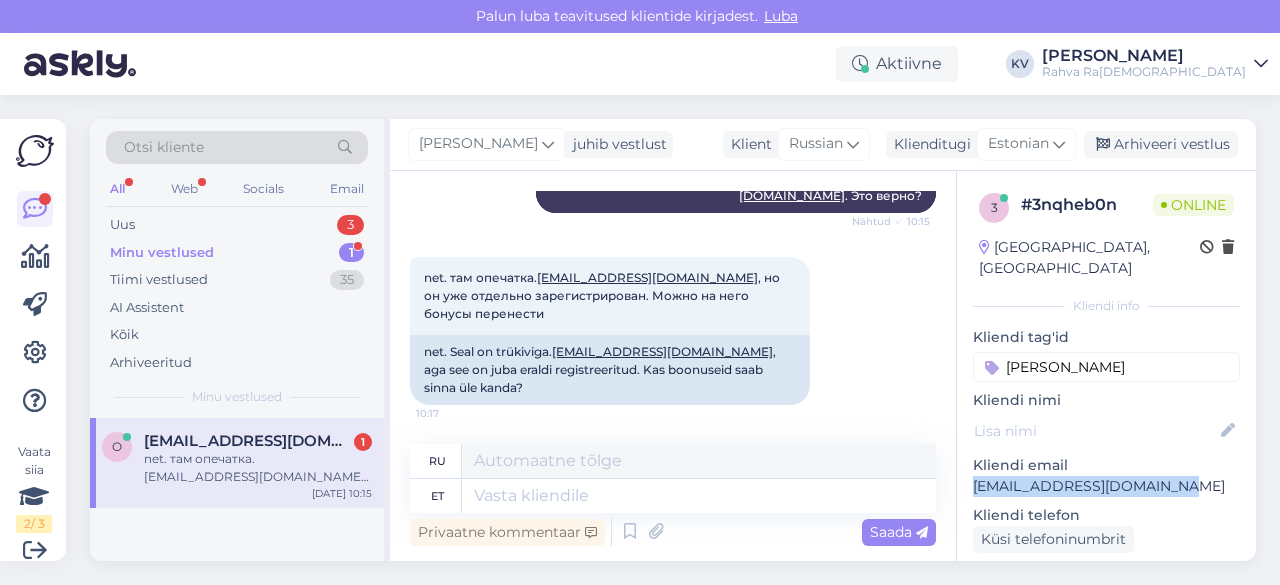 drag, startPoint x: 1169, startPoint y: 470, endPoint x: 972, endPoint y: 467, distance: 197.02284 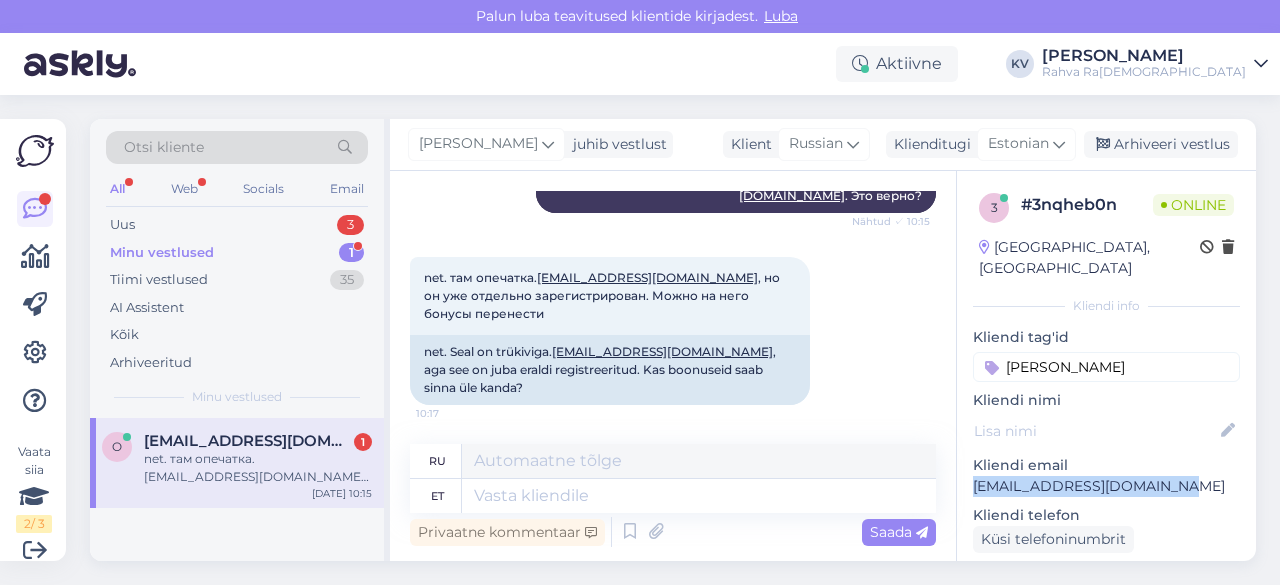 click on "3 # 3nqheb0n Online     [GEOGRAPHIC_DATA], [GEOGRAPHIC_DATA] Kliendi info Kliendi tag'id  [PERSON_NAME] [PERSON_NAME] tag'i nimi ja vajuta Enter Kliendi nimi Kliendi email [EMAIL_ADDRESS][DOMAIN_NAME] Kliendi telefon Küsi telefoninumbrit Klienditeekond [URL][DOMAIN_NAME] Vaata edasi ... Operatsioonisüsteem Windows 10 [PERSON_NAME] Chrome [TECHNICAL_ID] [PERSON_NAME]" at bounding box center [1106, 592] 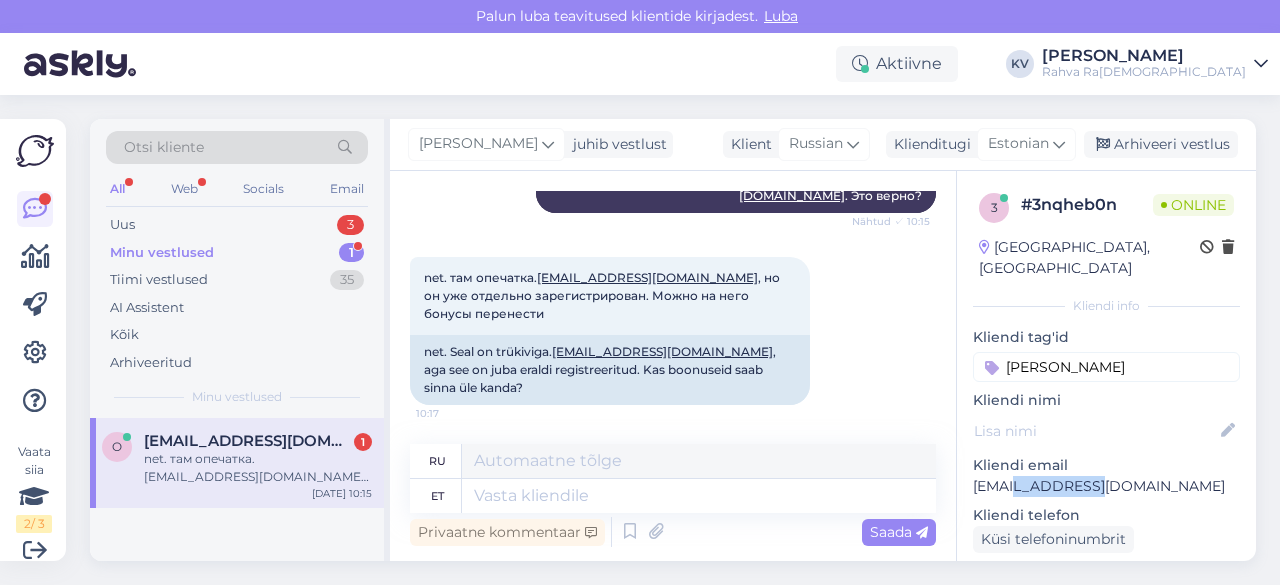 click on "[EMAIL_ADDRESS][DOMAIN_NAME]" at bounding box center (1106, 486) 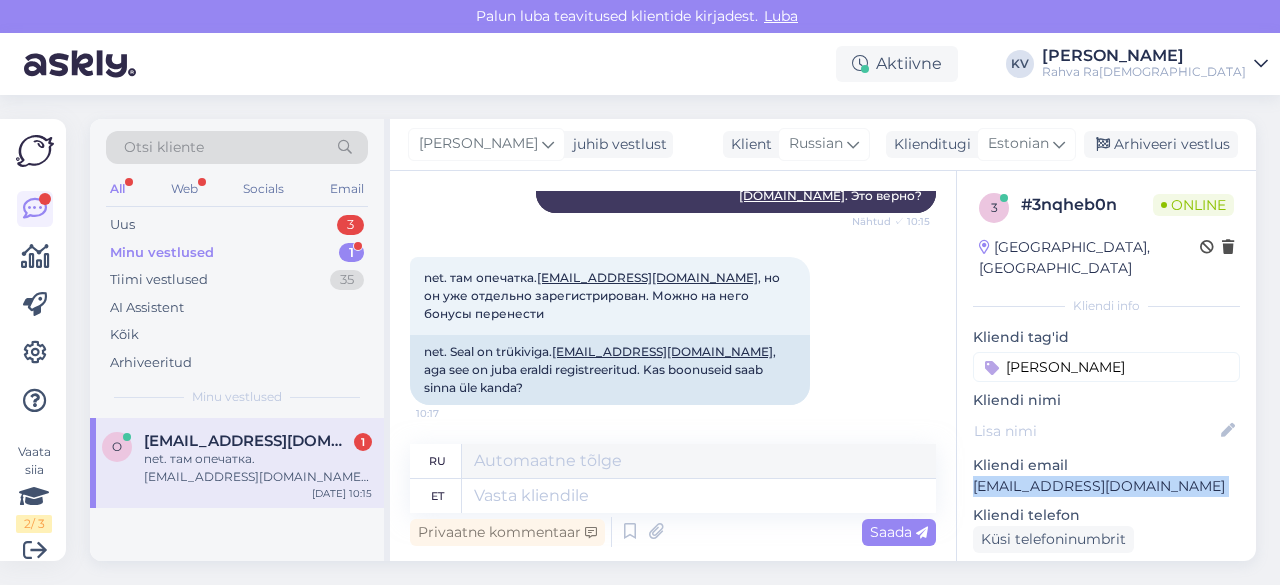 click on "[EMAIL_ADDRESS][DOMAIN_NAME]" at bounding box center [1106, 486] 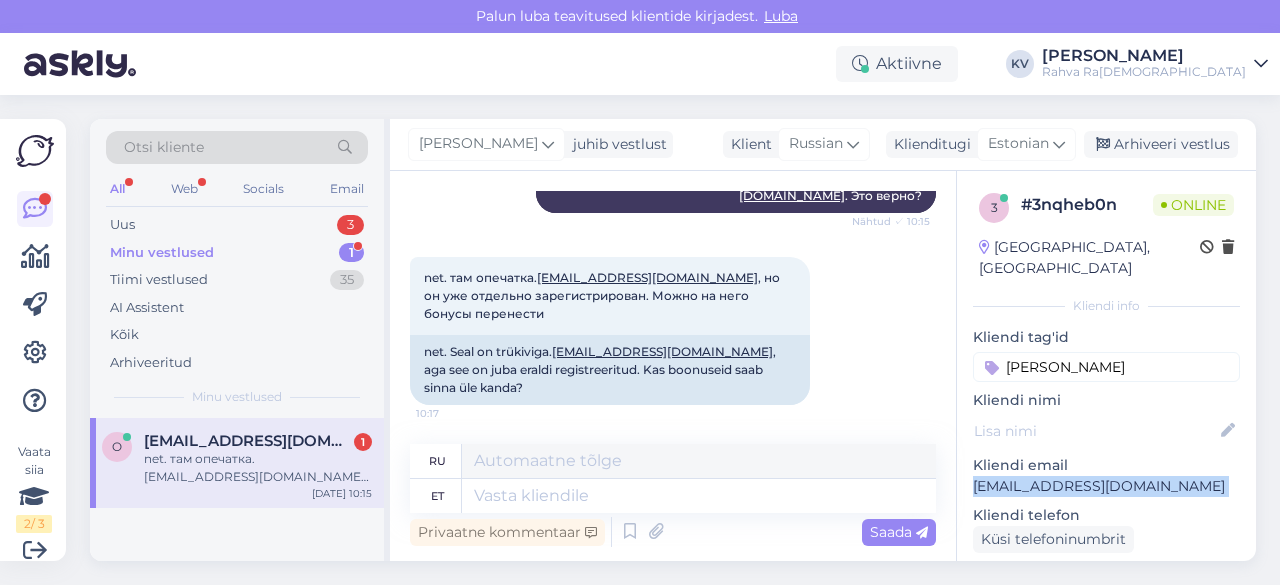 click on "[EMAIL_ADDRESS][DOMAIN_NAME]" at bounding box center [1106, 486] 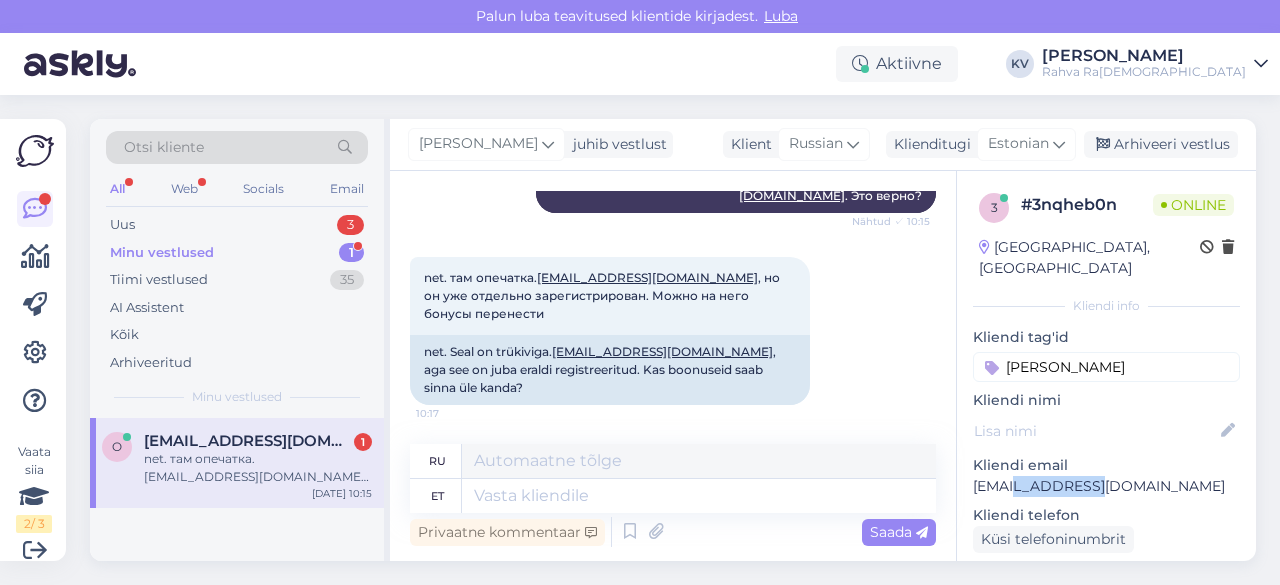 click on "[EMAIL_ADDRESS][DOMAIN_NAME]" at bounding box center [1106, 486] 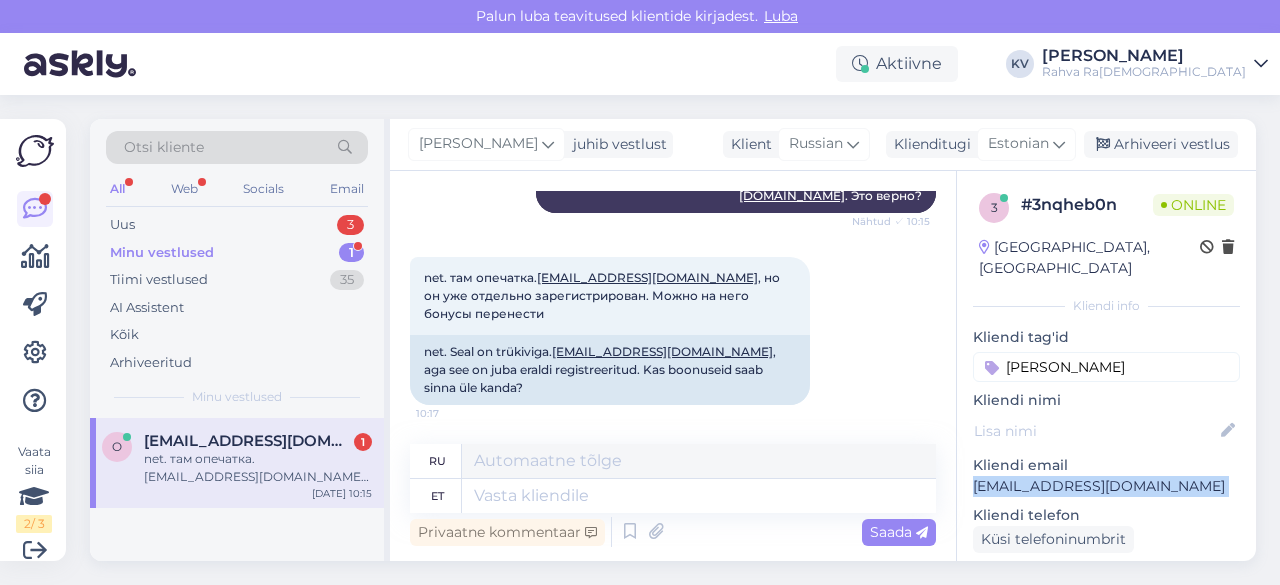 click on "[EMAIL_ADDRESS][DOMAIN_NAME]" at bounding box center (1106, 486) 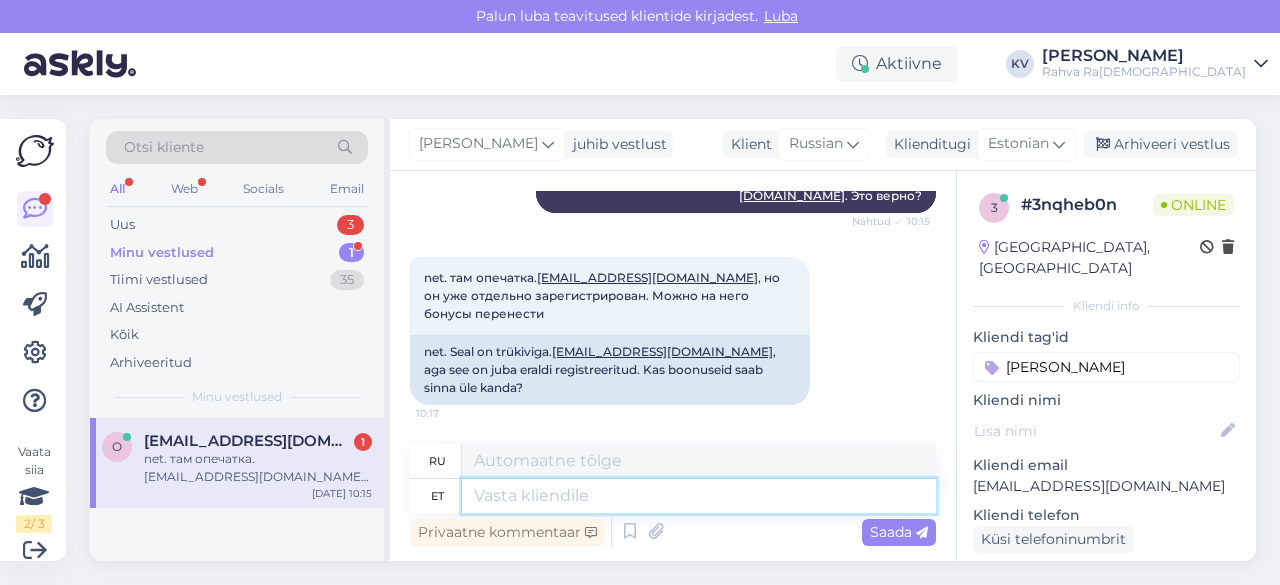 click at bounding box center [699, 496] 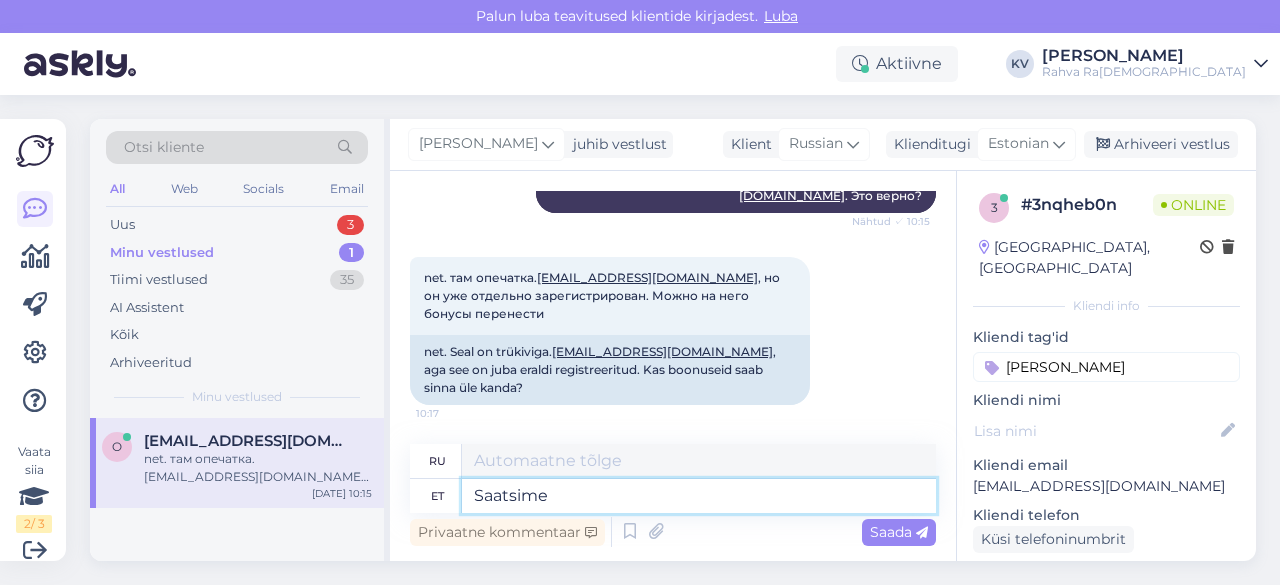type on "Saatsime" 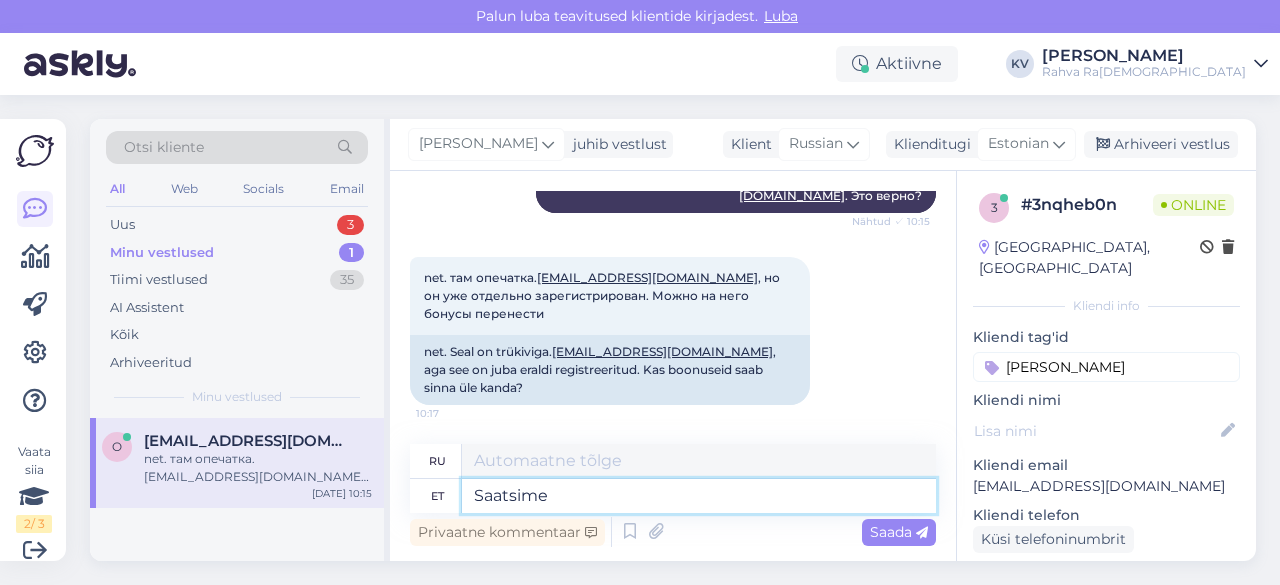 type on "Мы отправили" 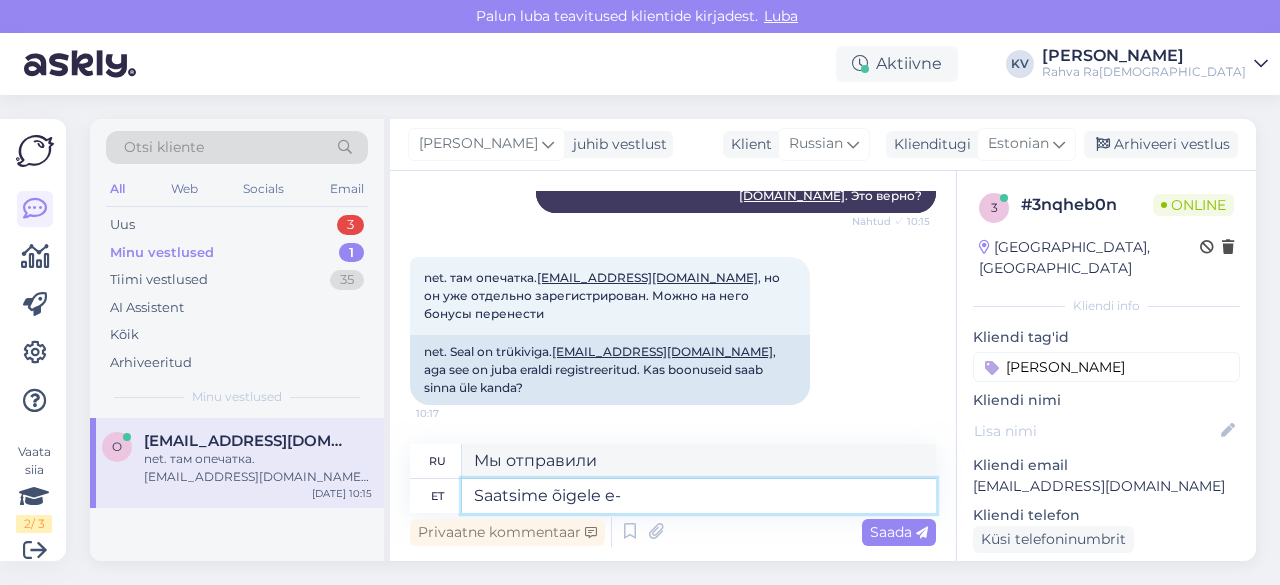 type on "Saatsime õigele e-m" 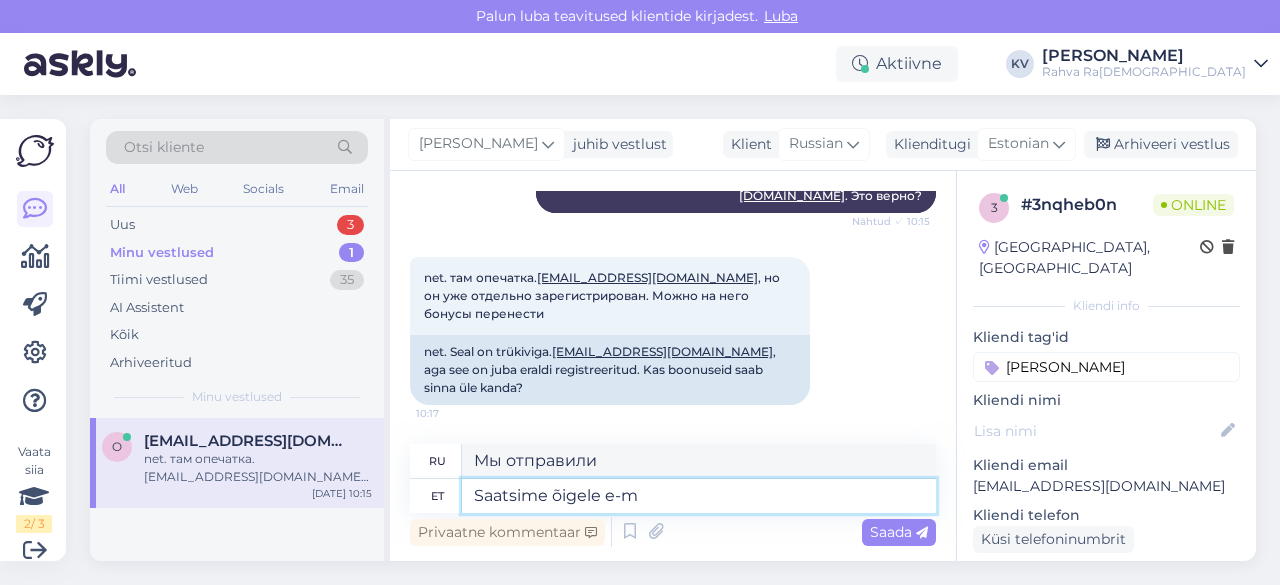 type on "Мы отправили к нужному" 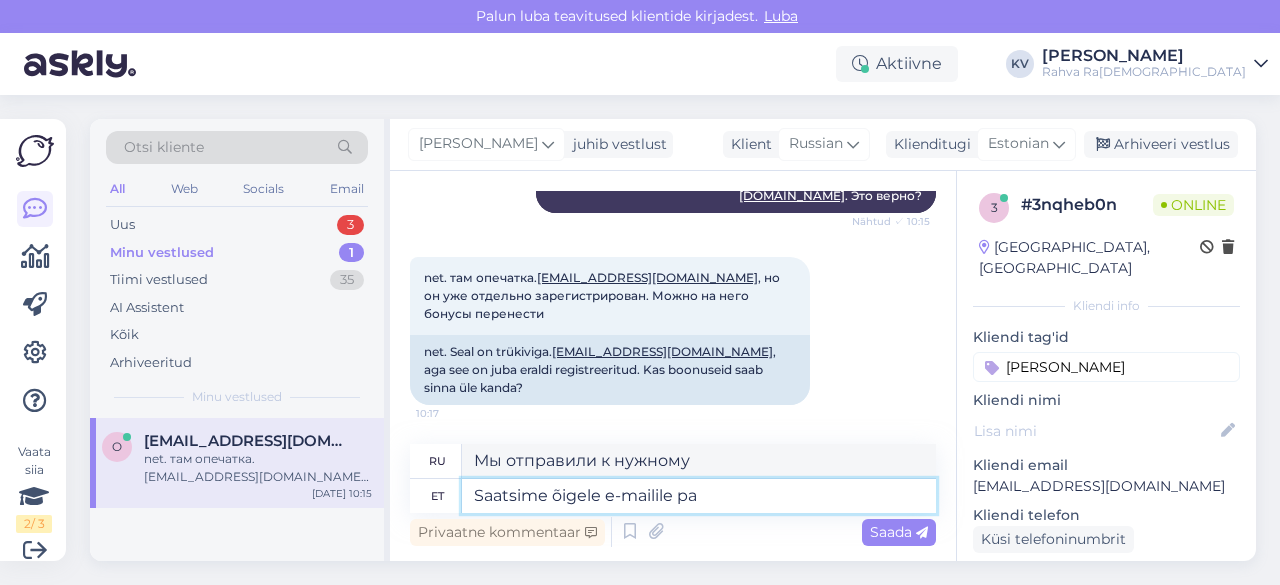 type on "Saatsime õigele e-mailile par" 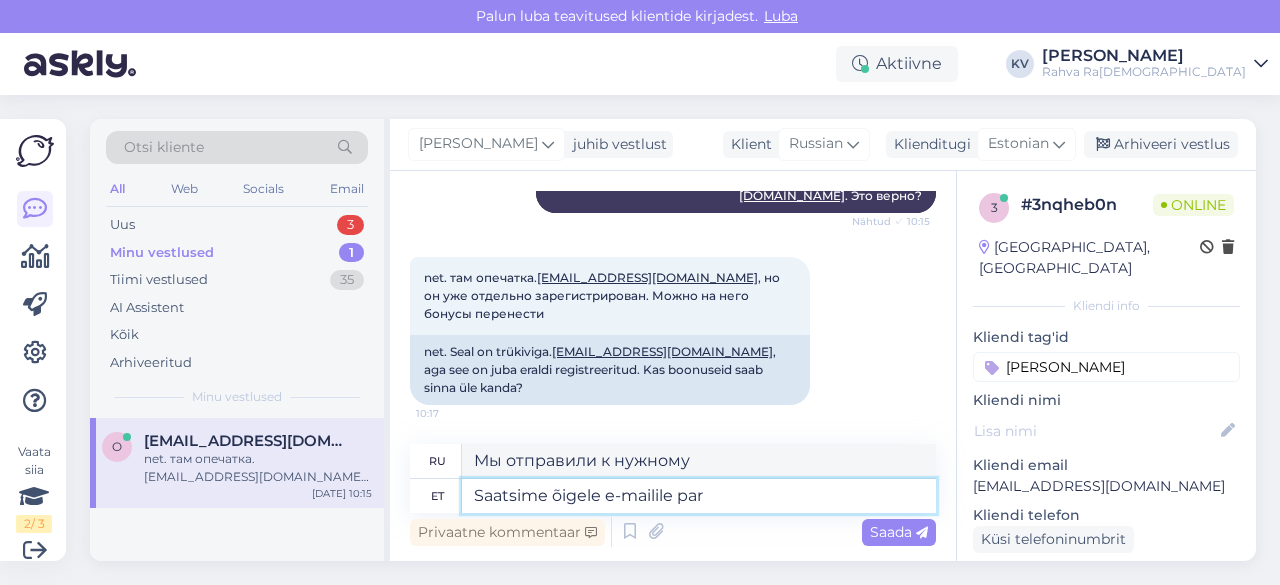 type on "Мы отправили на правильный адрес электронной почты." 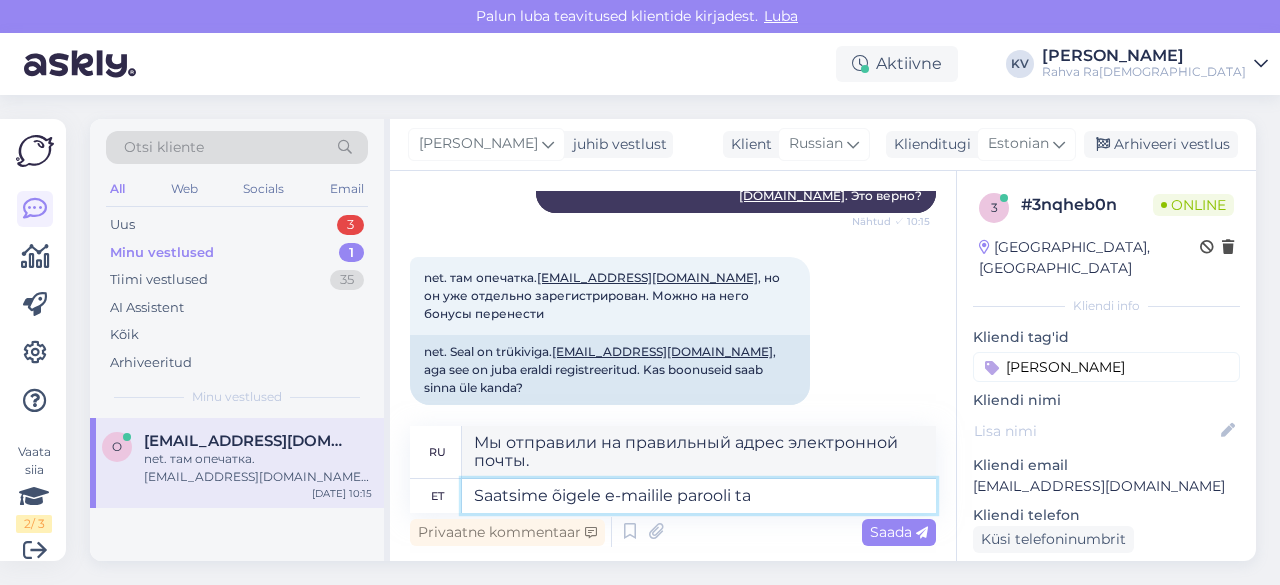 type on "Saatsime õigele e-mailile parooli taa" 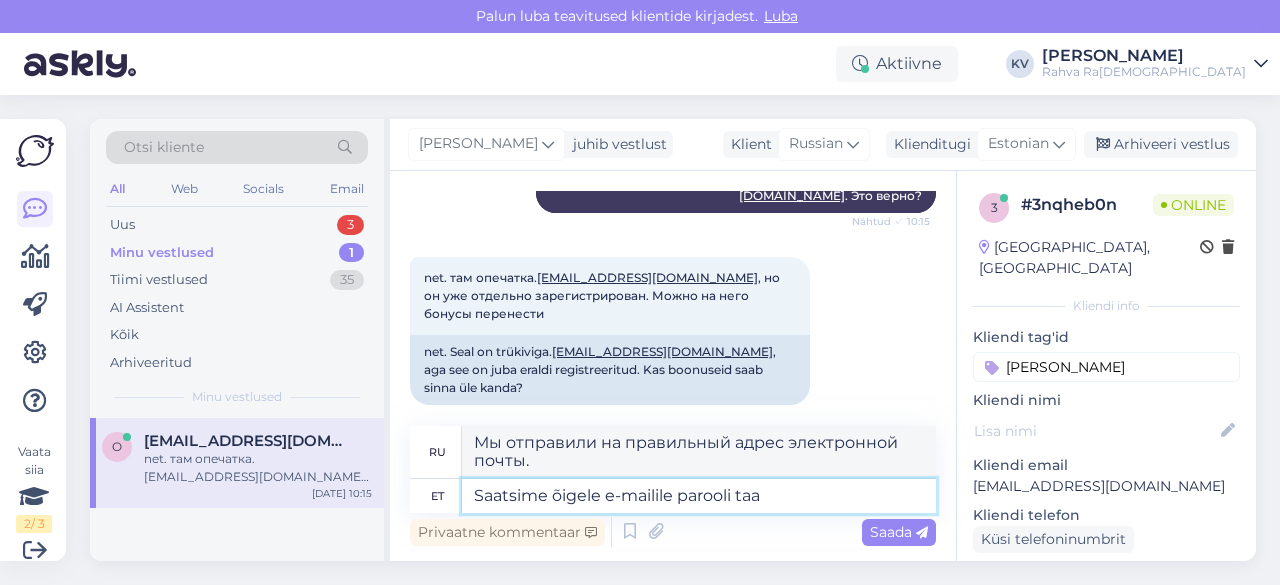 type on "Мы отправили пароль на правильный адрес электронной почты." 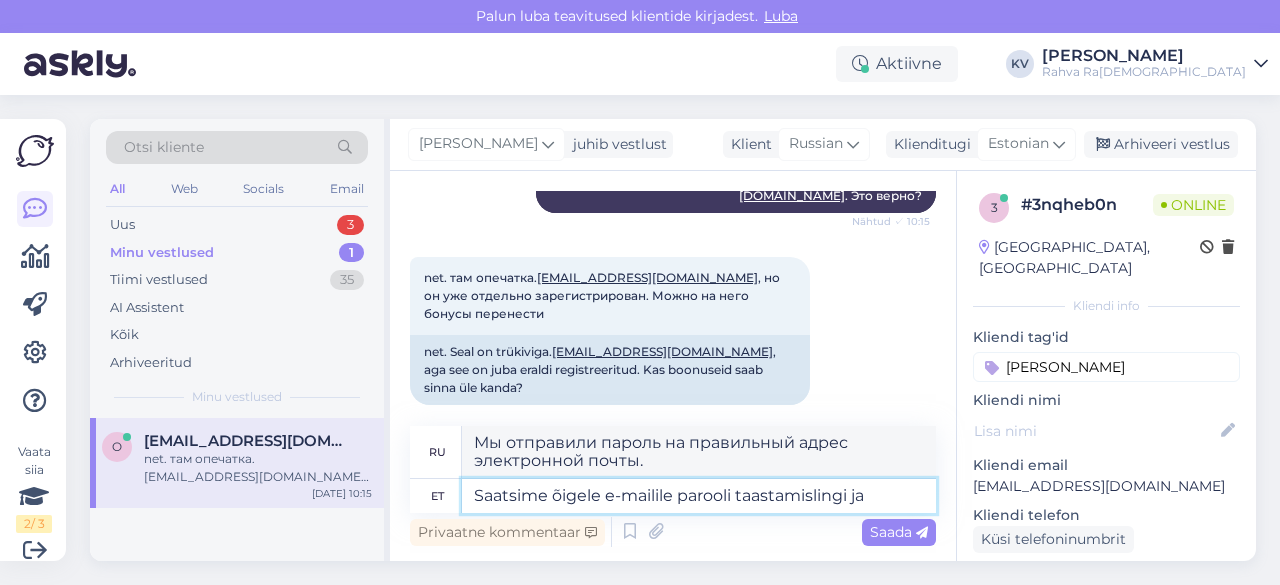 type on "Saatsime õigele e-mailile parooli taastamislingi ja" 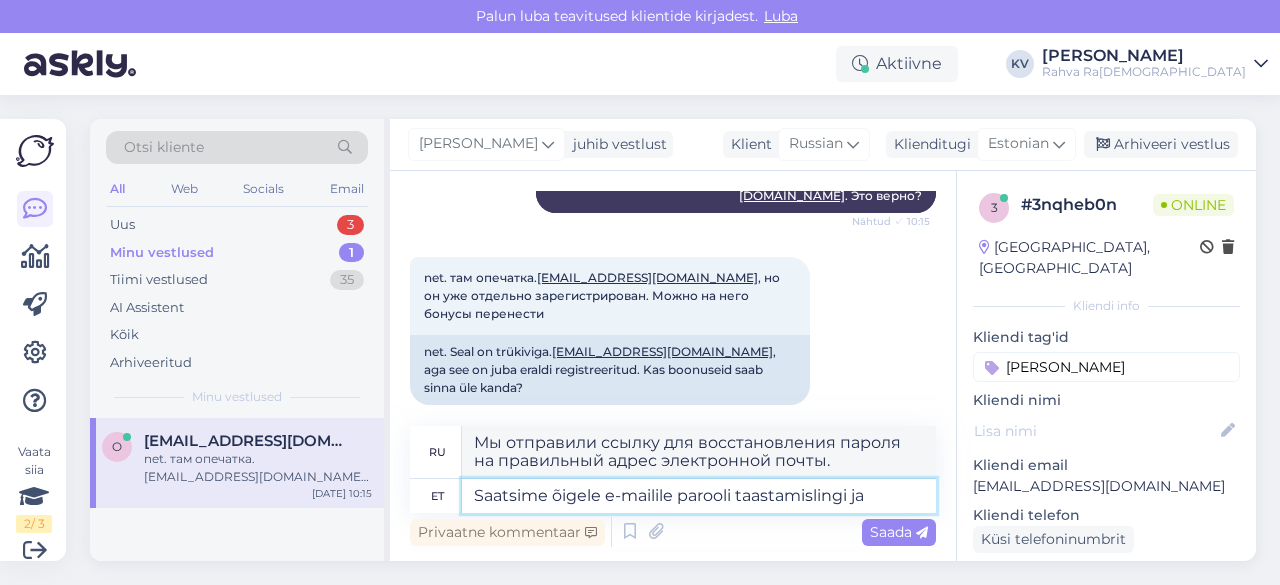type on "Мы отправили ссылку для восстановления пароля на правильный адрес электронной почты и" 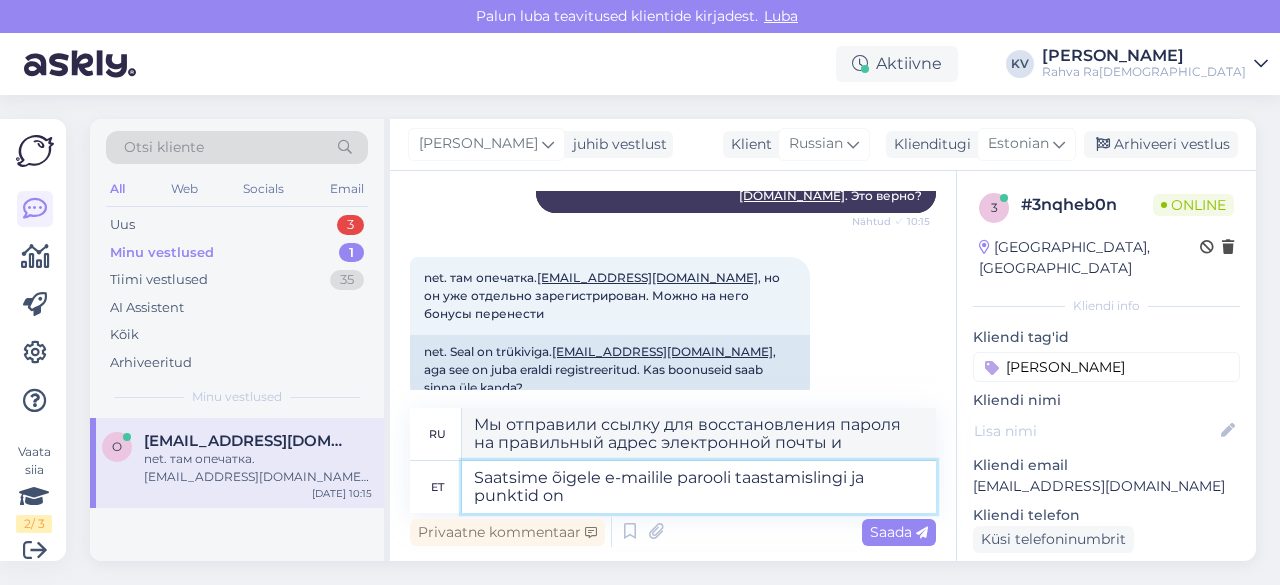 type on "Saatsime õigele e-mailile parooli taastamislingi ja punktid on" 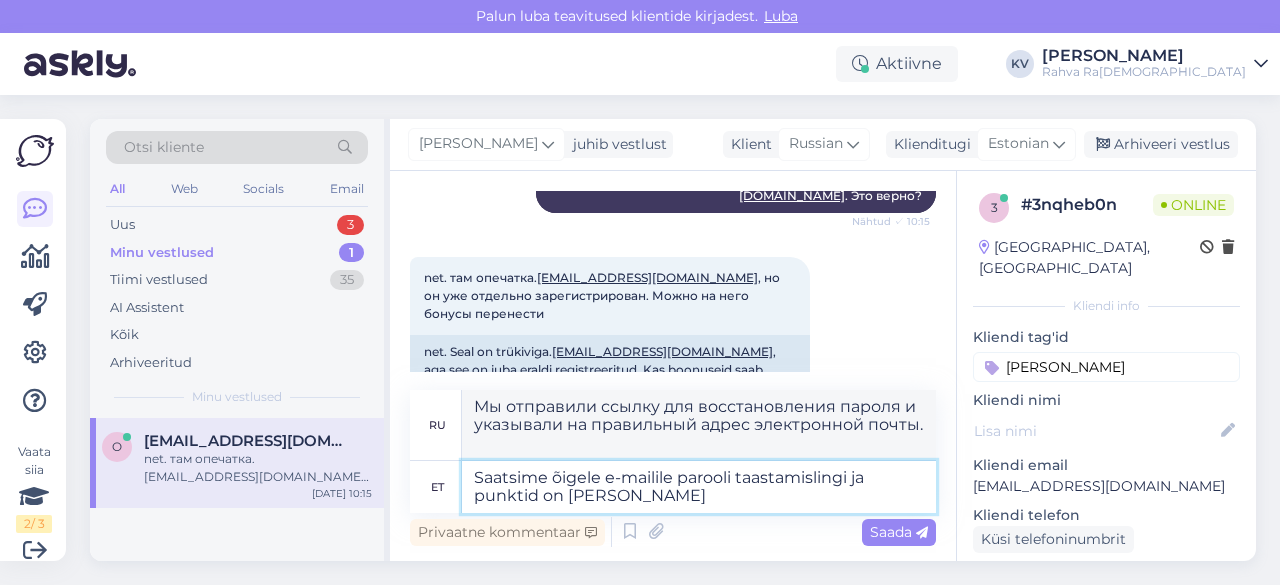 type on "Saatsime õigele e-mailile parooli taastamislingi ja punktid on [PERSON_NAME]" 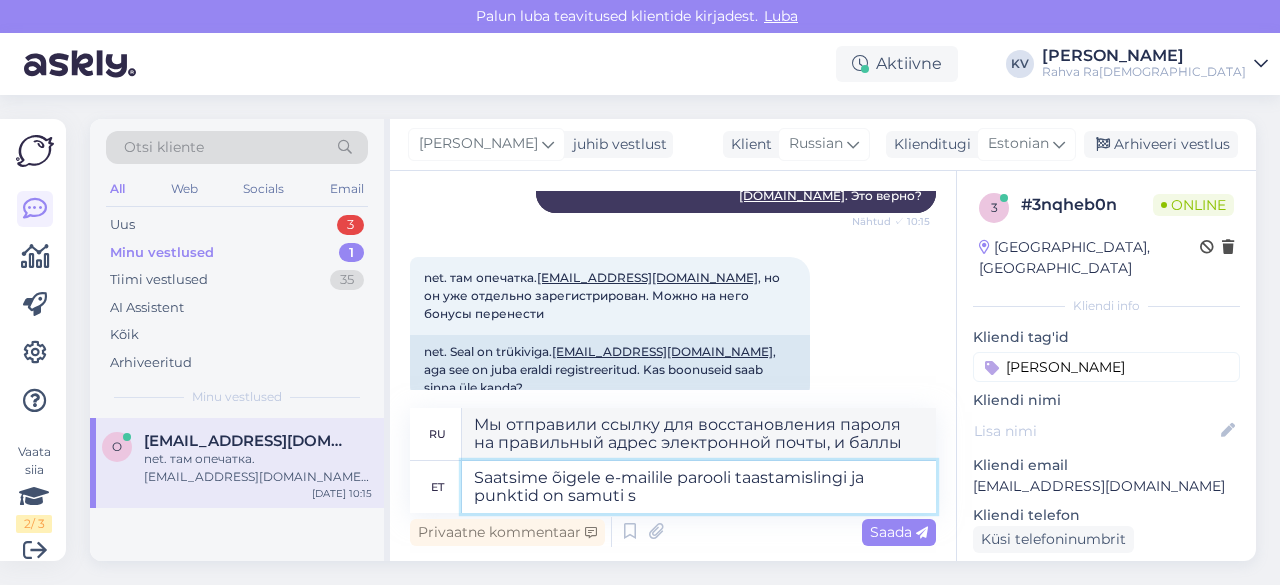 type on "Saatsime õigele e-mailile parooli taastamislingi ja punktid on samuti se" 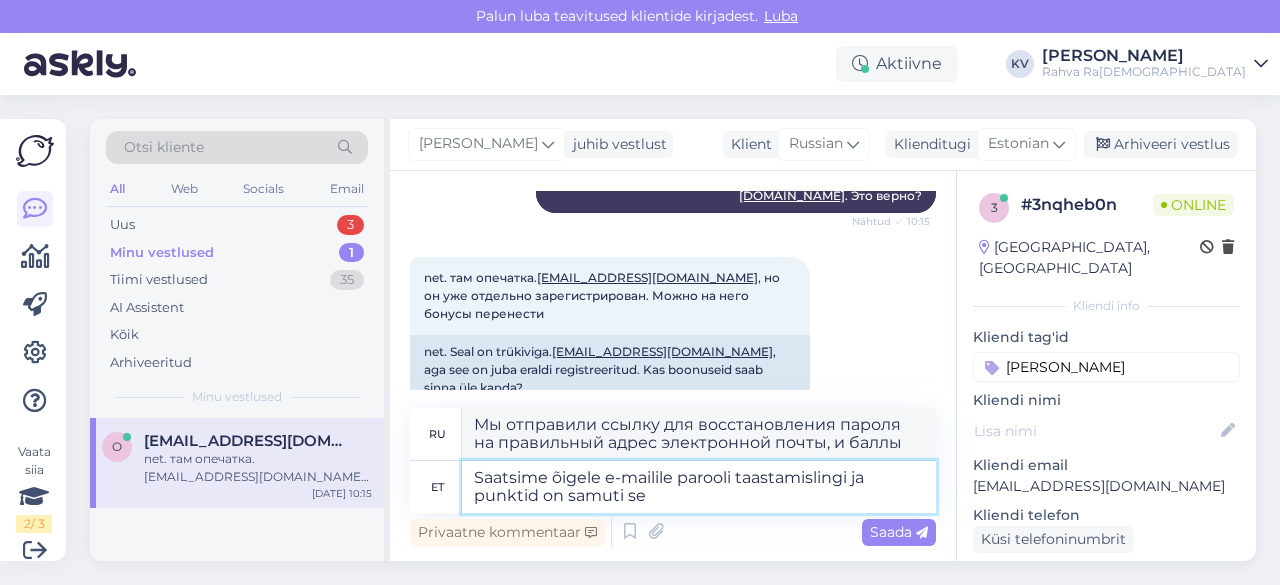 type on "Мы отправили ссылку для восстановления пароля на правильный адрес электронной почты, а также баллы" 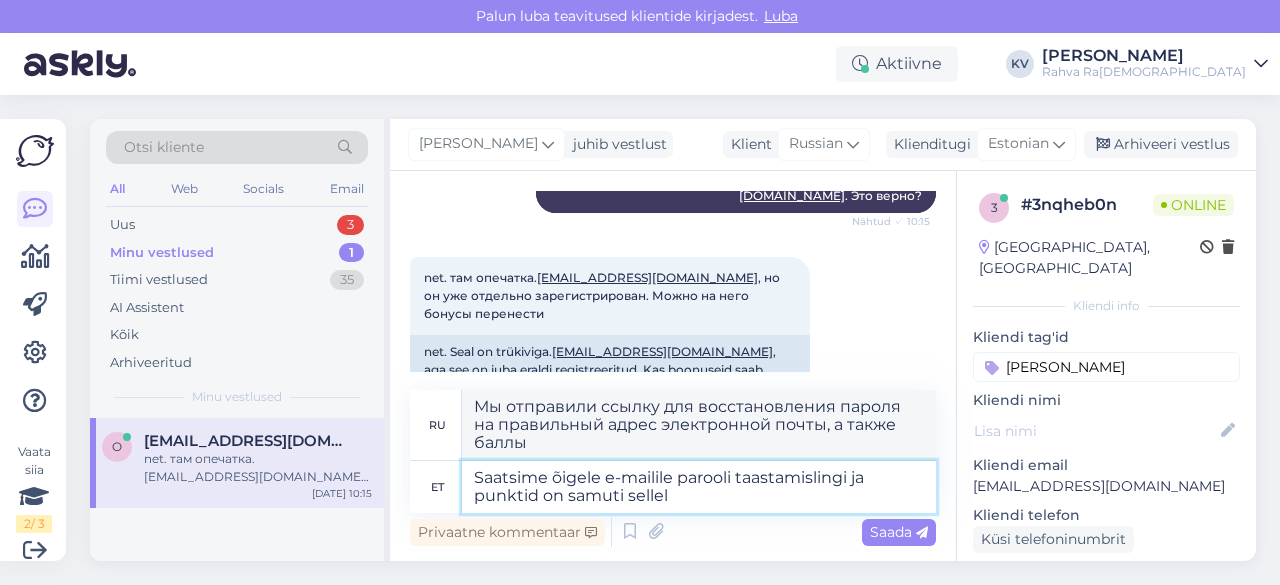 type on "Saatsime õigele e-mailile parooli taastamislingi ja punktid on samuti sellel k" 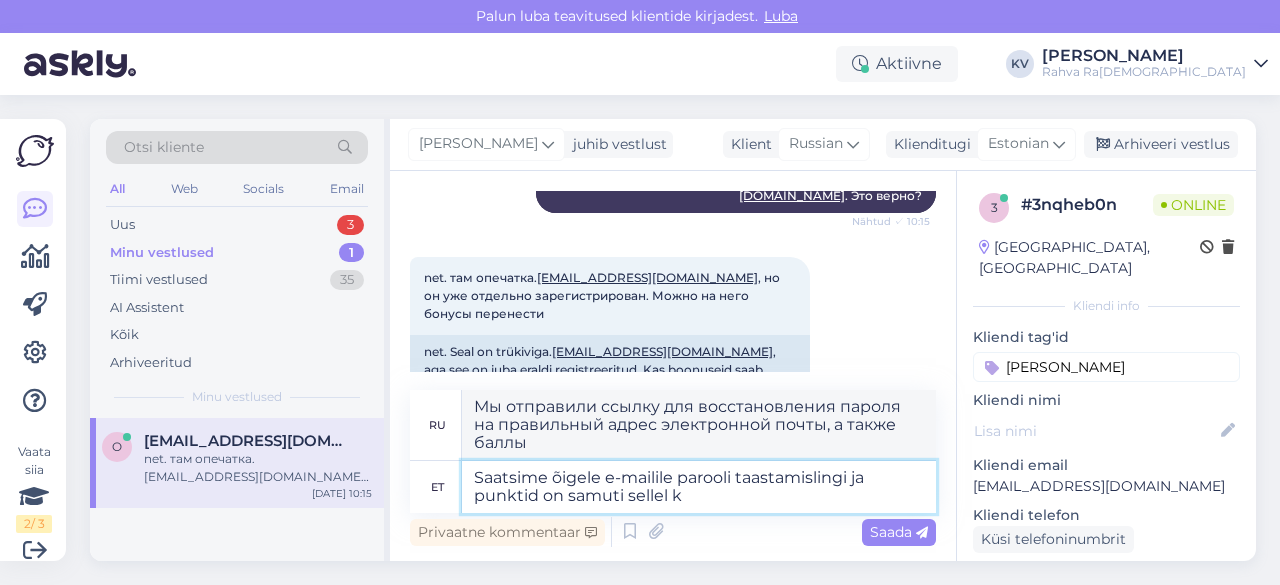 type on "Мы отправили ссылку для восстановления пароля на правильный адрес электронной почты, баллы тоже там." 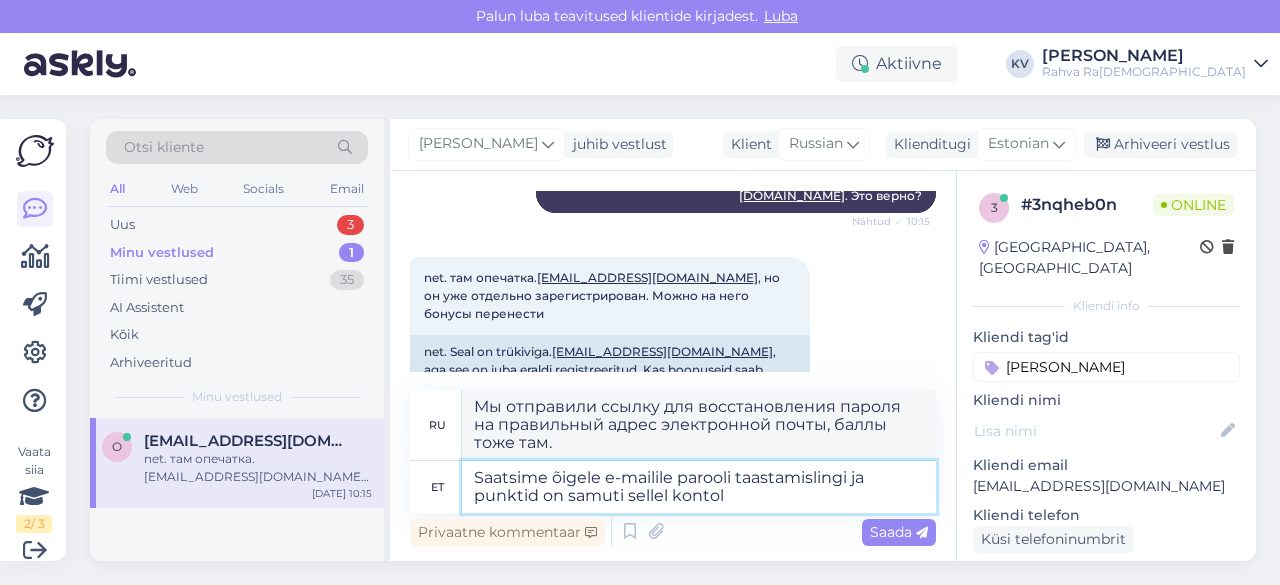 type on "Saatsime õigele e-mailile parooli taastamislingi ja punktid on samuti sellel kontol i" 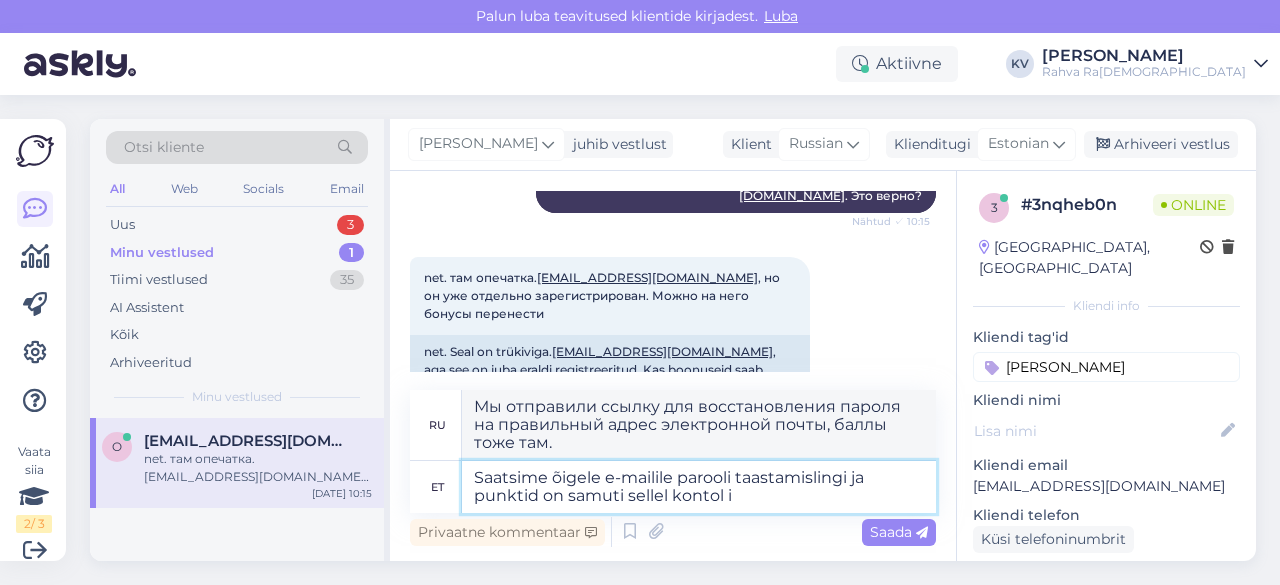 type on "Мы отправили ссылку для восстановления пароля на правильный адрес электронной почты, баллы также начисляются на этот счет." 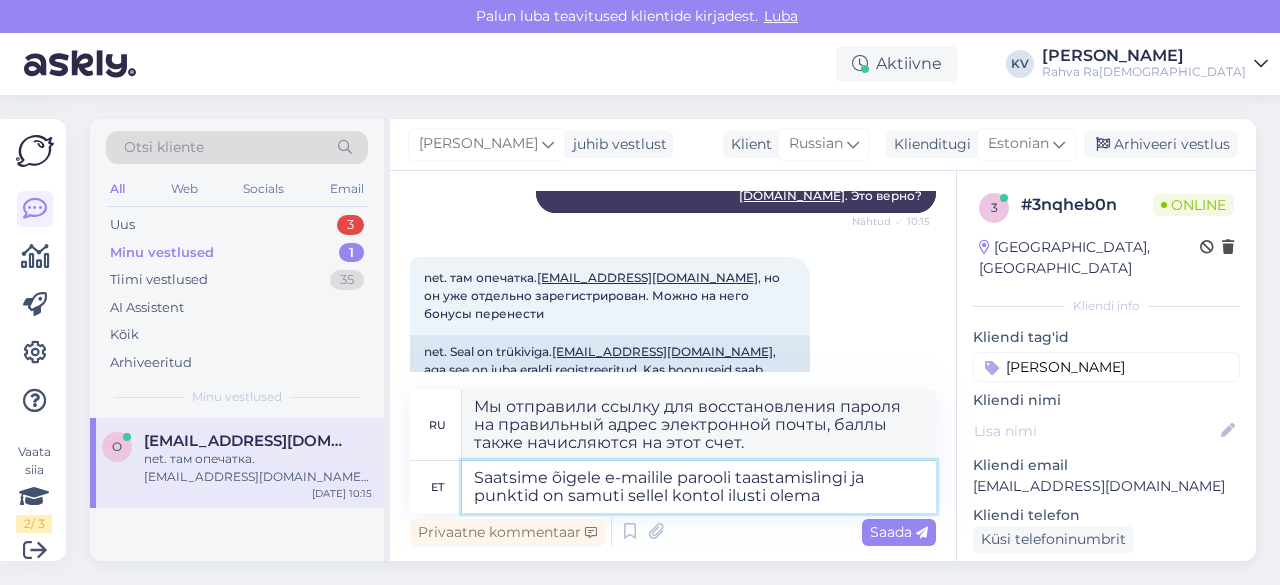 type on "Saatsime õigele e-mailile parooli taastamislingi ja punktid on samuti sellel kontol ilusti olemas" 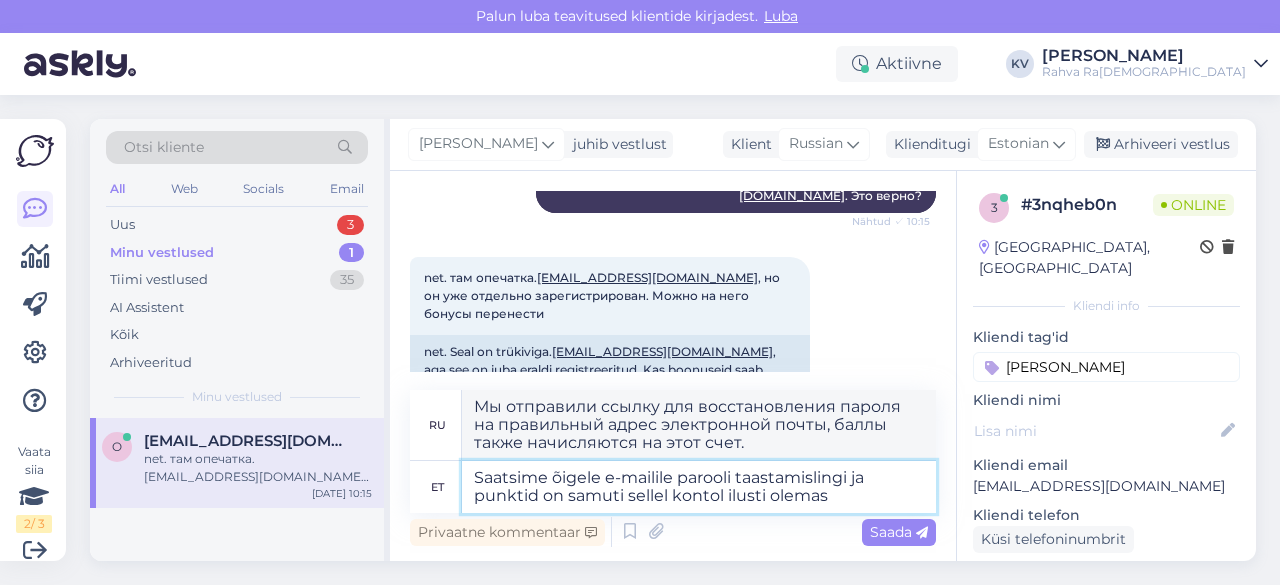 type on "Мы отправили ссылку для восстановления пароля на правильный адрес электронной почты, и баллы также были зачислены на этот счет." 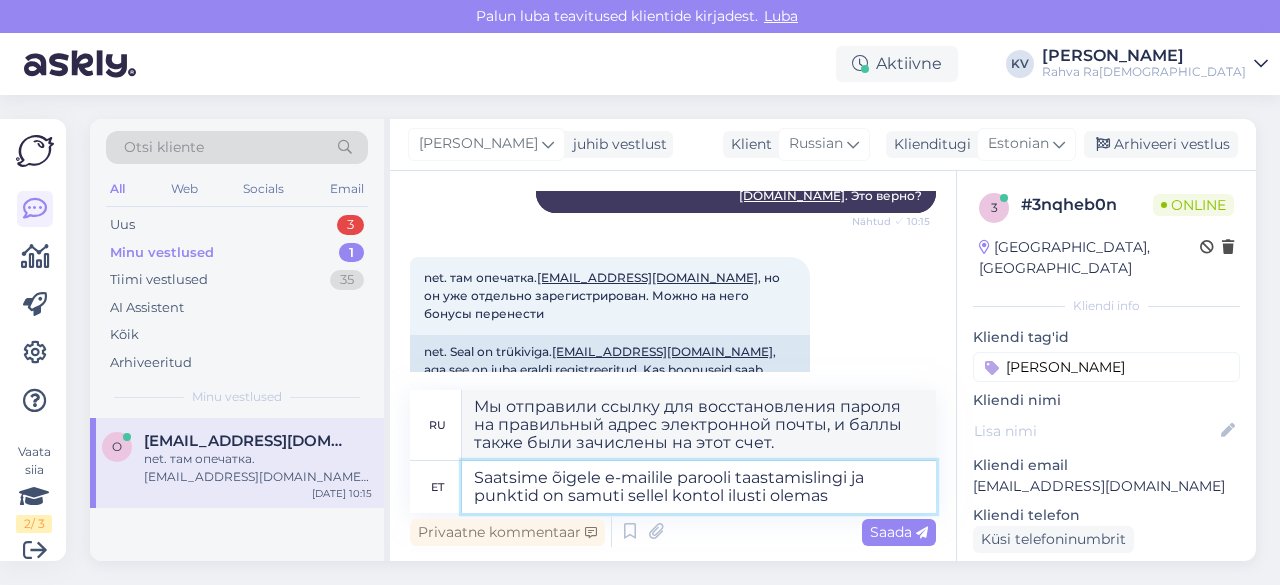 type on "Saatsime õigele e-mailile parooli taastamislingi ja punktid on samuti sellel kontol ilusti olemas :" 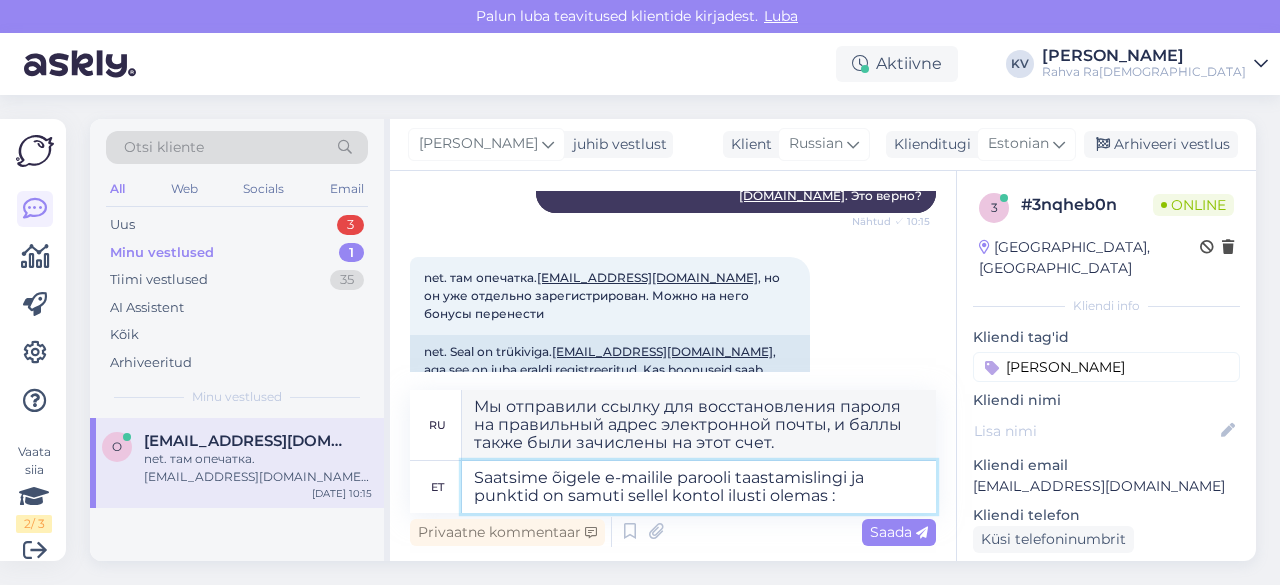 type on "Мы отправили ссылку для восстановления пароля на правильный адрес электронной почты, баллы также доступны на этой учетной записи." 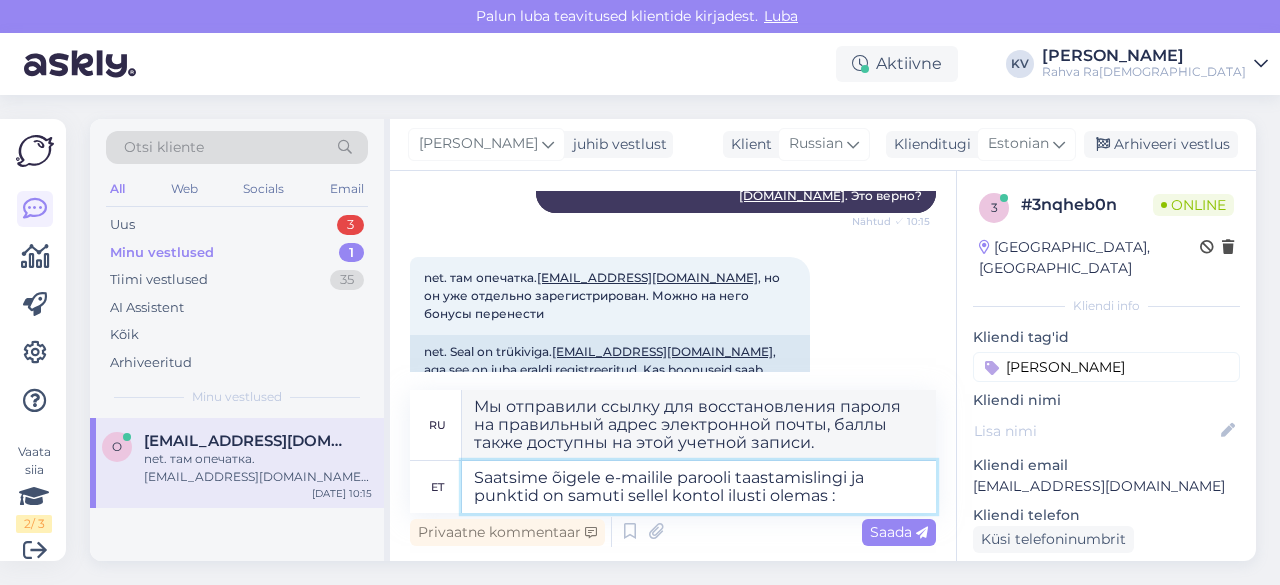 type on "Saatsime õigele e-mailile parooli taastamislingi ja punktid on samuti sellel kontol ilusti olemas :)" 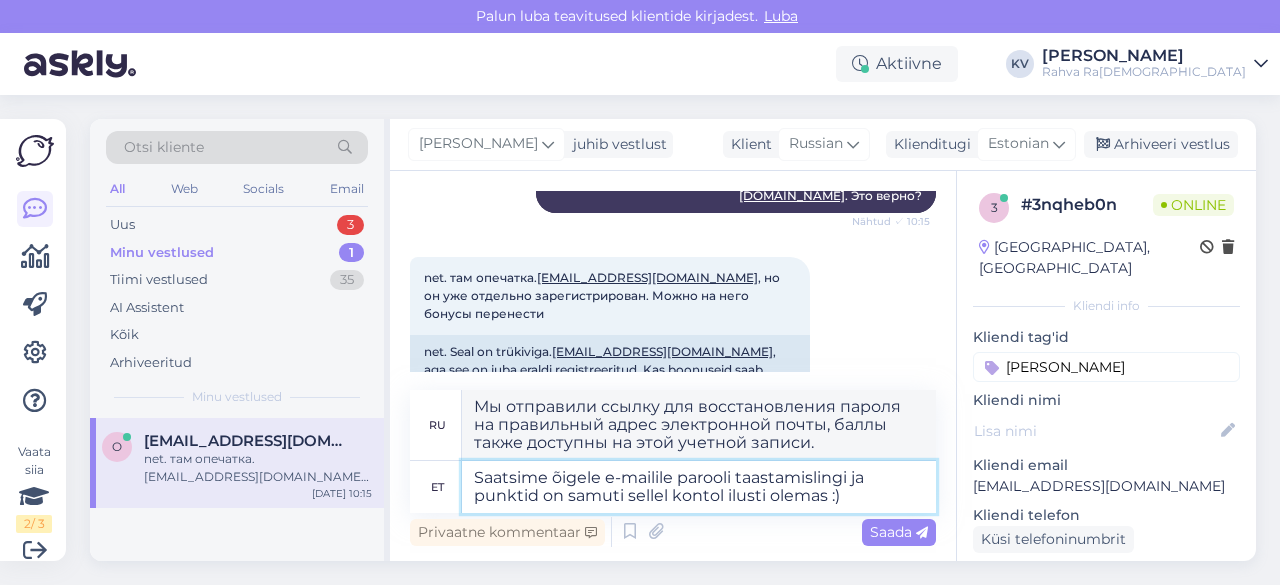 type on "Мы отправили ссылку для восстановления пароля на правильный адрес электронной почты, и баллы также появились на этом аккаунте :)" 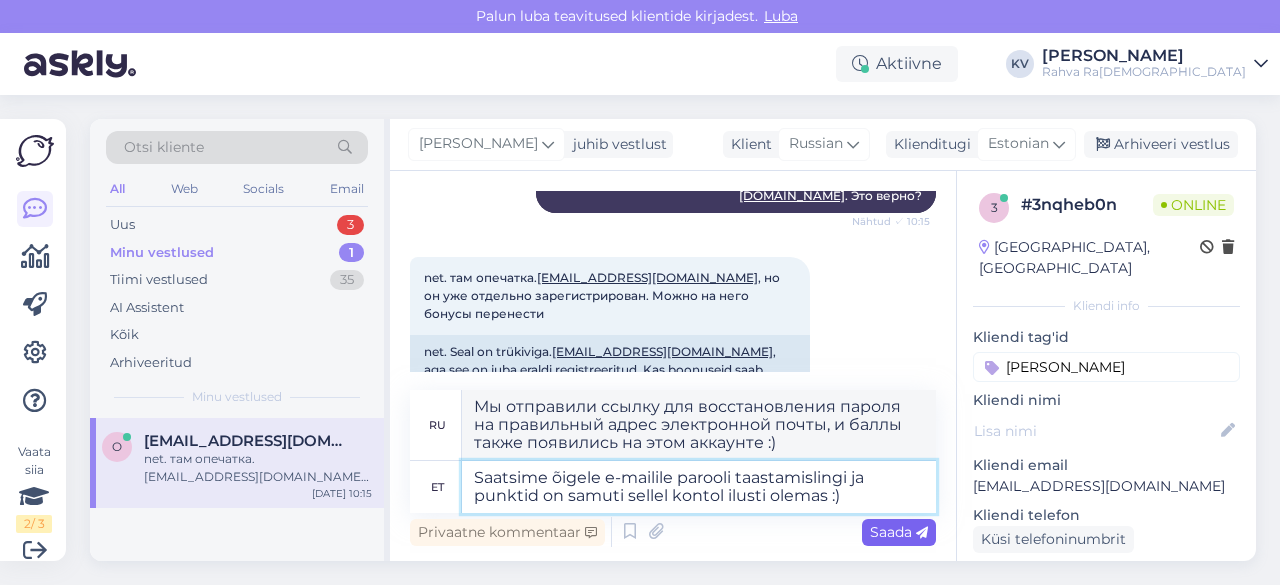 type on "Saatsime õigele e-mailile parooli taastamislingi ja punktid on samuti sellel kontol ilusti olemas :)" 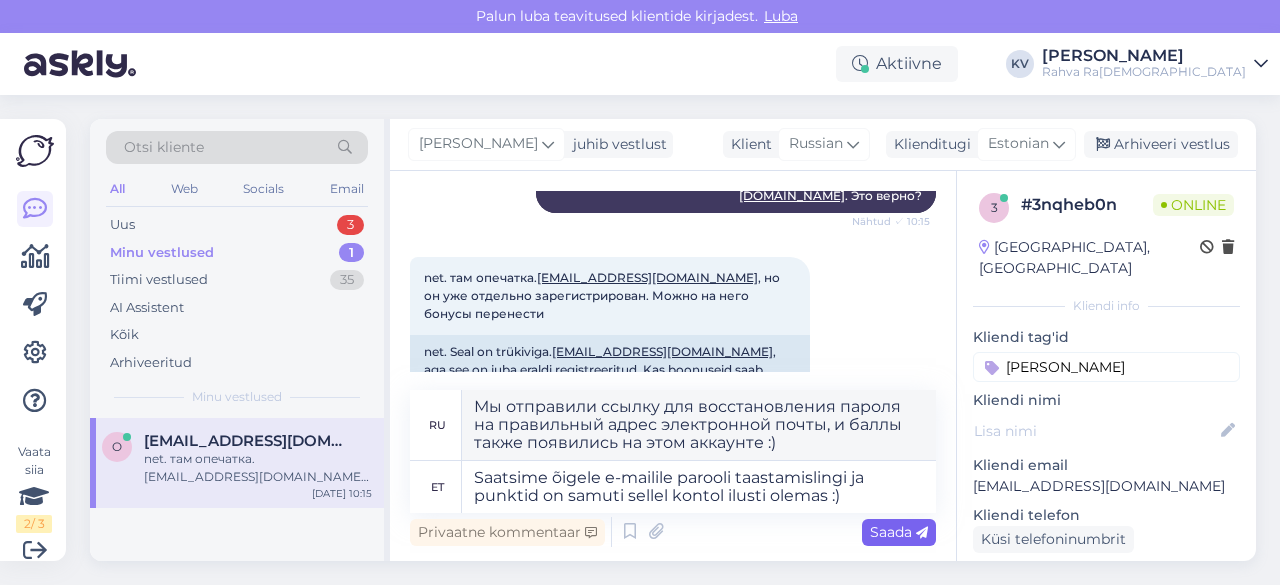 click on "Saada" at bounding box center (899, 532) 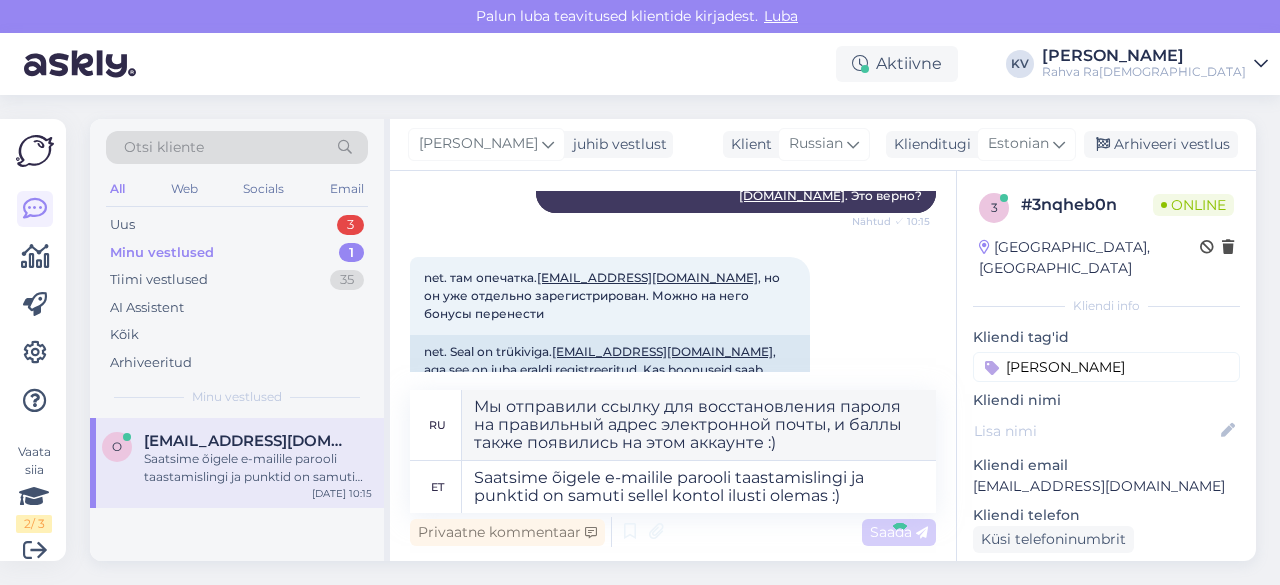 type 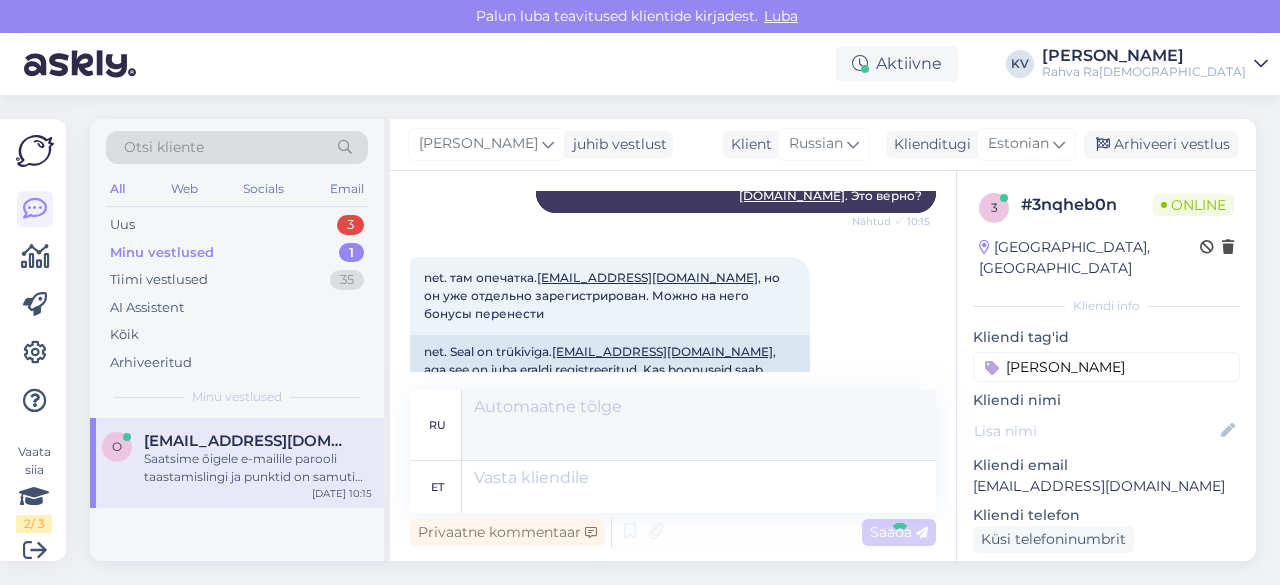 scroll, scrollTop: 1032, scrollLeft: 0, axis: vertical 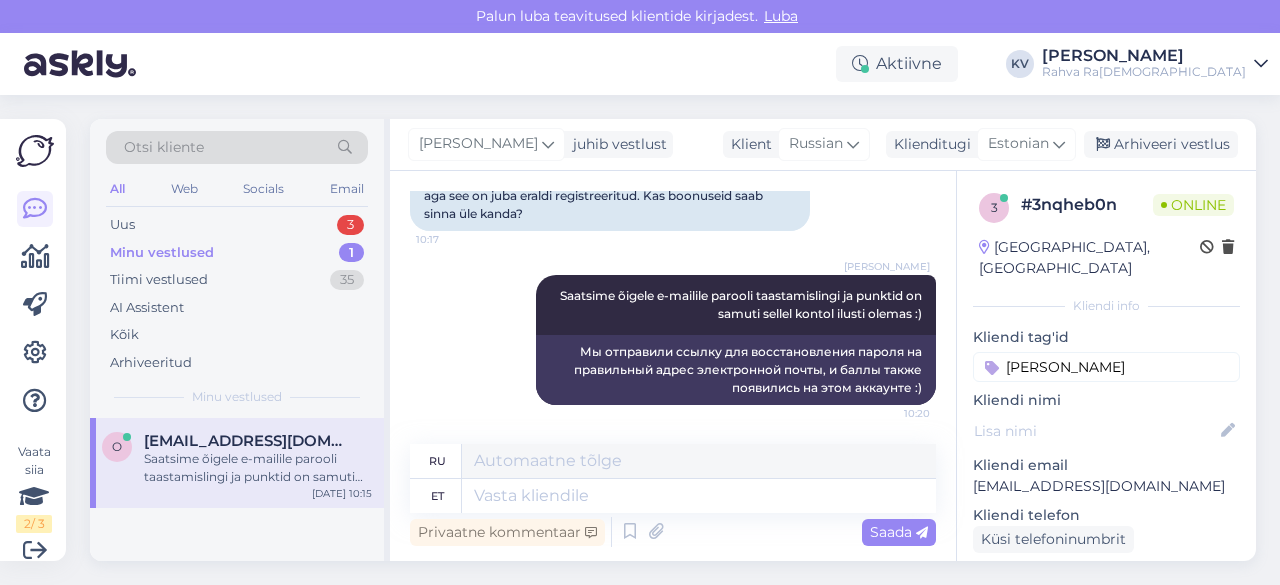 drag, startPoint x: 1176, startPoint y: 343, endPoint x: 938, endPoint y: 381, distance: 241.01453 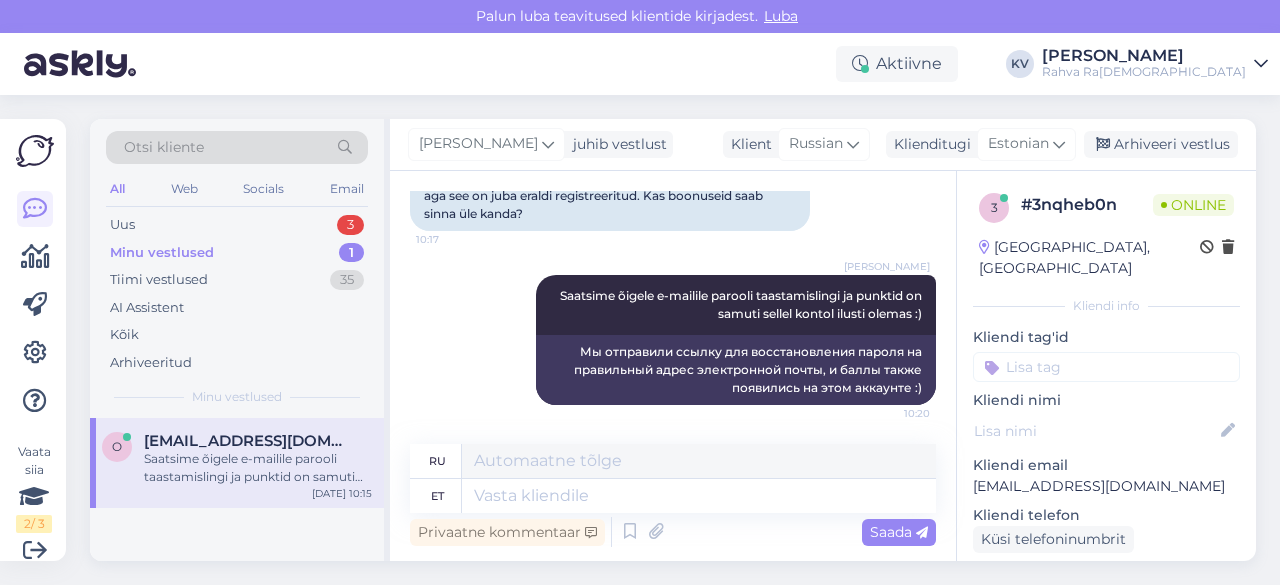 type 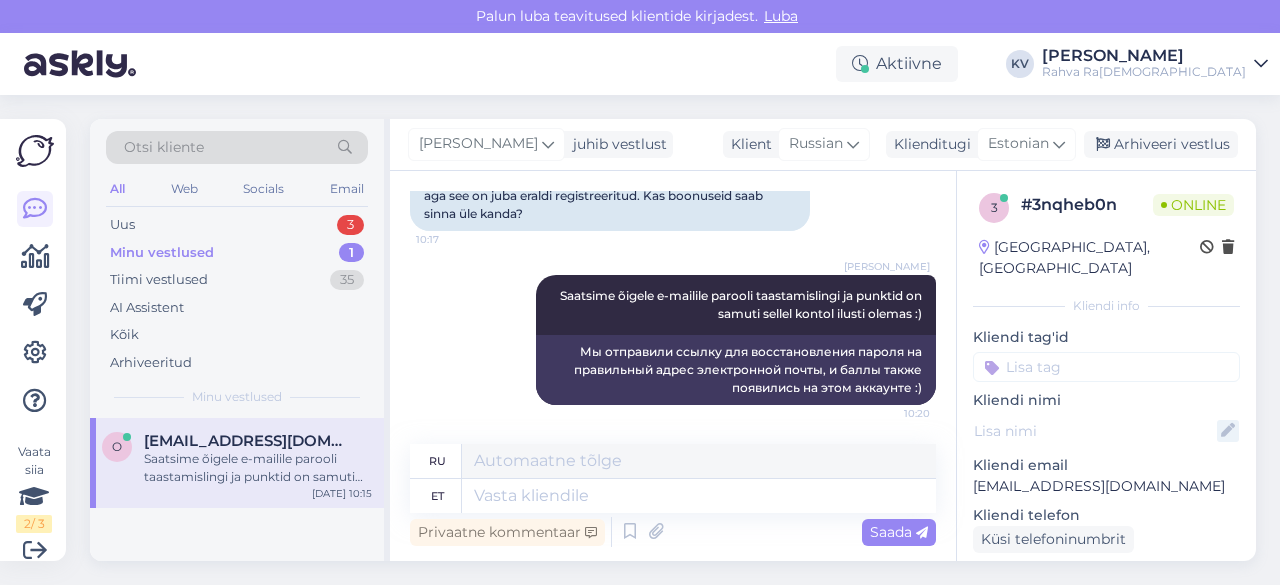 click at bounding box center (1228, 431) 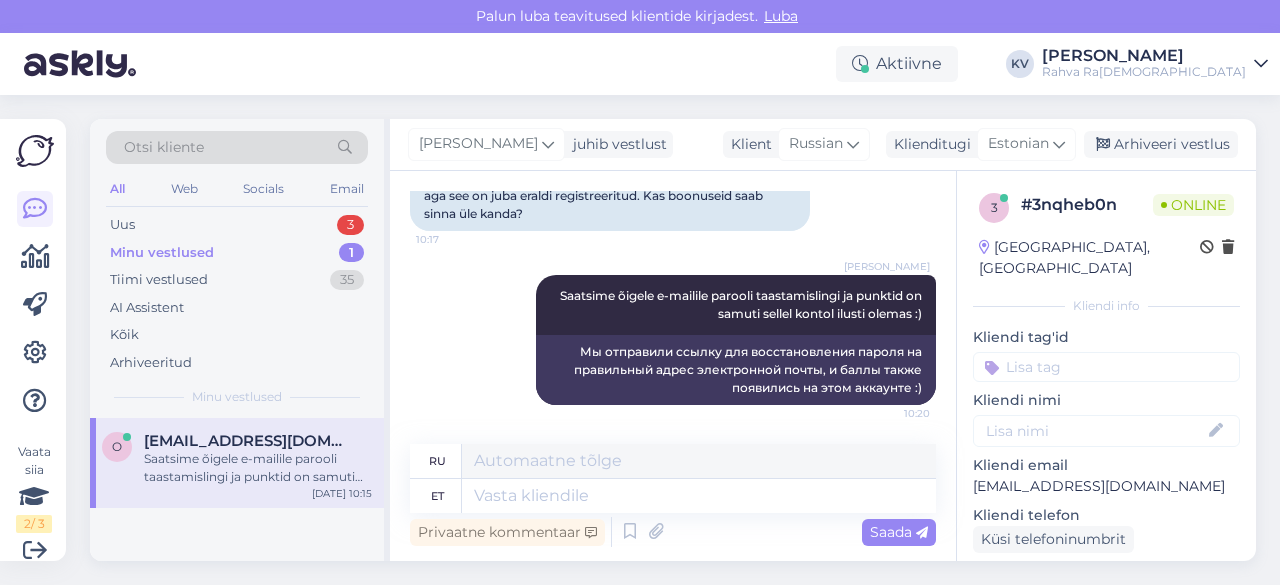 paste on "[PERSON_NAME]" 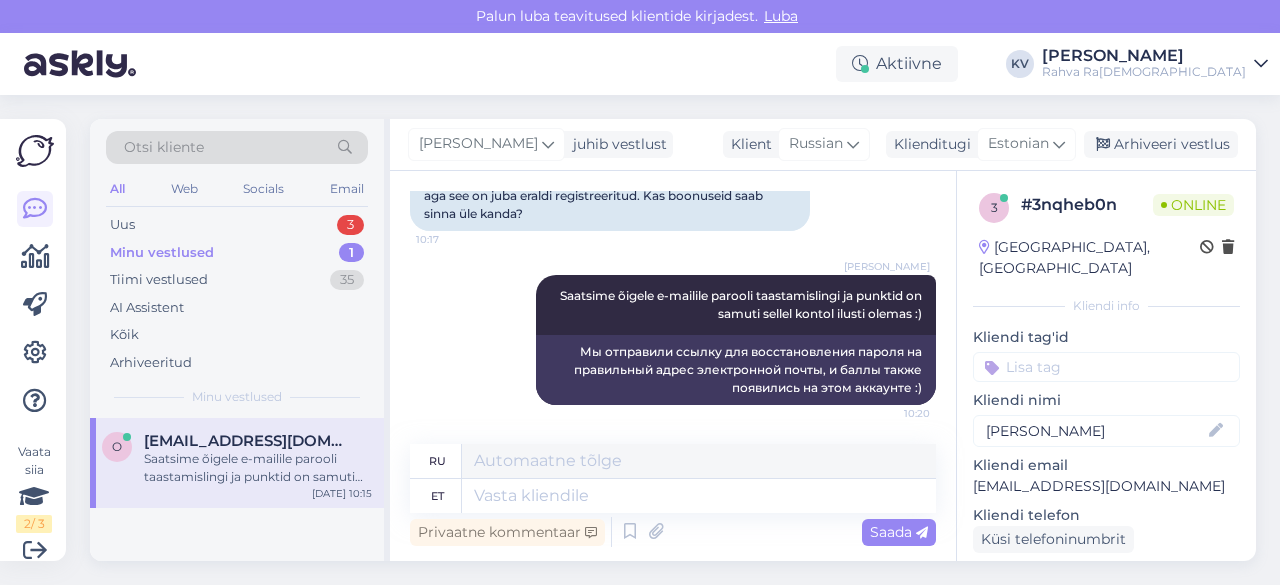 type on "[PERSON_NAME]" 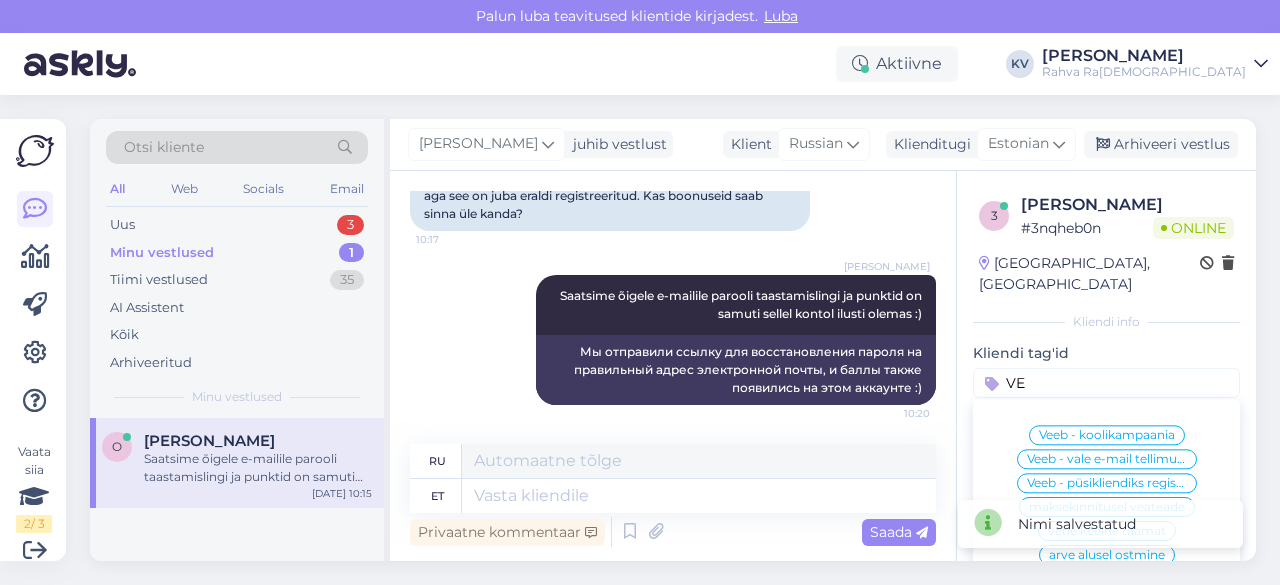 type on "V" 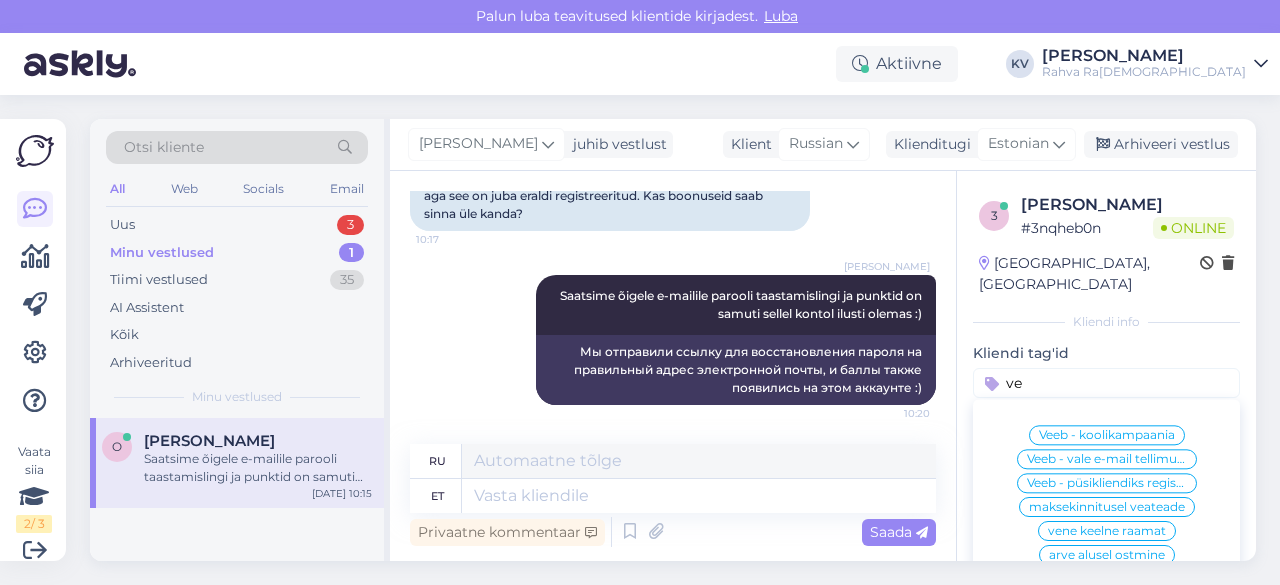 type on "v" 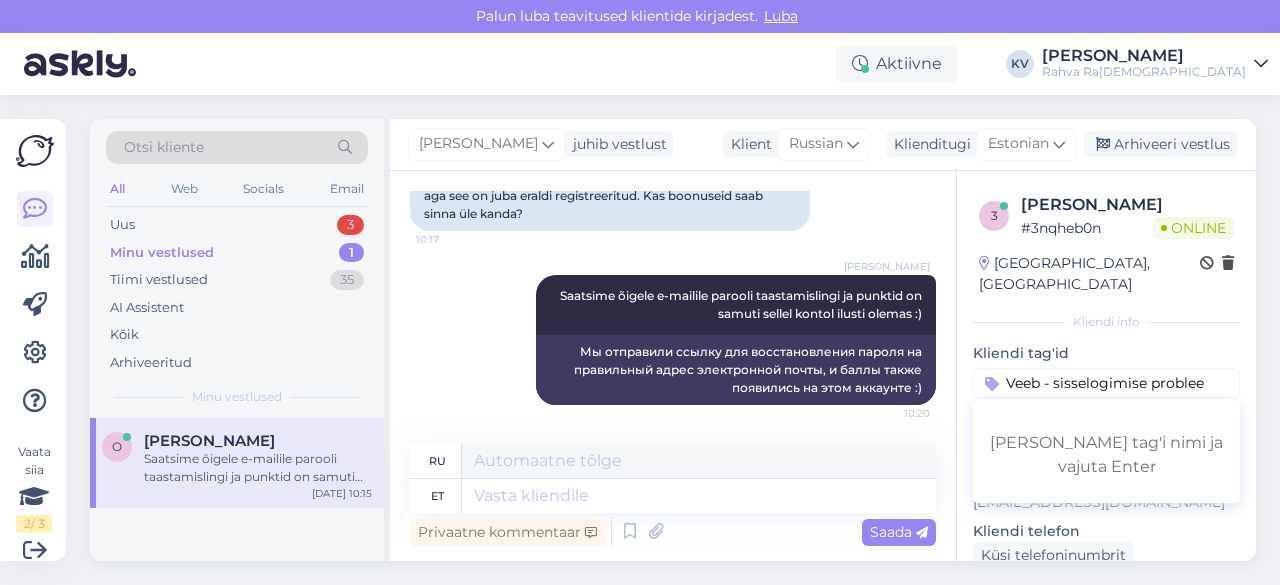 type on "Veeb - sisselogimise probleem" 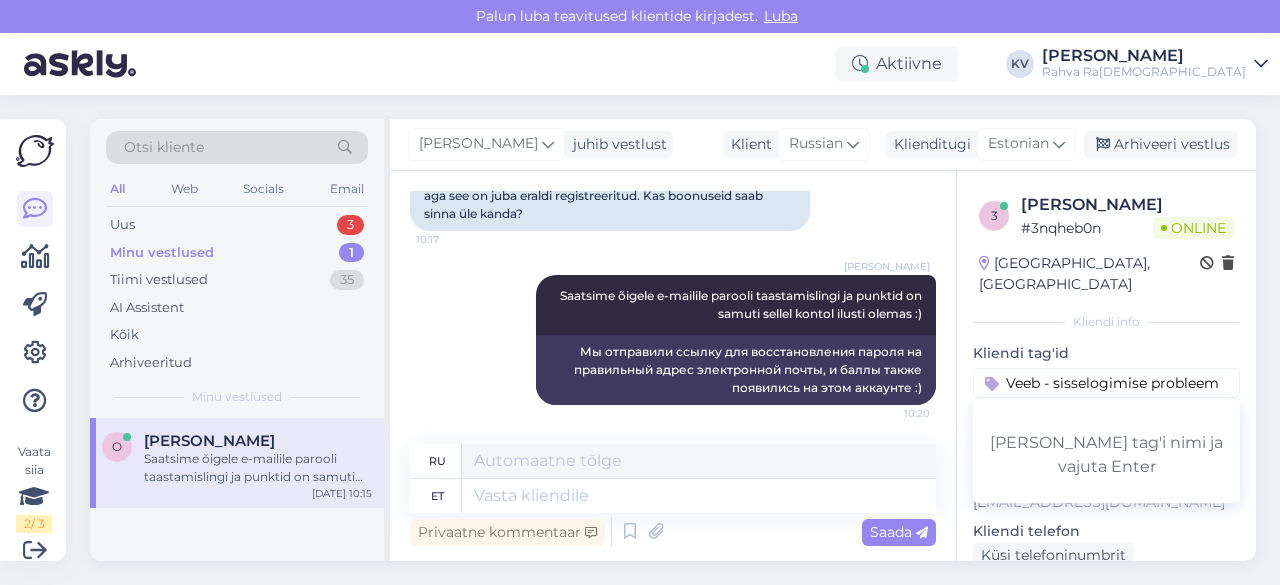 scroll, scrollTop: 0, scrollLeft: 6, axis: horizontal 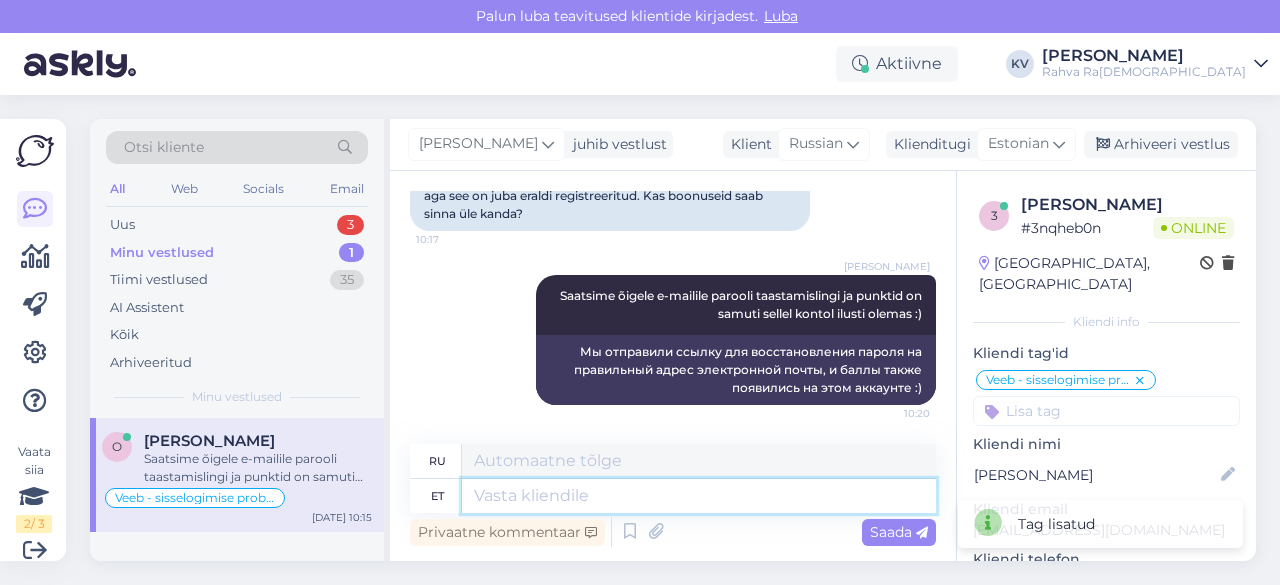 click at bounding box center [699, 496] 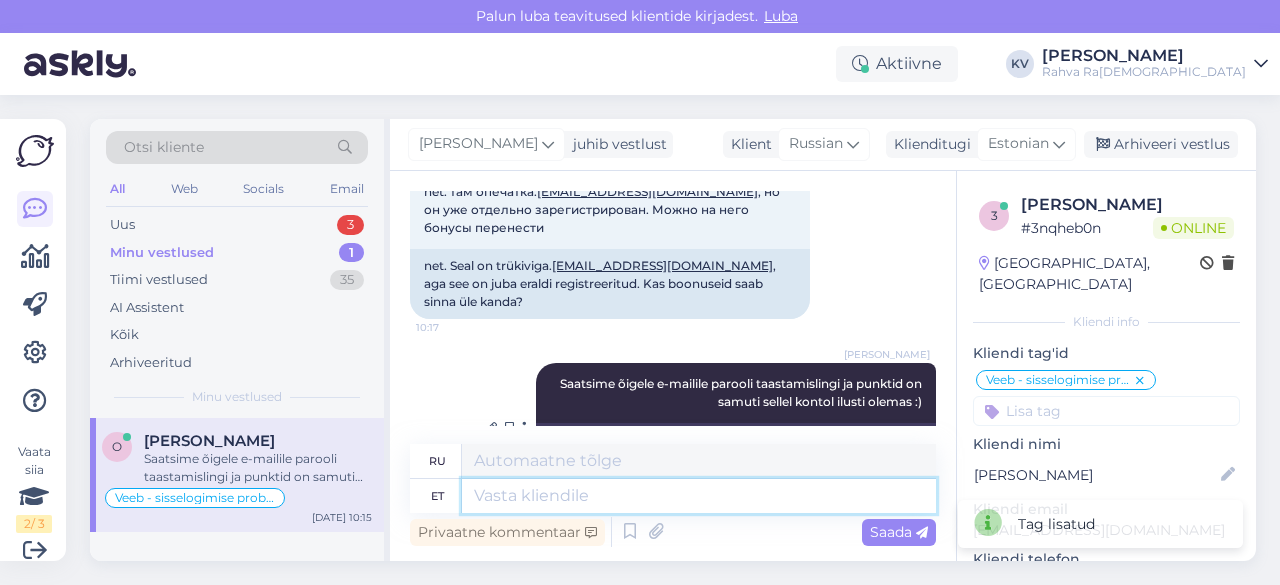 scroll, scrollTop: 1032, scrollLeft: 0, axis: vertical 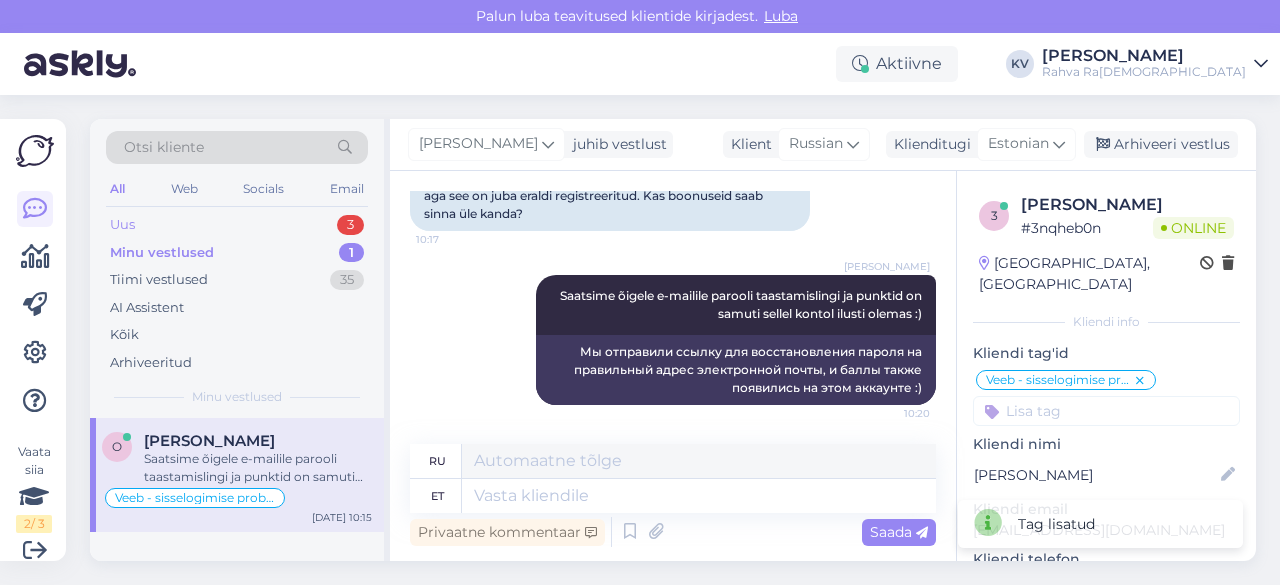click on "Uus 3" at bounding box center [237, 225] 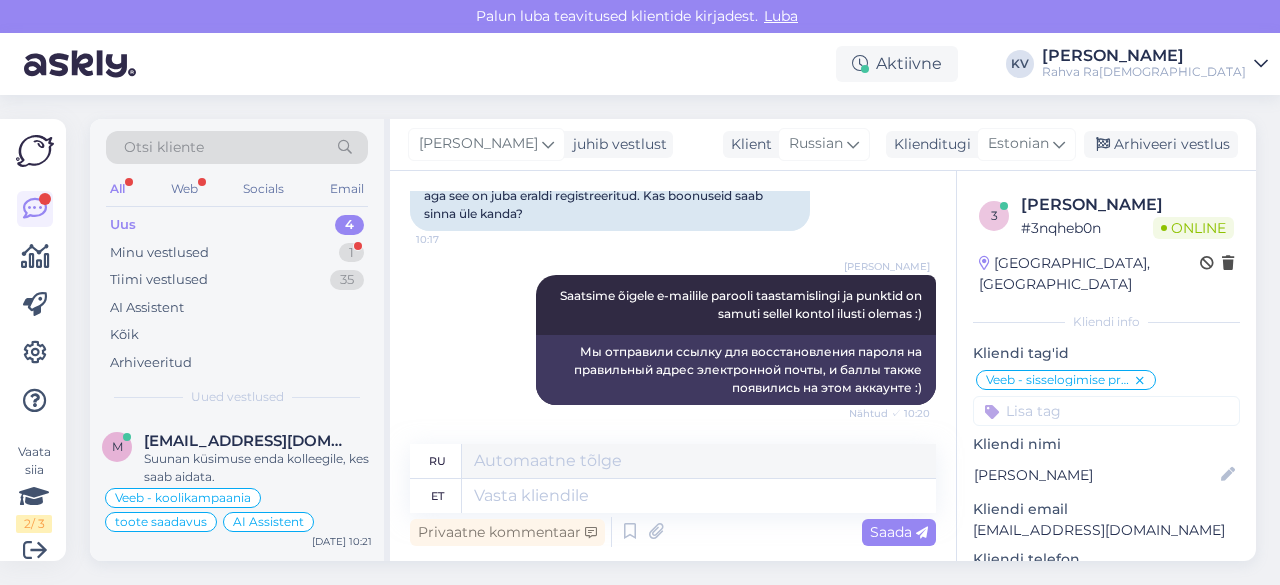scroll, scrollTop: 1152, scrollLeft: 0, axis: vertical 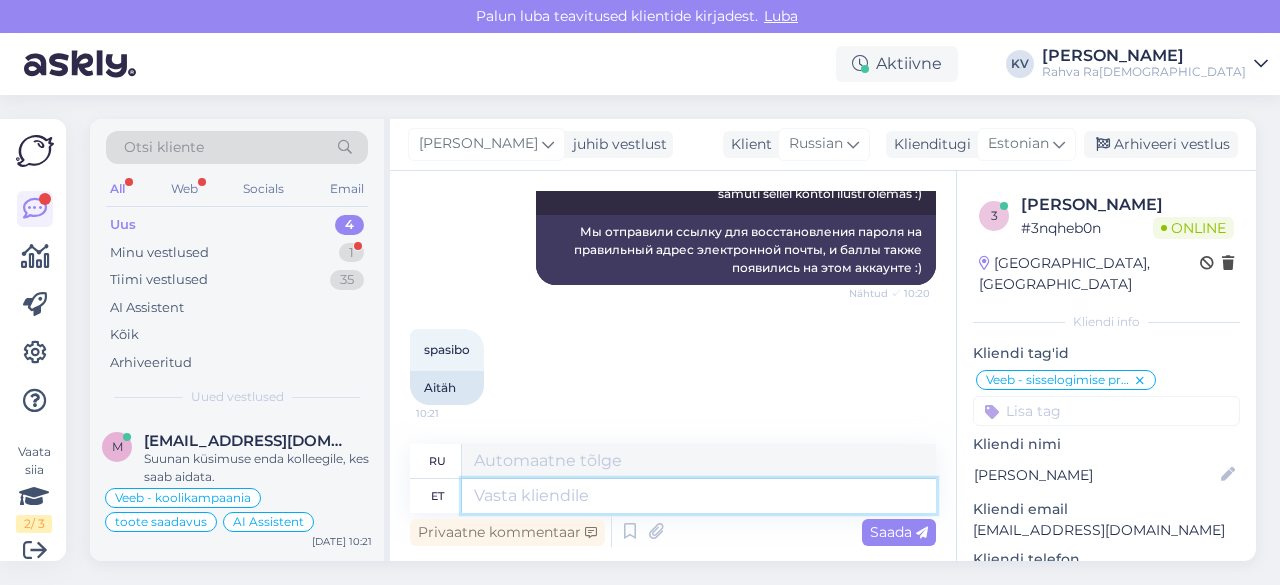 click at bounding box center [699, 496] 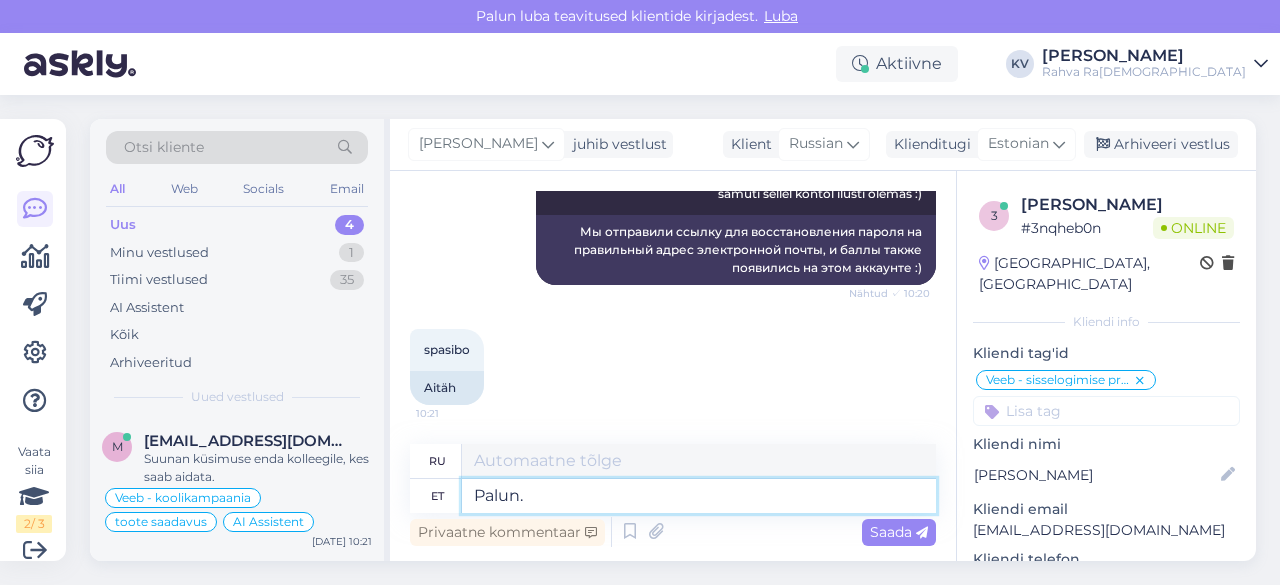 type on "Palun. K" 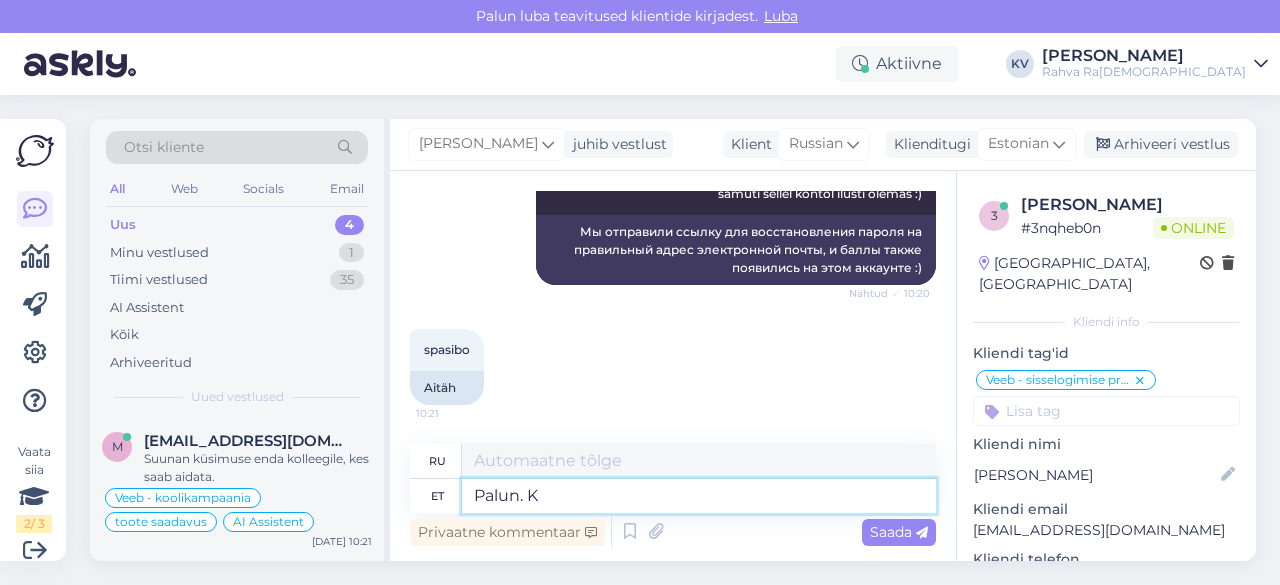 type on "Пожалуйста." 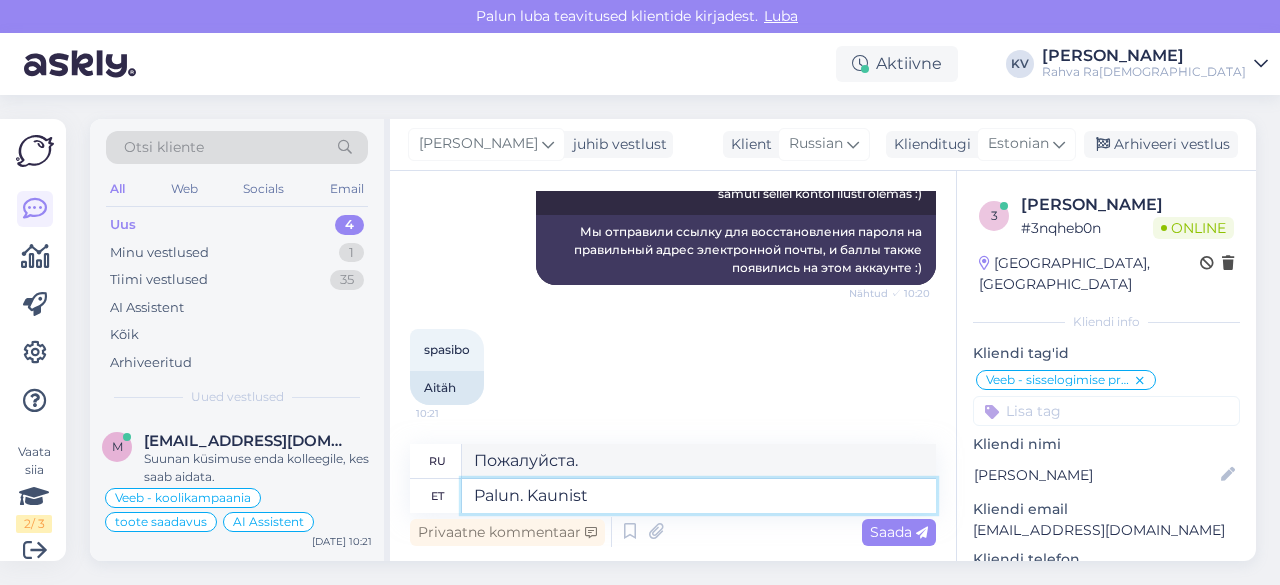 type on "Palun. Kaunist p" 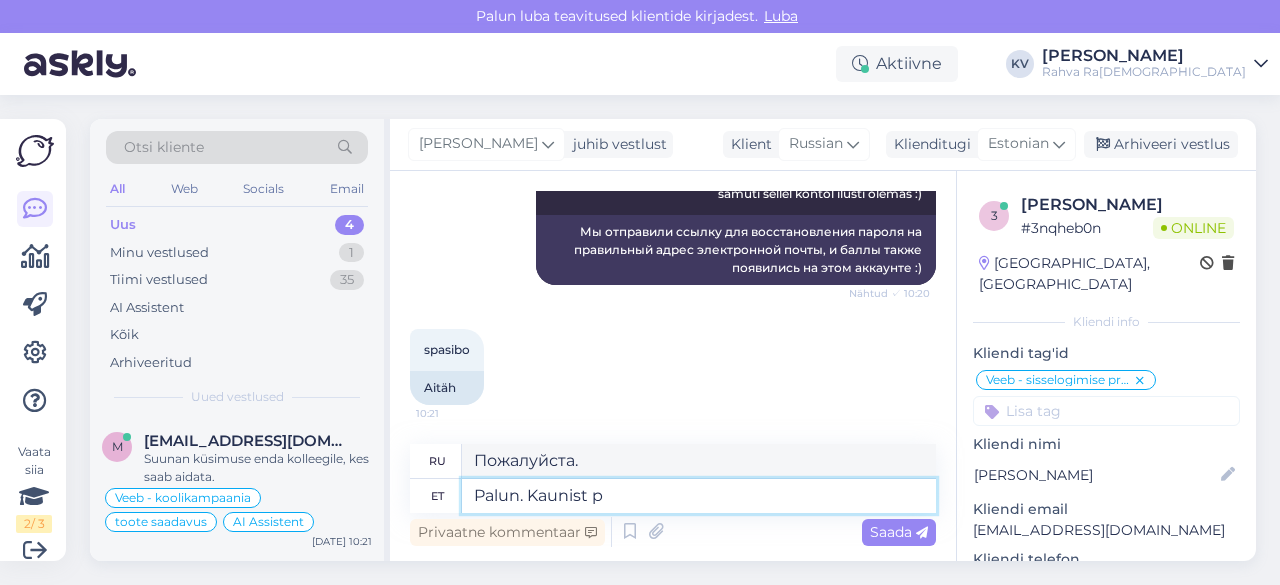 type on "Пожалуйста. Прекрасно." 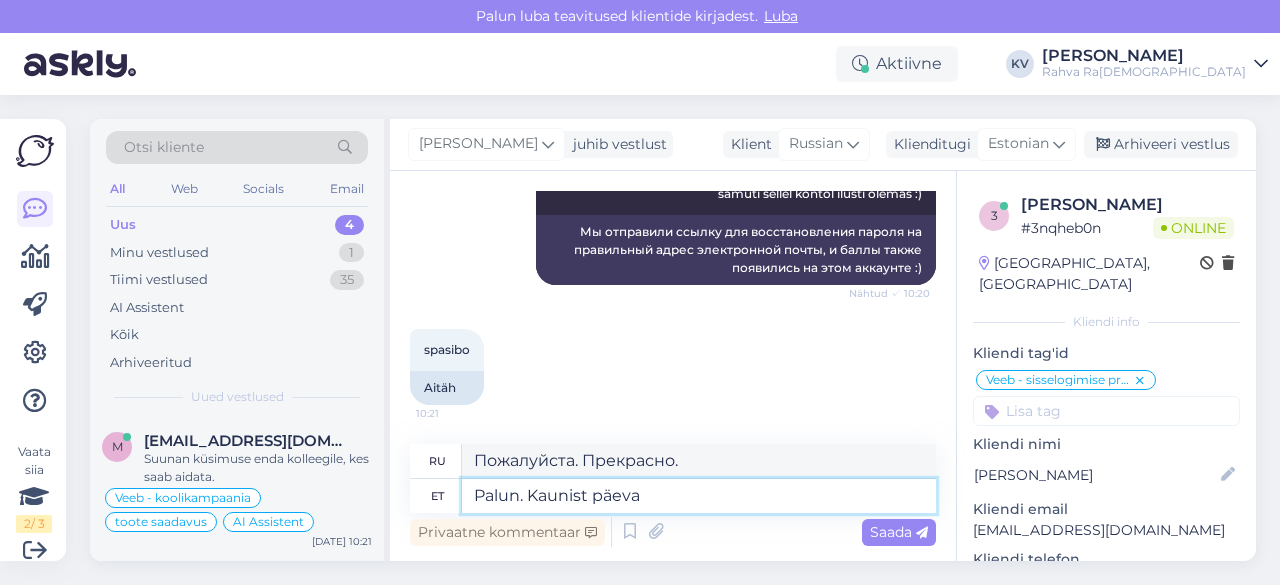 type on "Palun. Kaunist päeva :" 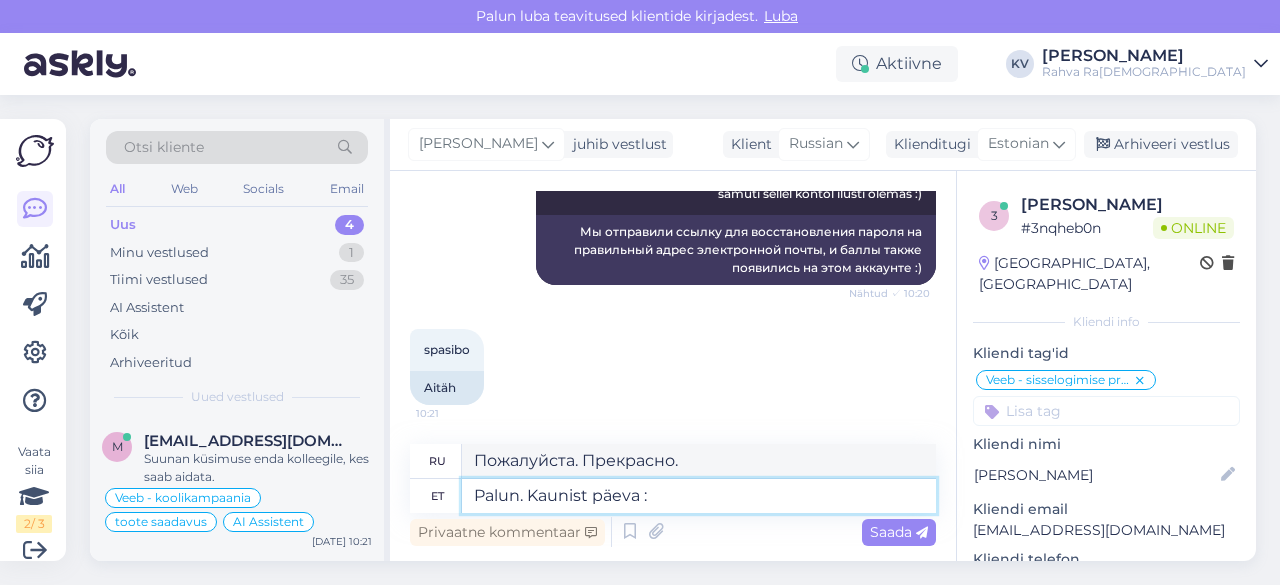 type on "Пожалуйста. Хорошего дня." 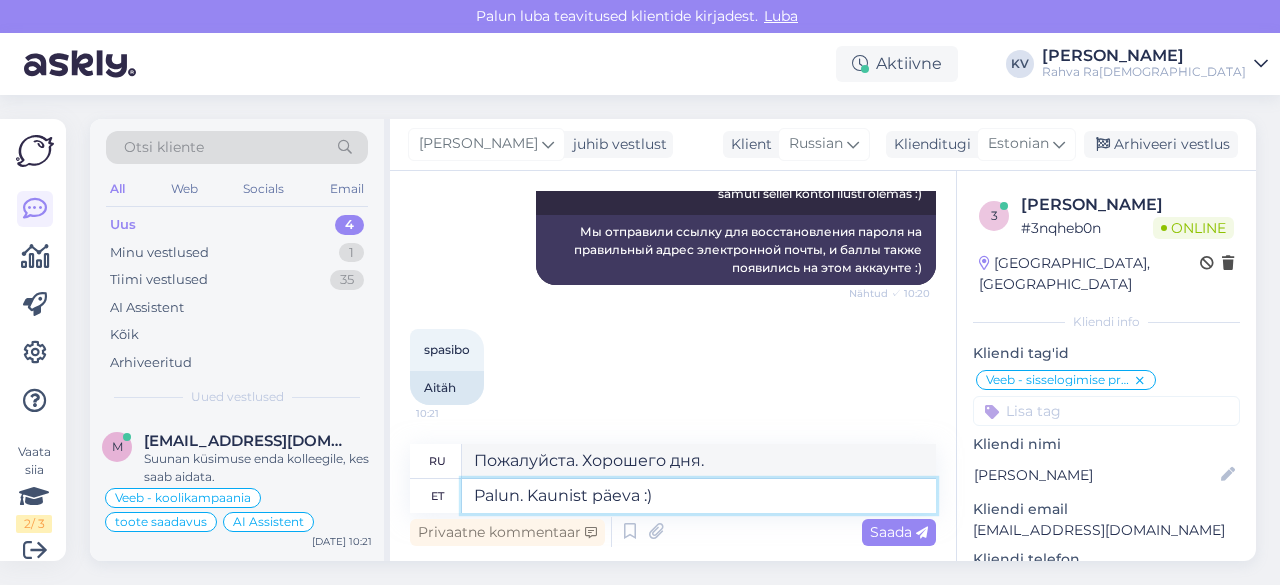 type on "Palun. Kaunist päeva :)" 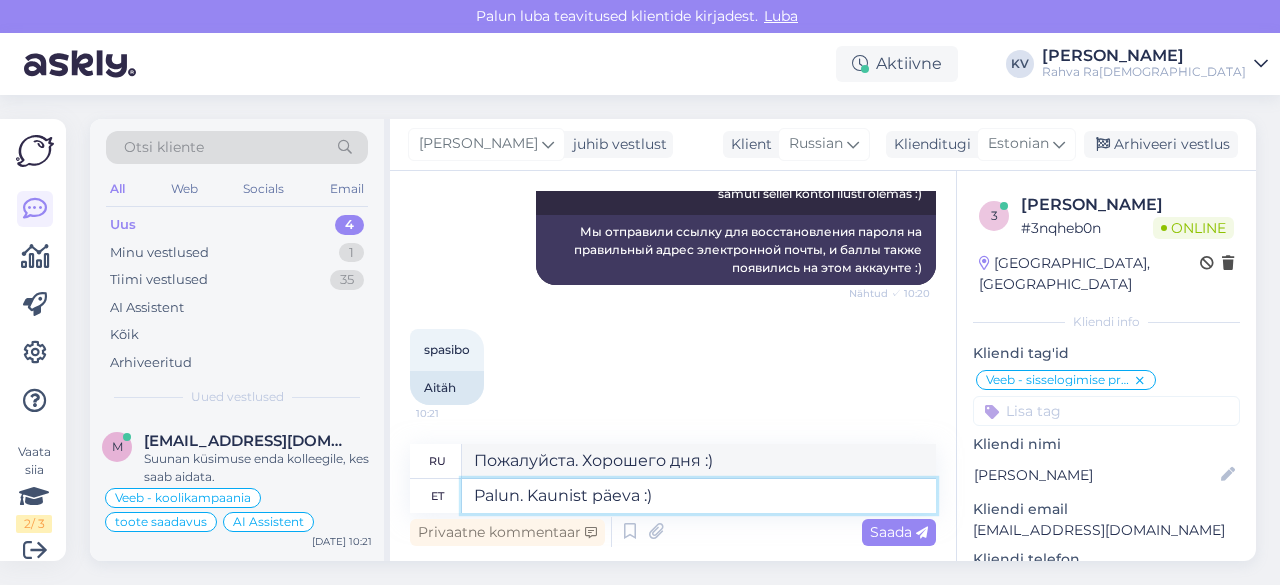 type on "Palun. Kaunist päeva :)" 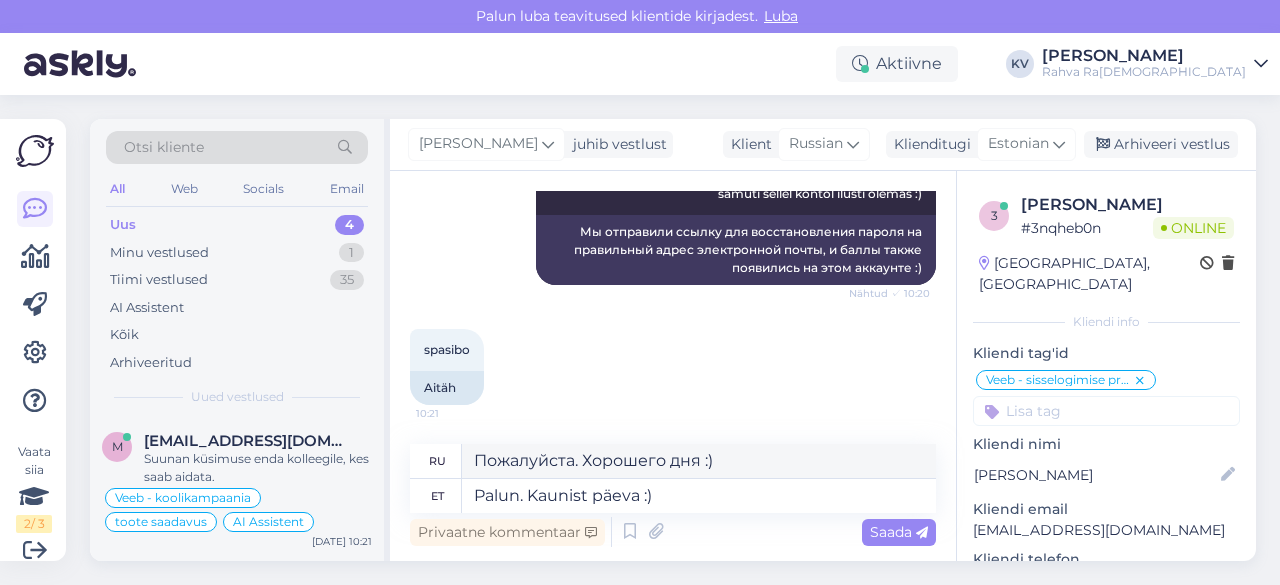 click on "Privaatne kommentaar Saada" at bounding box center [673, 532] 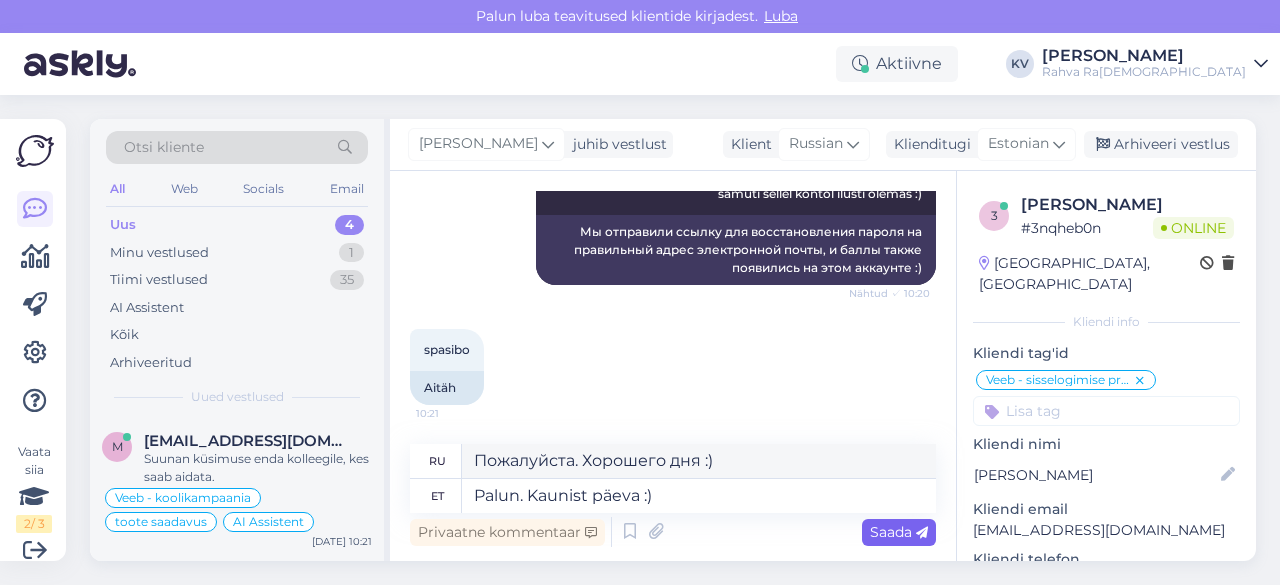 click on "Saada" at bounding box center [899, 532] 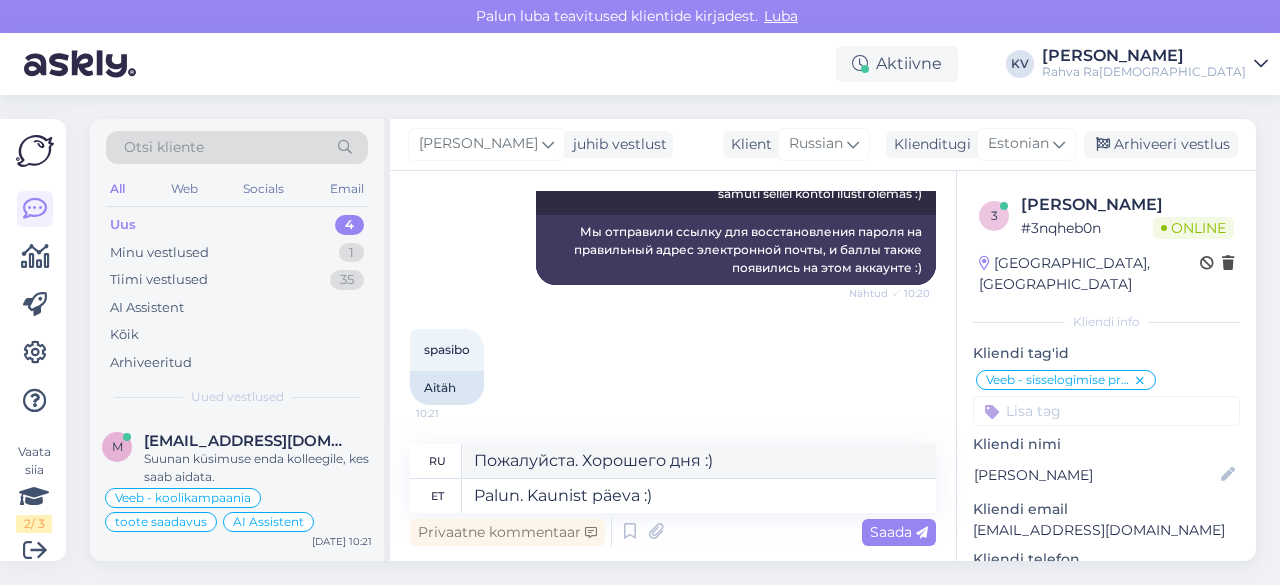 type 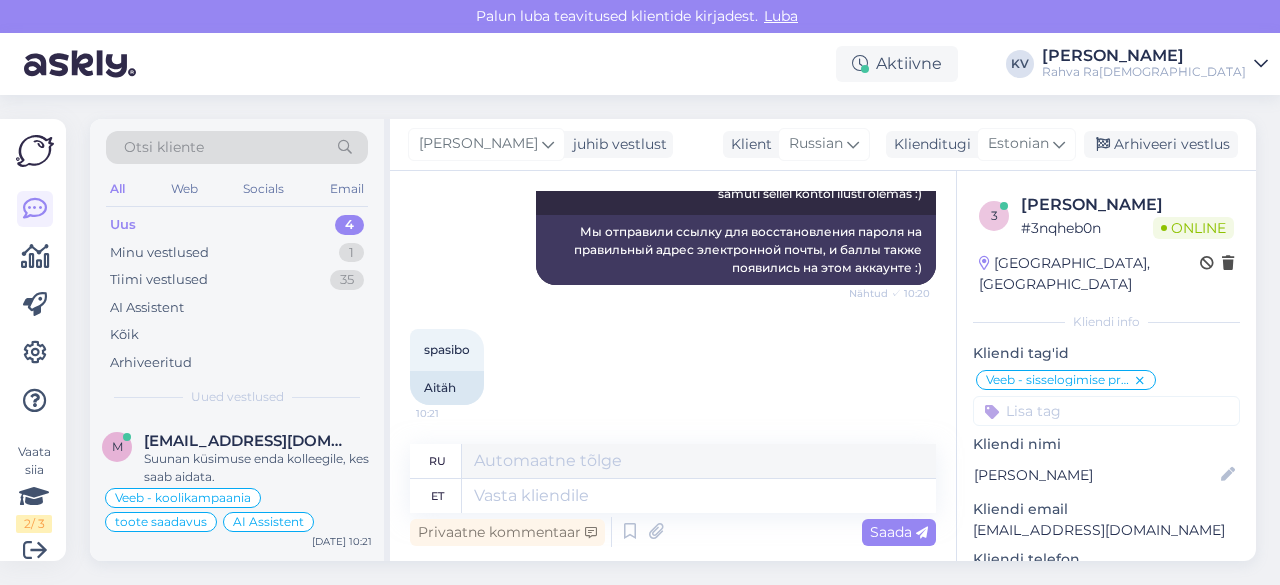 scroll, scrollTop: 1272, scrollLeft: 0, axis: vertical 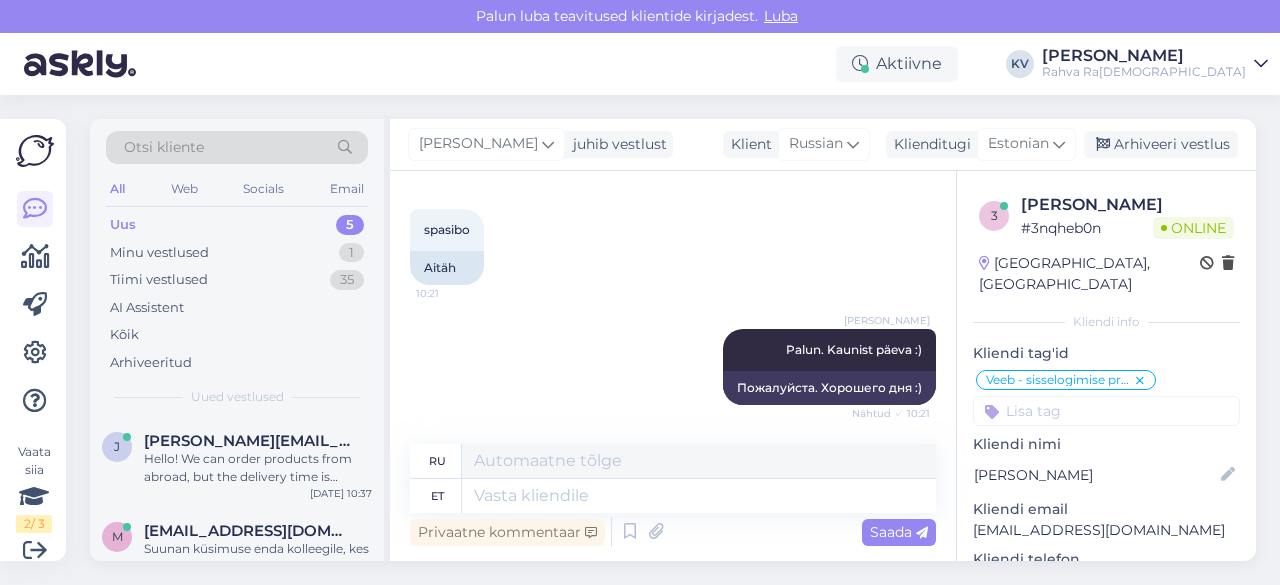 click on "Uus 5" at bounding box center [237, 225] 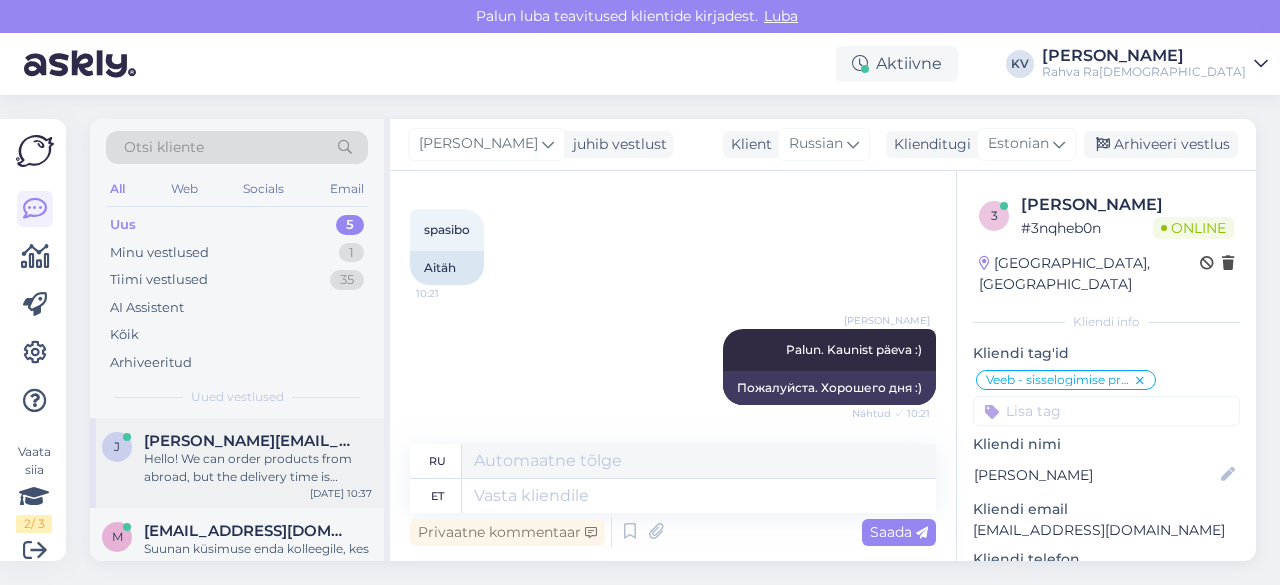 click on "Hello!
We can order products from abroad, but the delivery time is typically 7-30 days. If a product is available in a physical store, online orders can be prepared for pickup within 2 hours. I will notify a colleague to check the availability of the specific Lonely Planet guide you are looking for and whether it can be sourced within your requested timeframe." at bounding box center [258, 468] 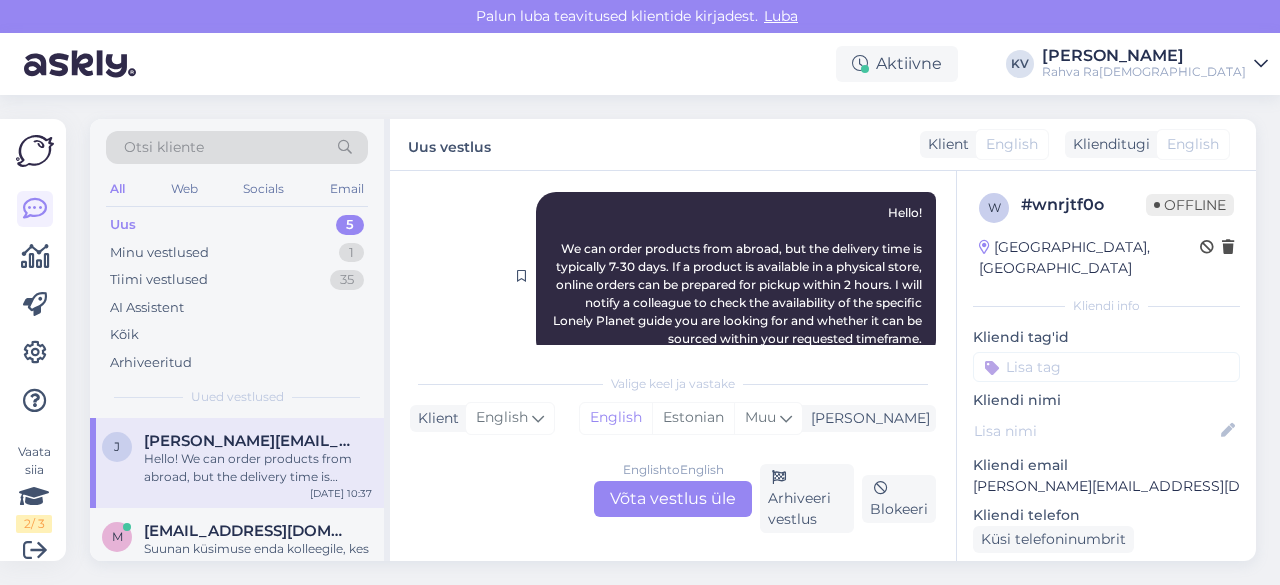 scroll, scrollTop: 297, scrollLeft: 0, axis: vertical 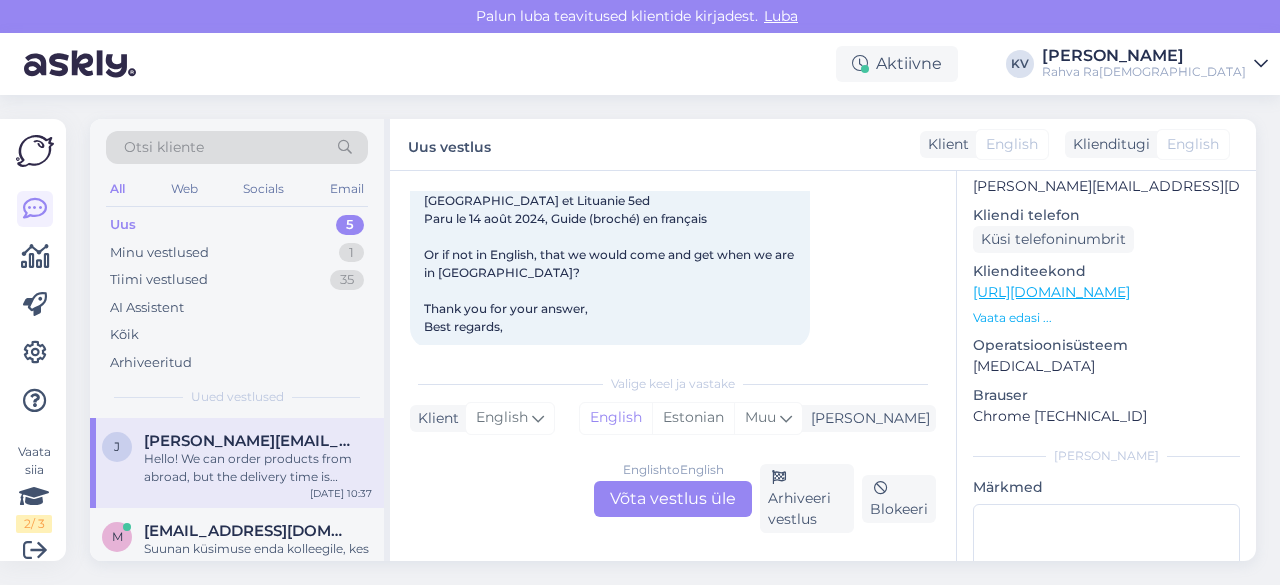 click on "[URL][DOMAIN_NAME]" at bounding box center (1051, 292) 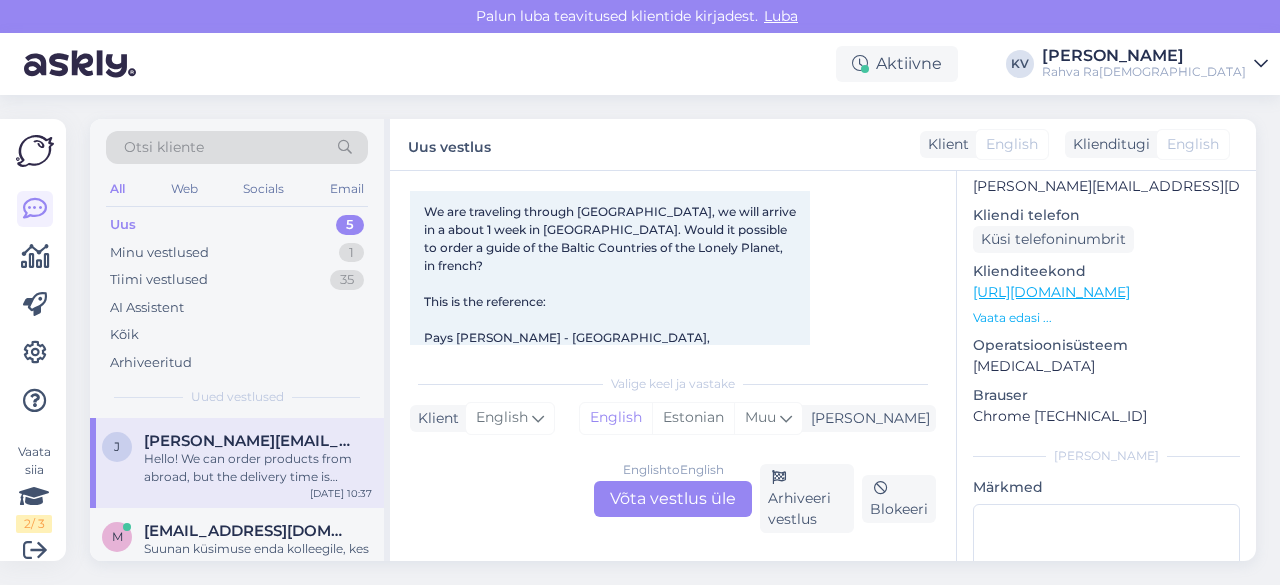 scroll, scrollTop: 100, scrollLeft: 0, axis: vertical 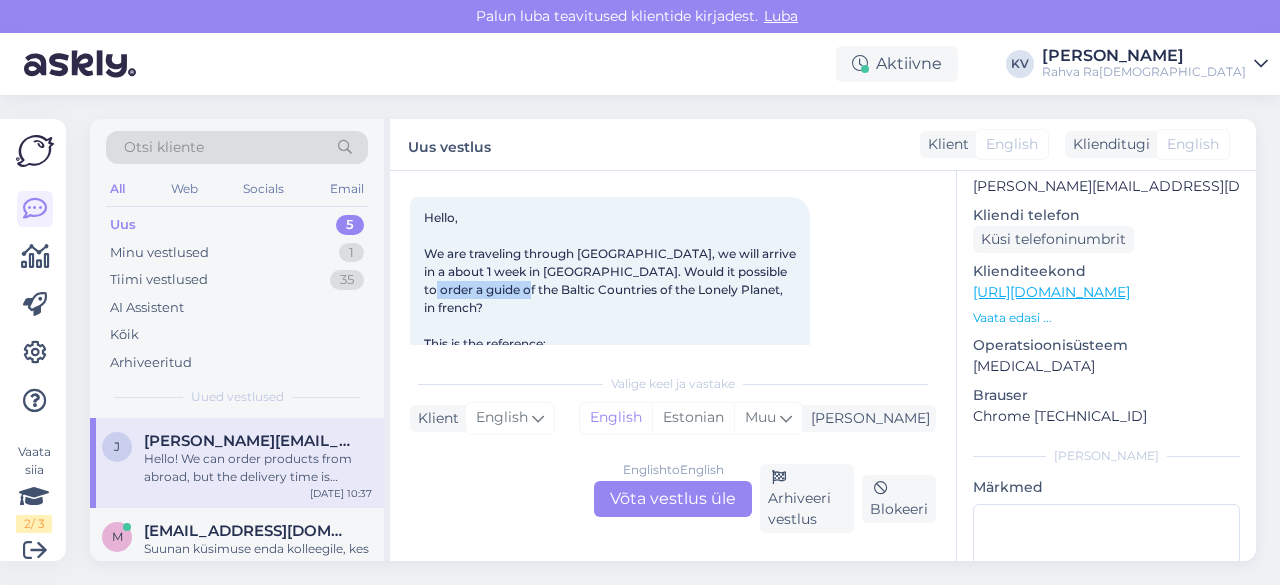 drag, startPoint x: 425, startPoint y: 290, endPoint x: 518, endPoint y: 289, distance: 93.00538 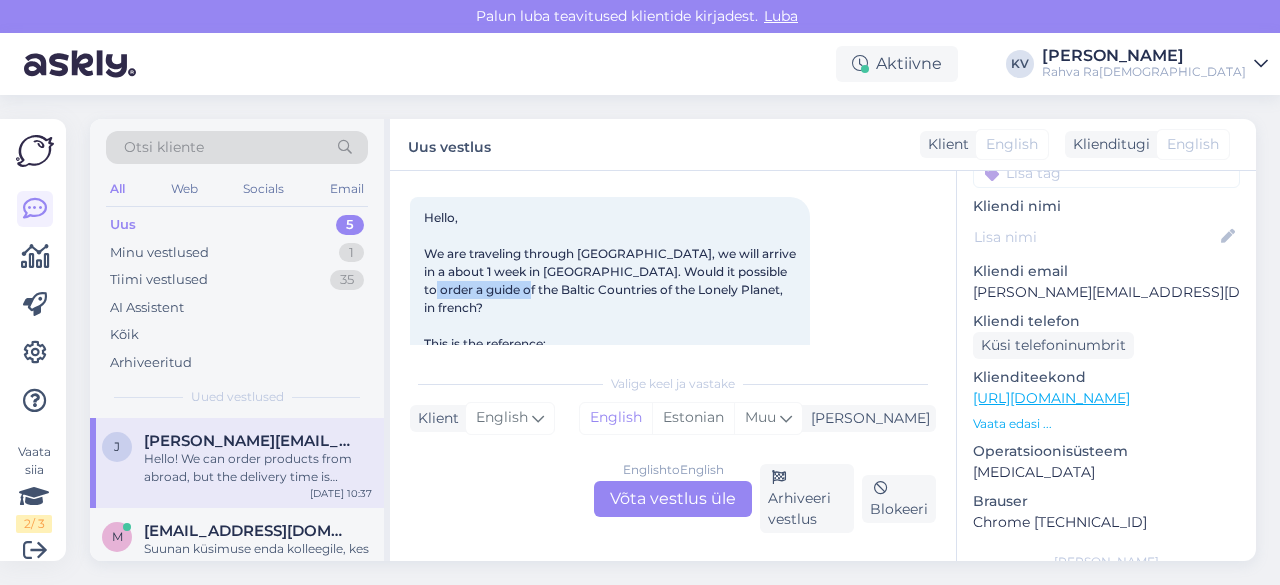 scroll, scrollTop: 0, scrollLeft: 0, axis: both 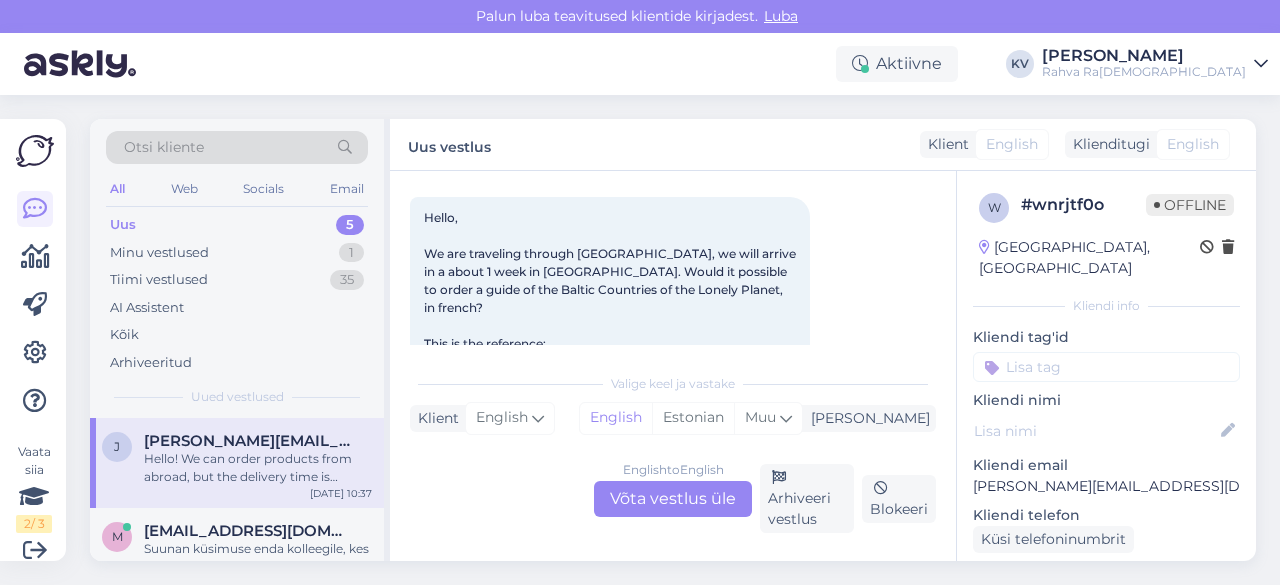 click on "English  to  English Võta vestlus üle" at bounding box center [673, 499] 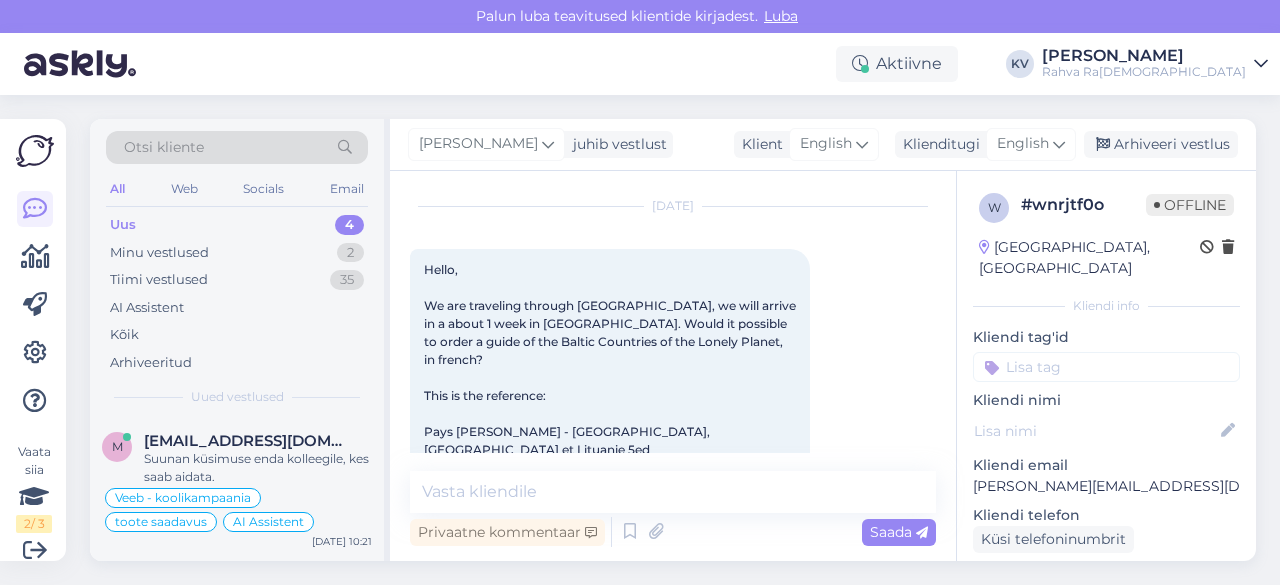 scroll, scrollTop: 0, scrollLeft: 0, axis: both 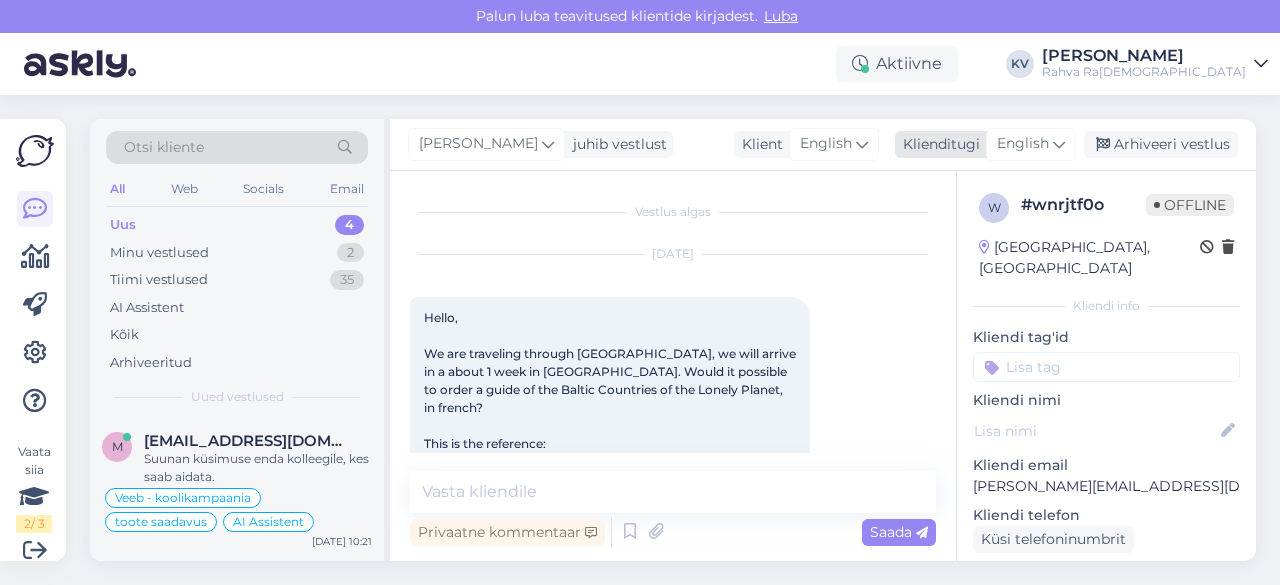 click on "English" at bounding box center [1023, 144] 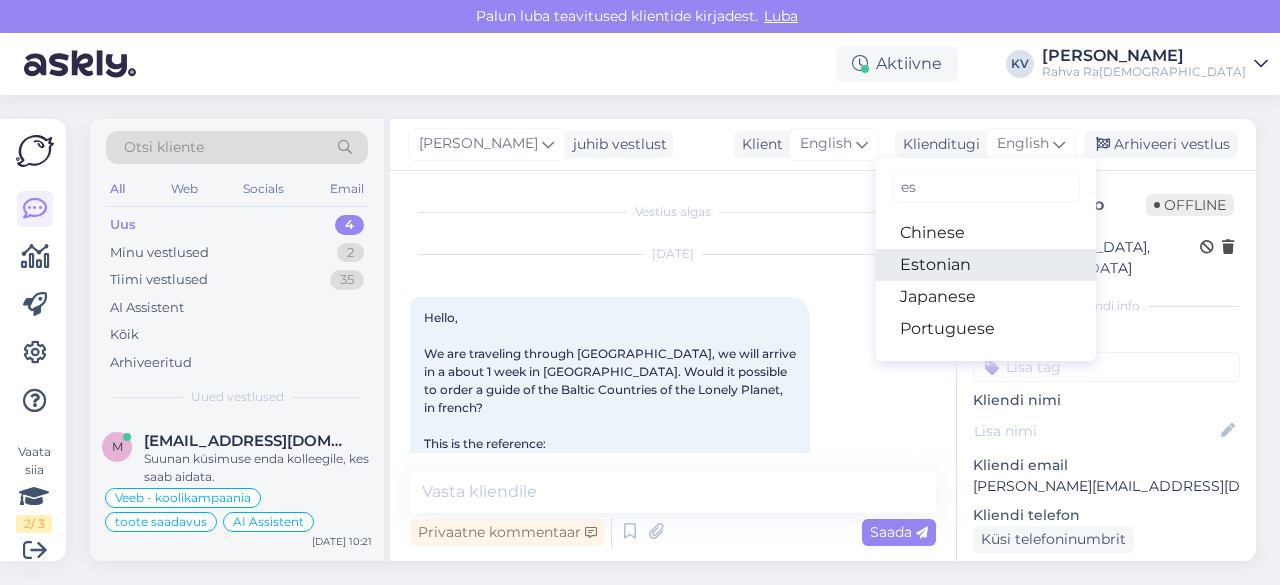 click on "Estonian" at bounding box center (986, 265) 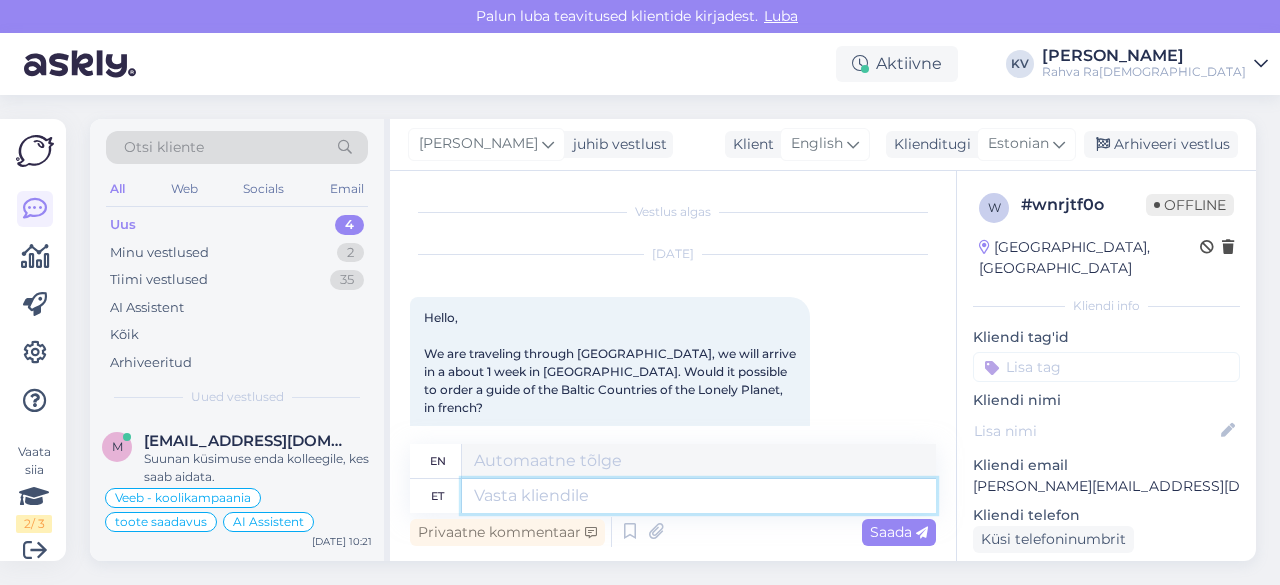click at bounding box center [699, 496] 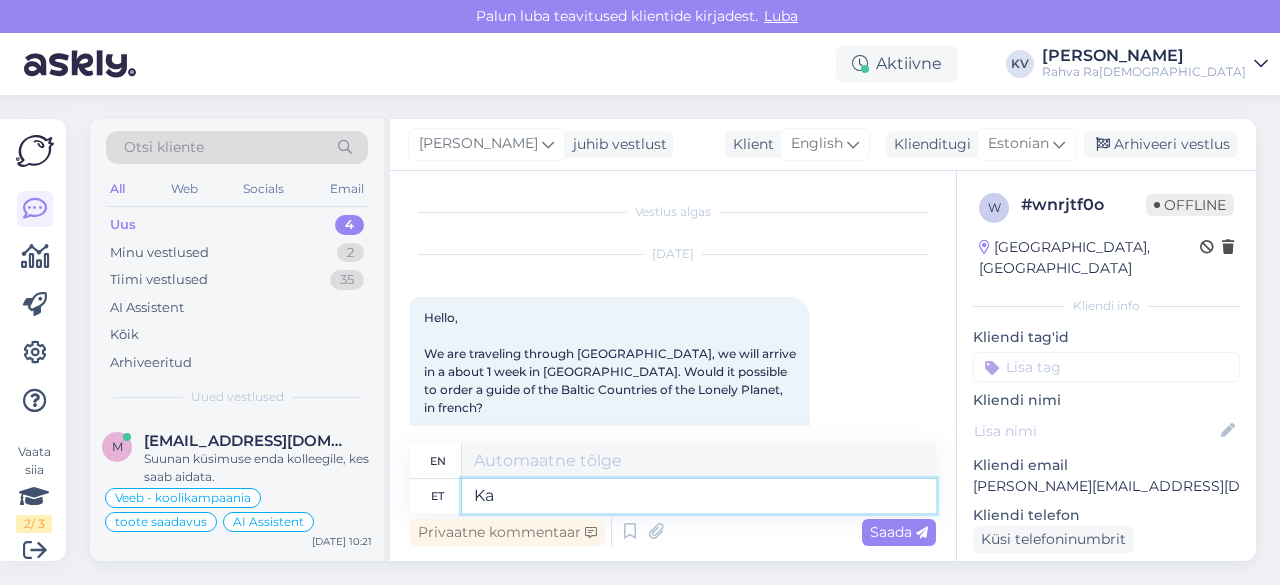 type on "K" 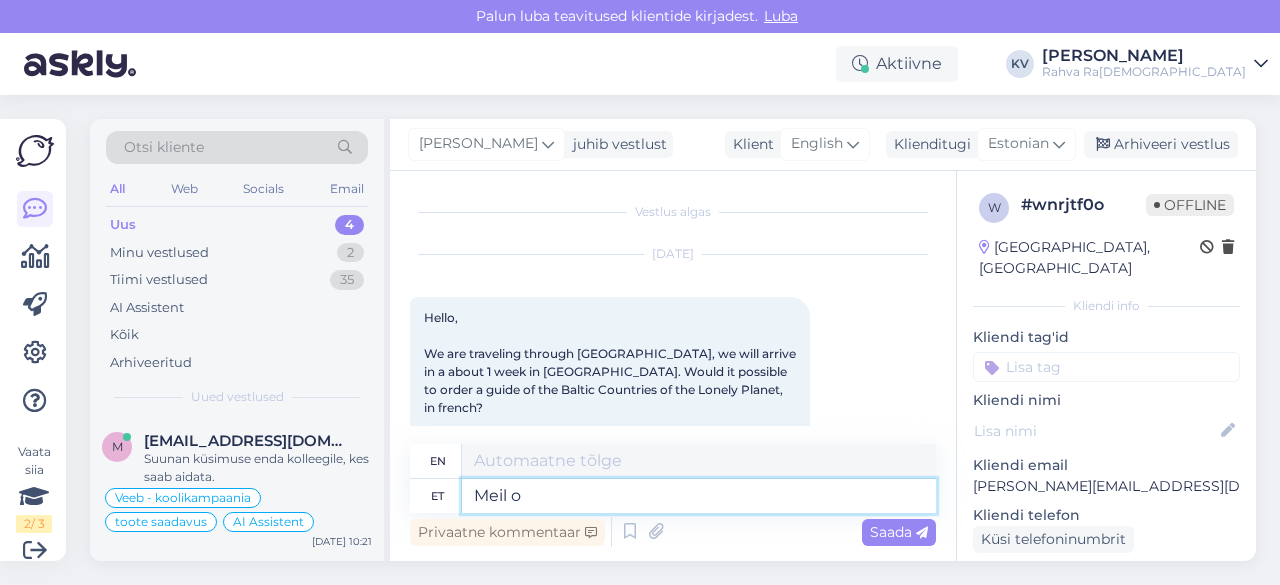 type on "Meil on" 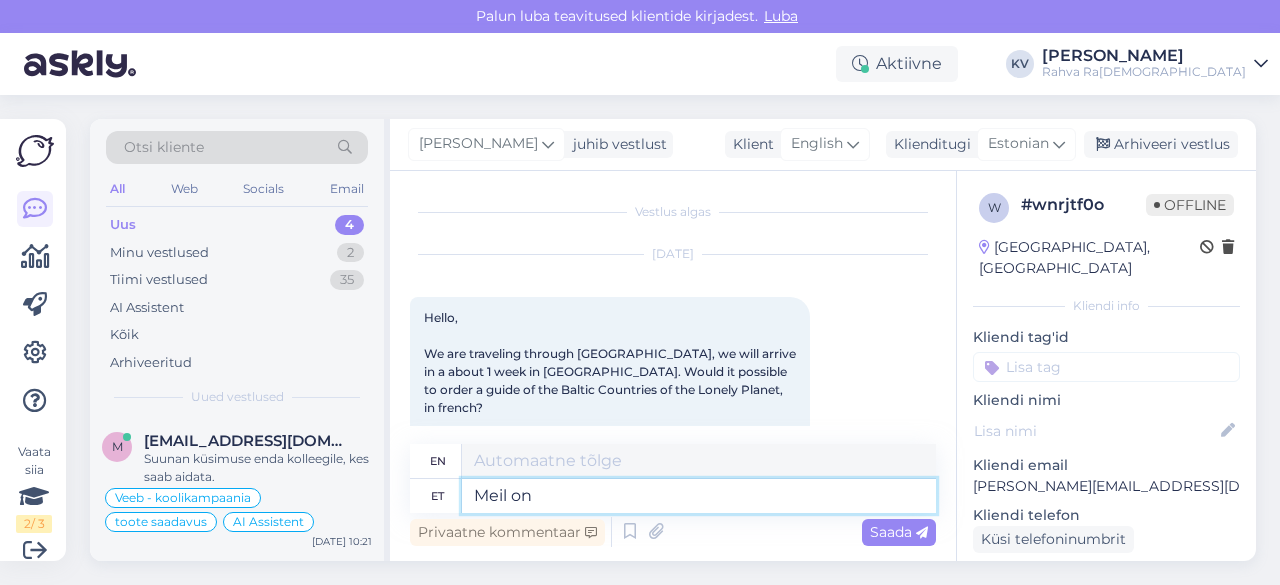 type on "We" 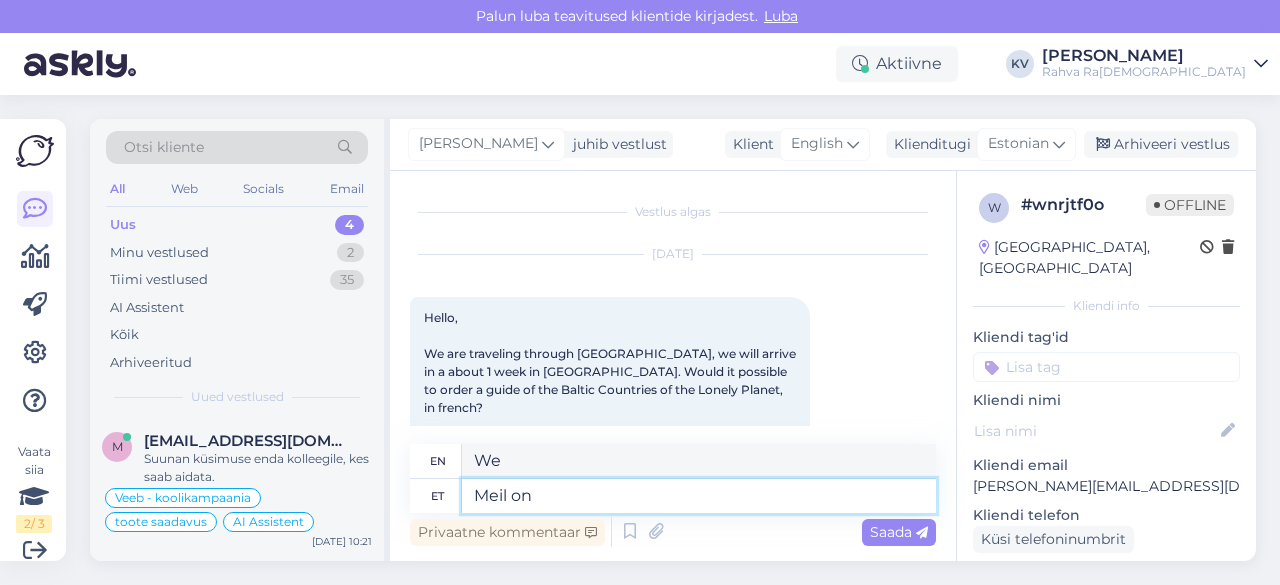 type on "Meil on s" 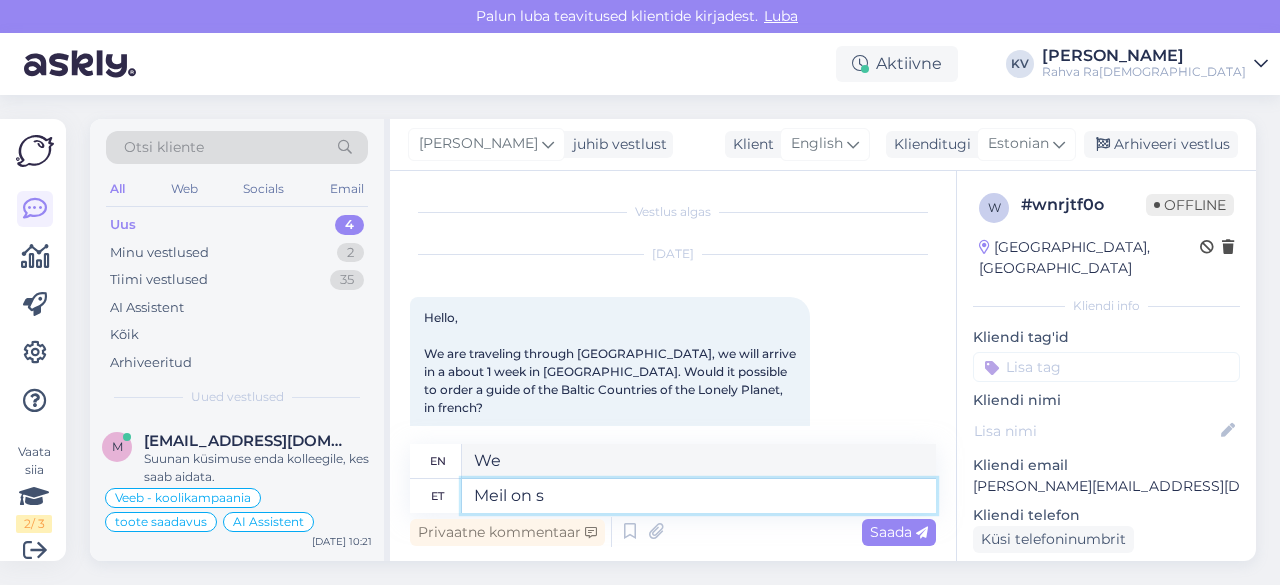 type on "We have" 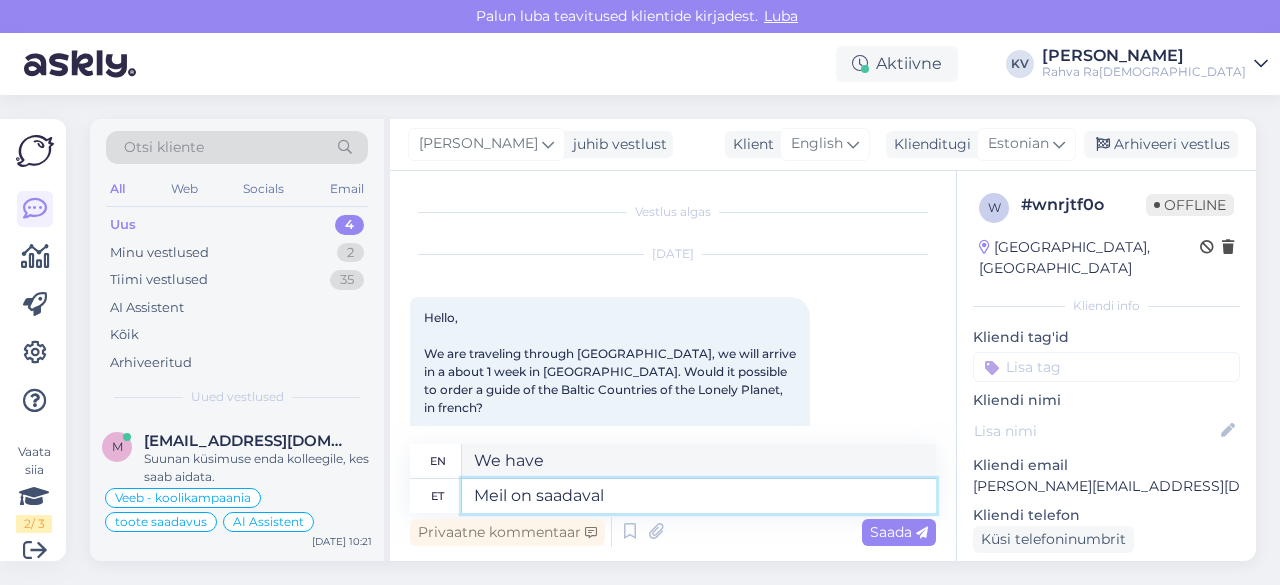 type on "Meil on saadaval" 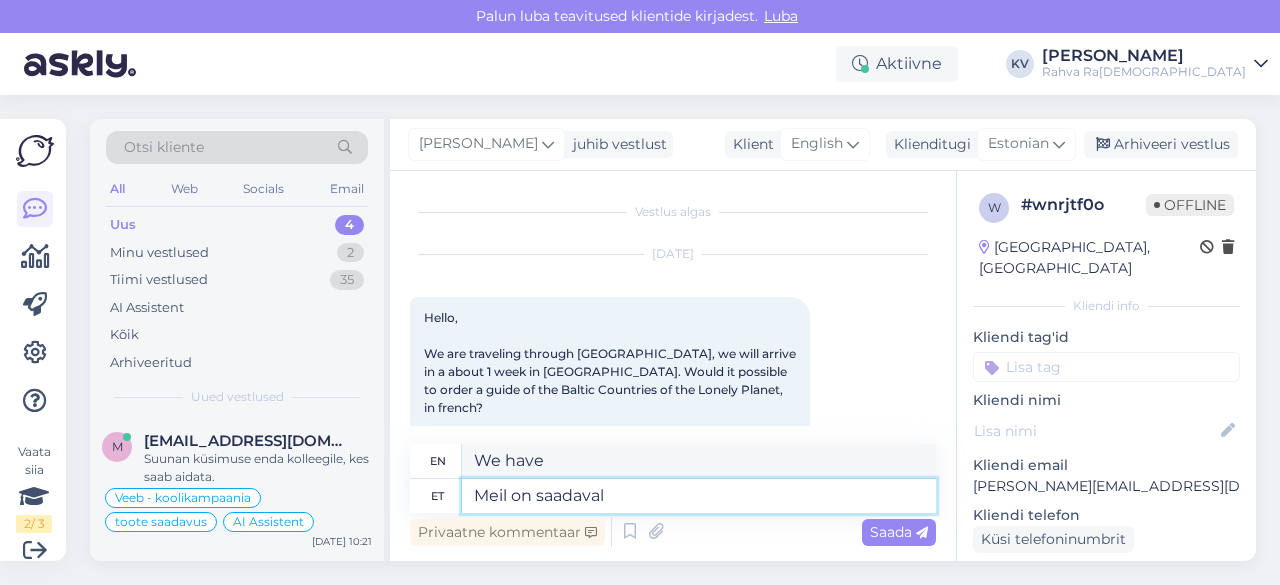 type on "We have available" 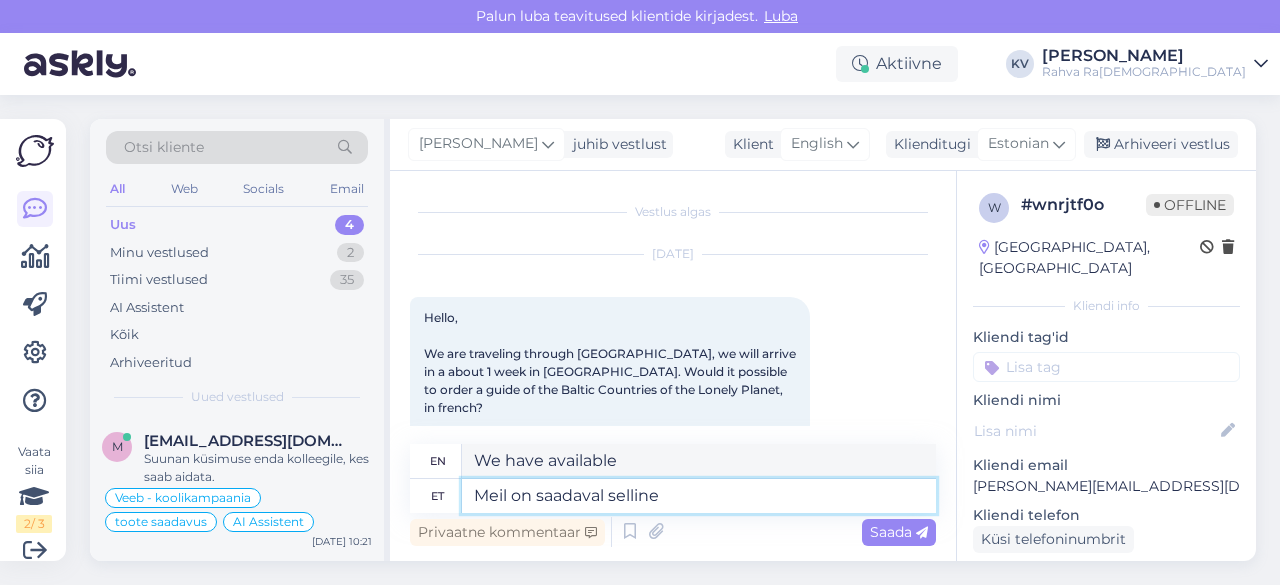 type on "Meil on saadaval selline r" 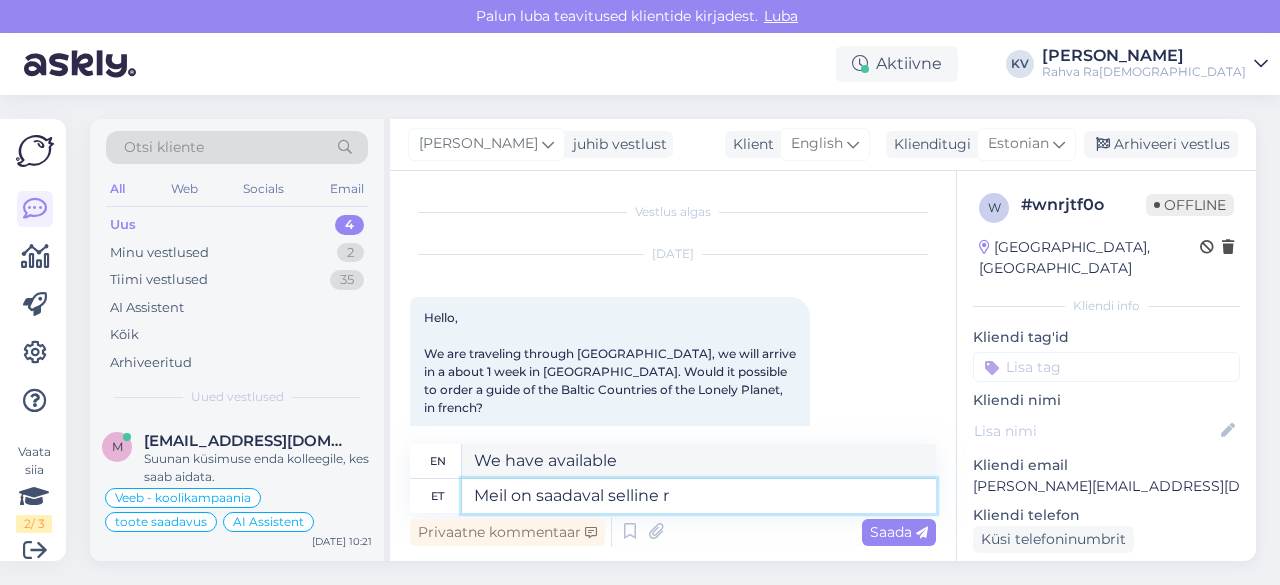 type on "We have this available" 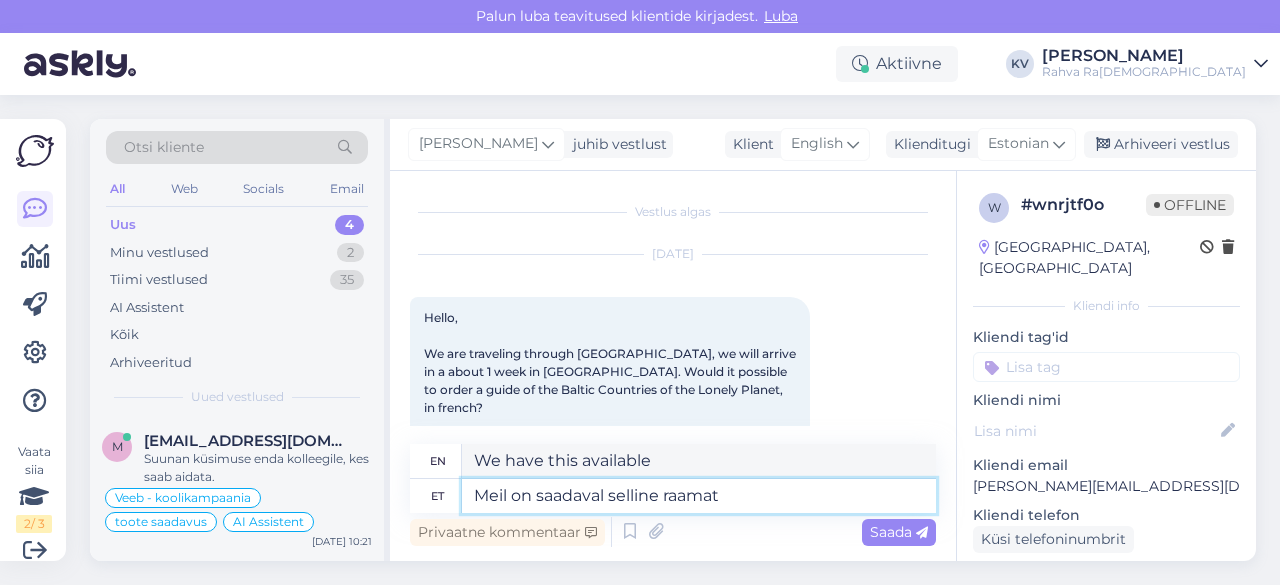 type on "Meil on saadaval selline raamat" 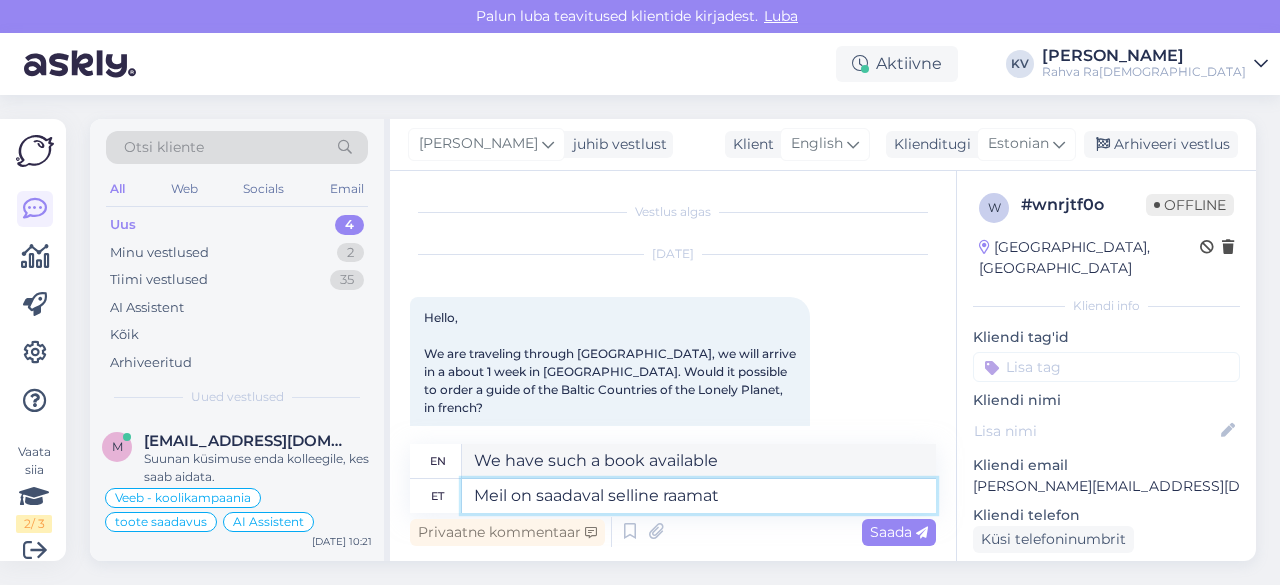 paste on "[URL][DOMAIN_NAME]" 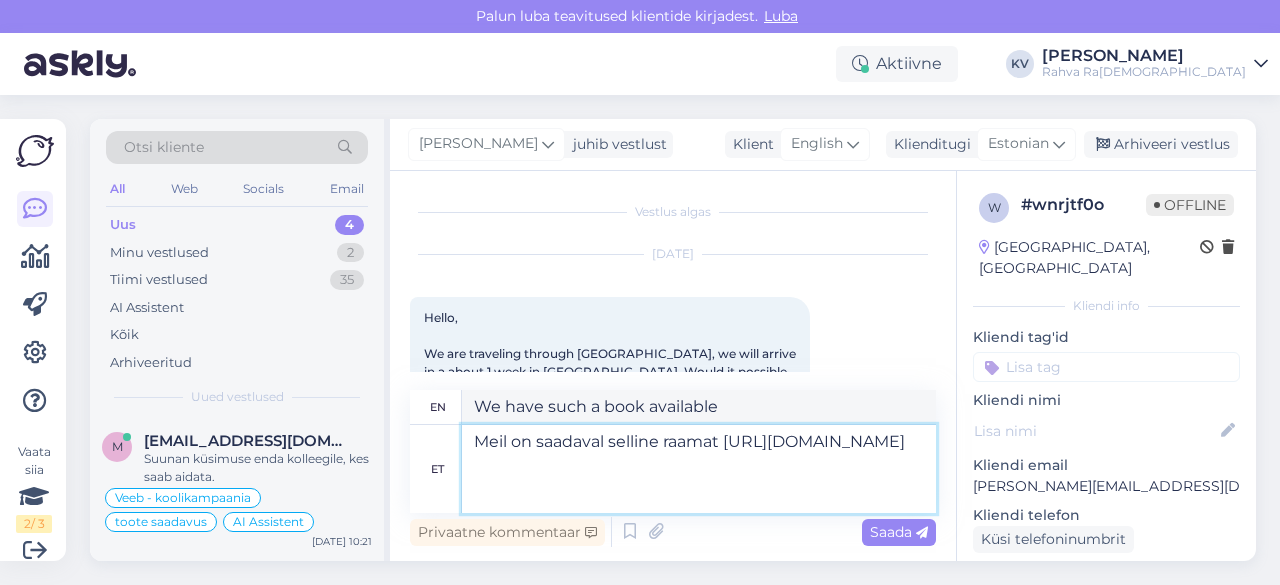 type on "Meil on saadaval selline raamat [URL][DOMAIN_NAME] n" 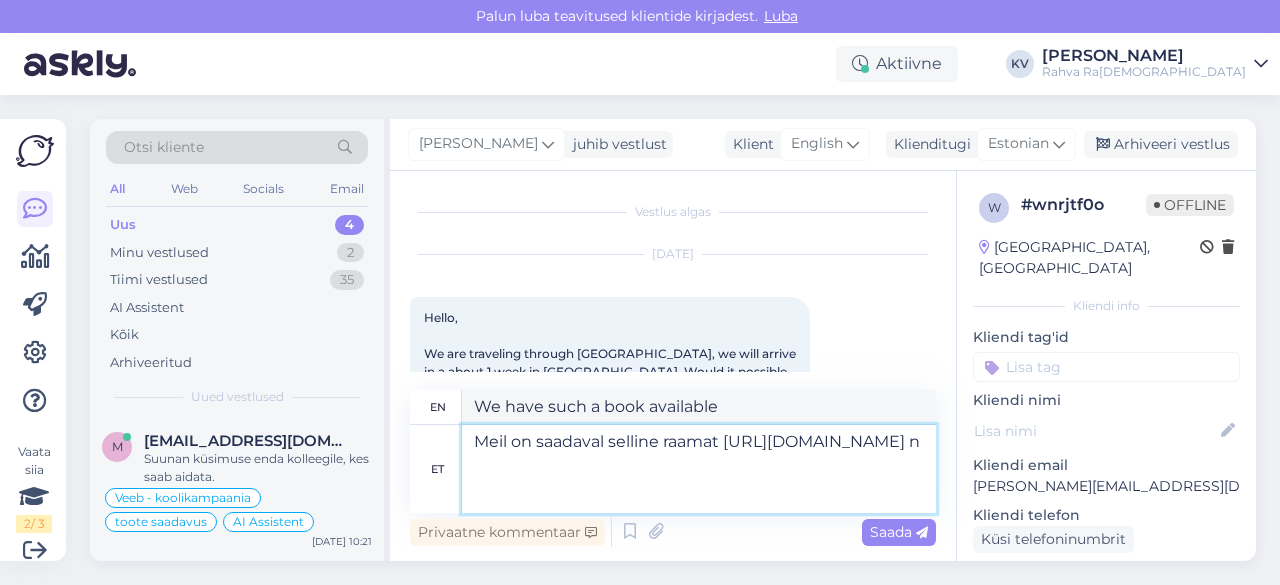 type on "We have such a book available [URL][DOMAIN_NAME]" 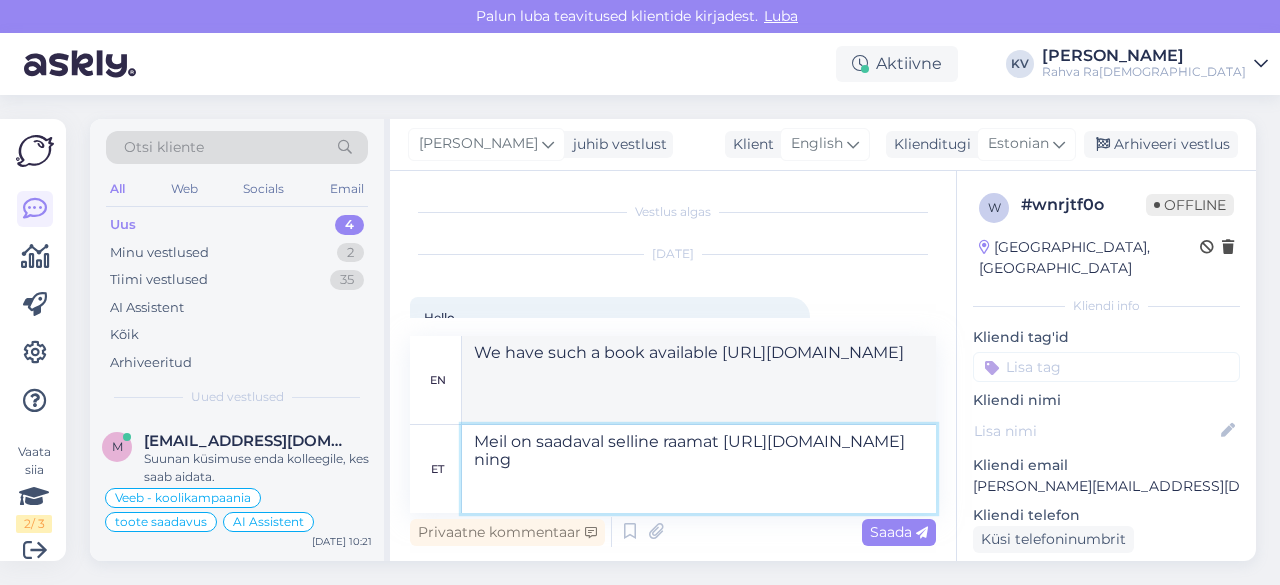 type on "Meil on saadaval selline raamat [URL][DOMAIN_NAME] ning o" 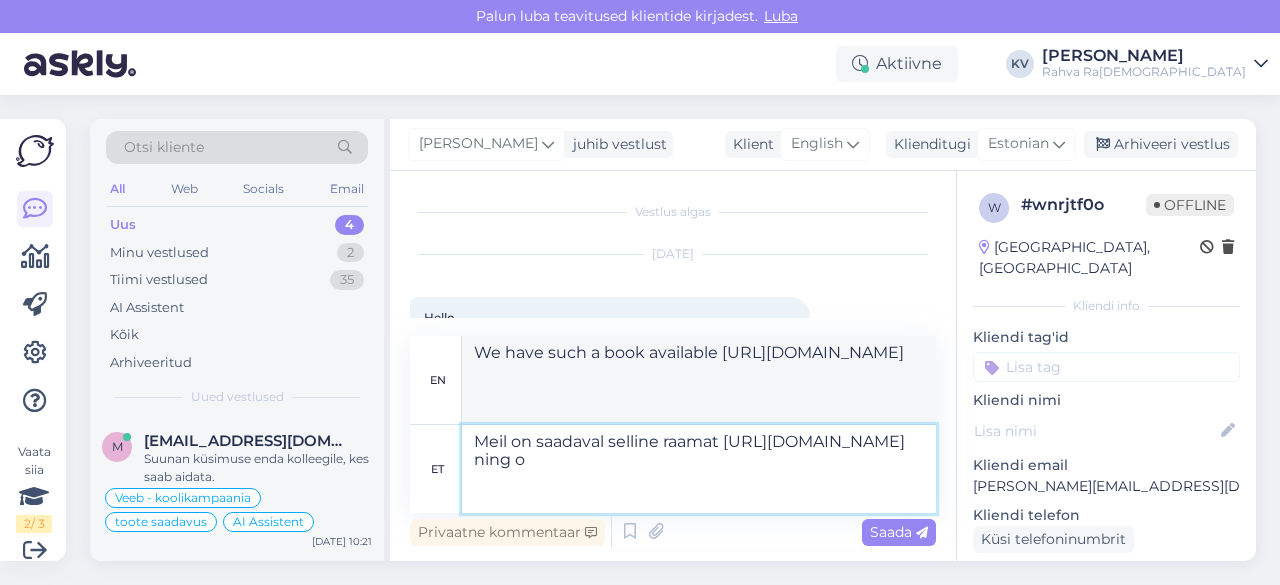 type on "We have such a book available [URL][DOMAIN_NAME] and" 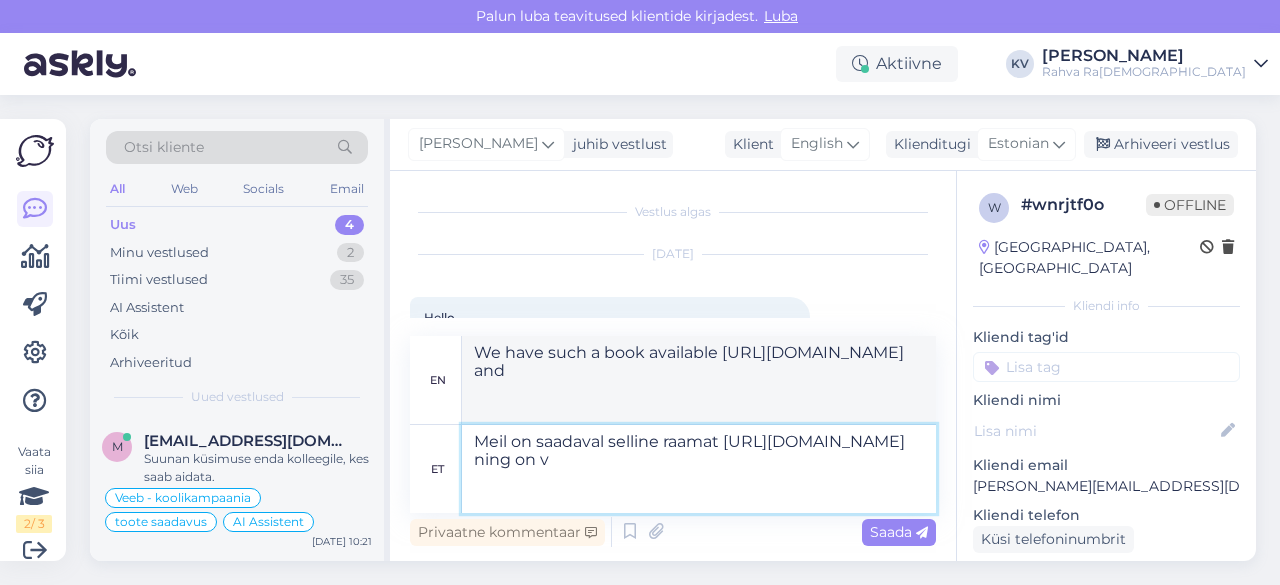 type on "Meil on saadaval selline raamat [URL][DOMAIN_NAME] ning on võ" 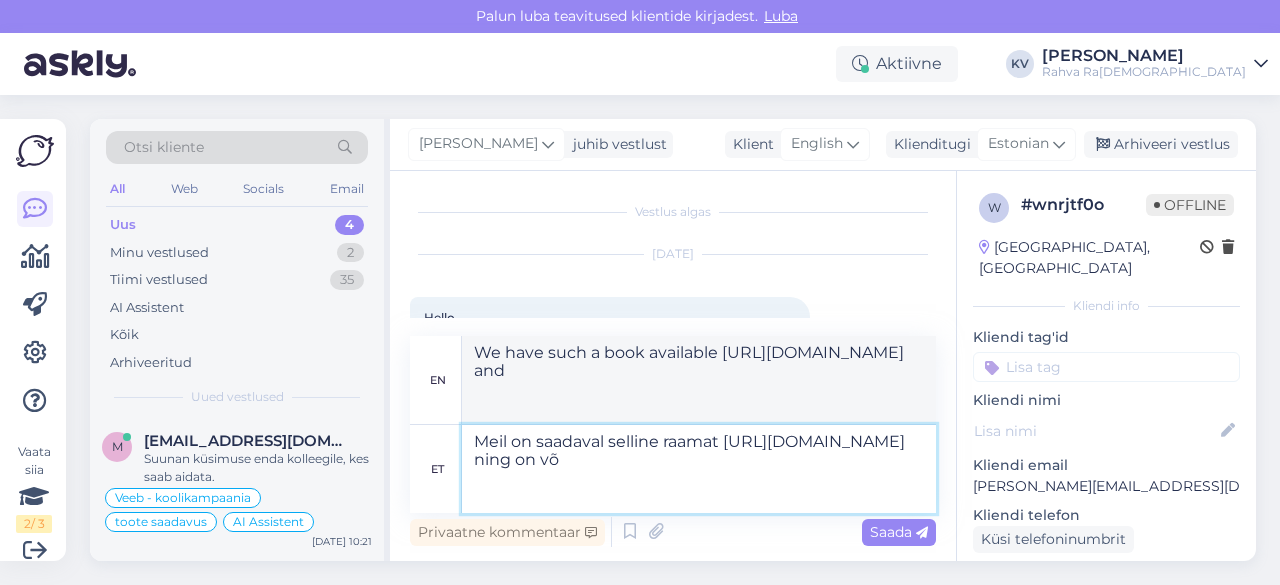 type on "We have such a book available [URL][DOMAIN_NAME] and is" 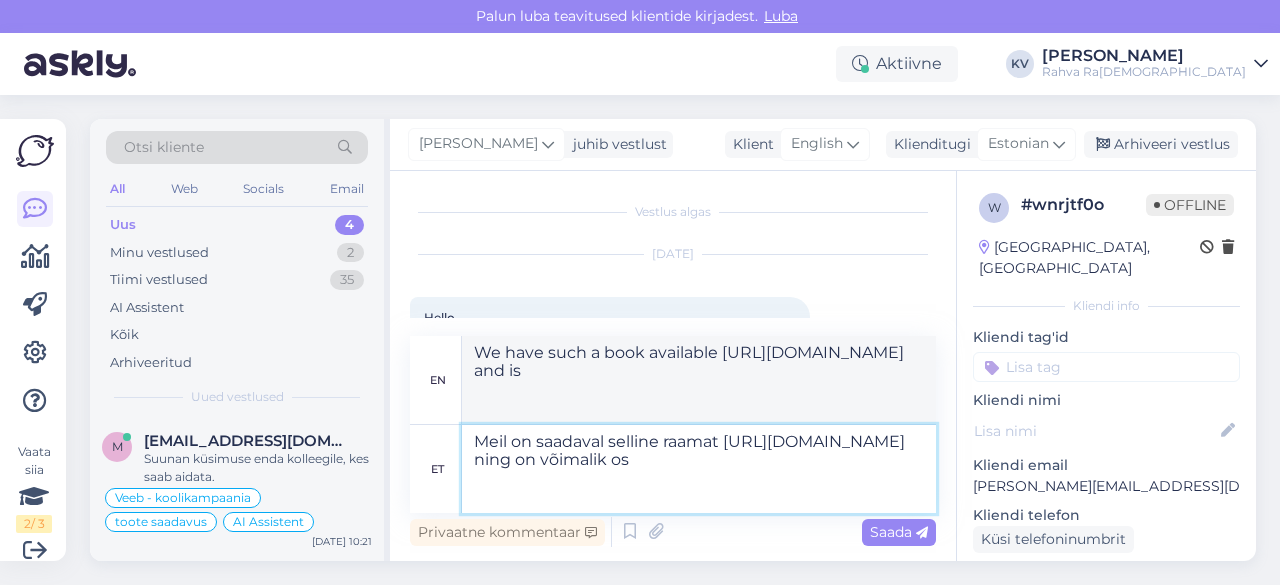 type on "Meil on saadaval selline raamat [URL][DOMAIN_NAME] ning on võimalik ost" 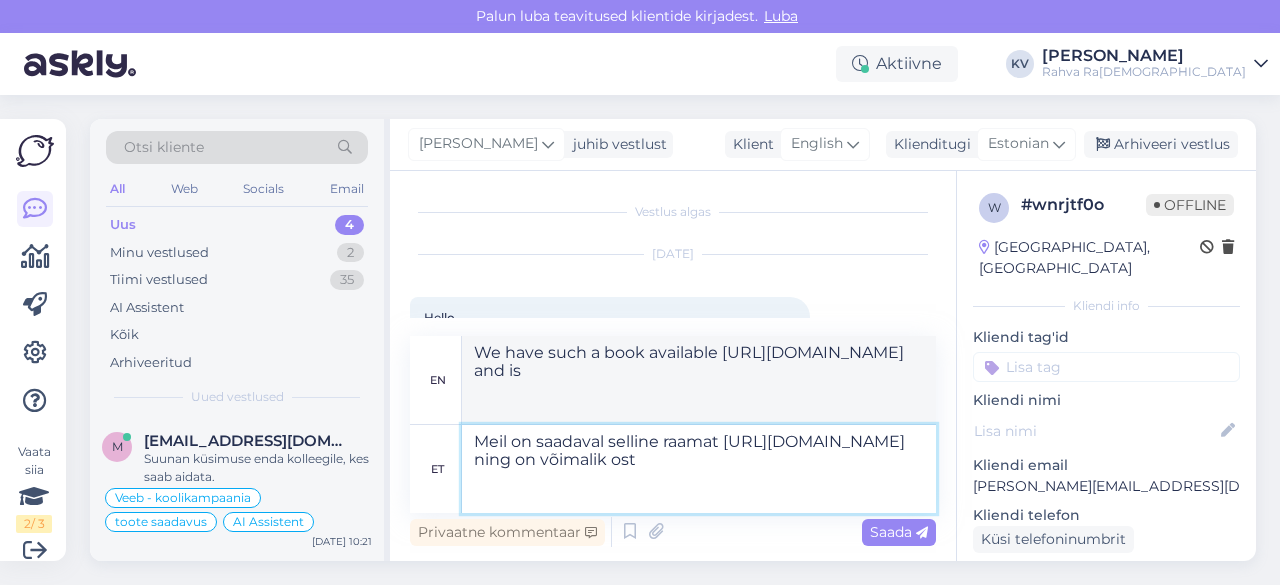 type on "We have such a book available [URL][DOMAIN_NAME] and it is possible" 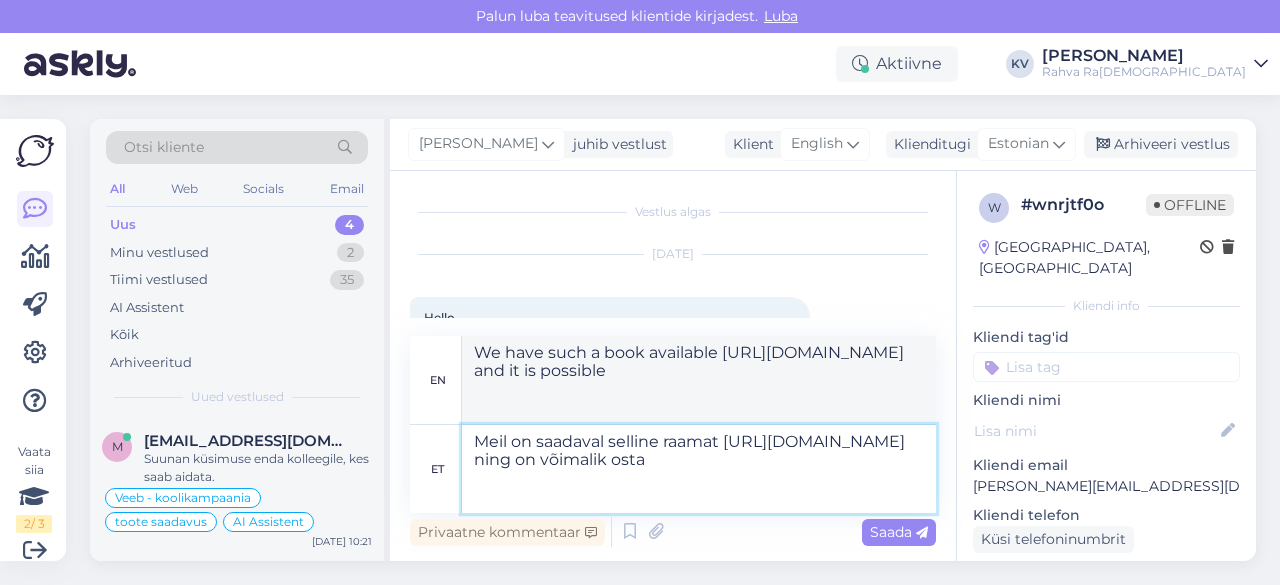 type on "Meil on saadaval selline raamat [URL][DOMAIN_NAME] ning on võimalik osta T" 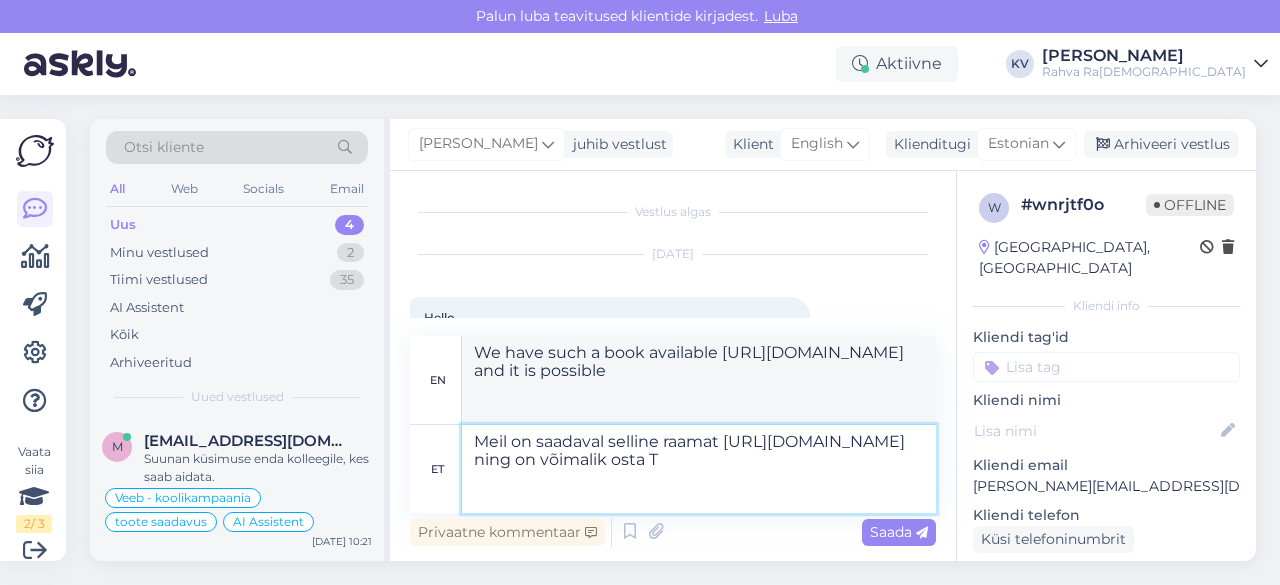 type on "We have such a book available [URL][DOMAIN_NAME] and it is possible to buy it" 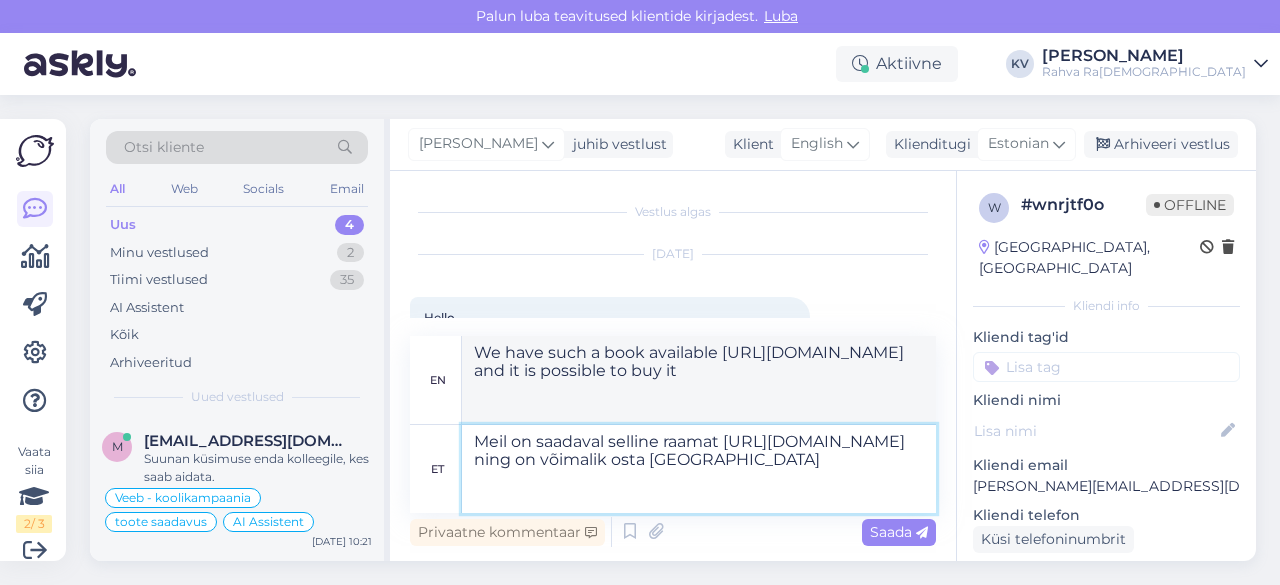 type on "Meil on saadaval selline raamat [URL][DOMAIN_NAME] ning on võimalik osta [GEOGRAPHIC_DATA]" 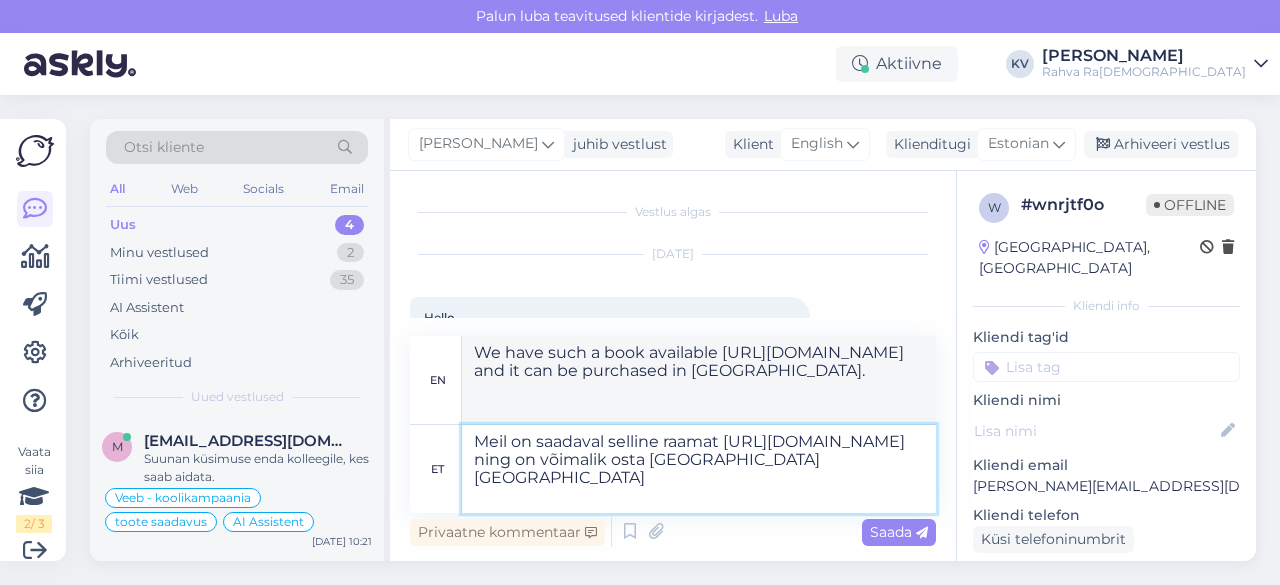 type on "Meil on saadaval selline raamat [URL][DOMAIN_NAME] ning on võimalik osta [GEOGRAPHIC_DATA] [GEOGRAPHIC_DATA]" 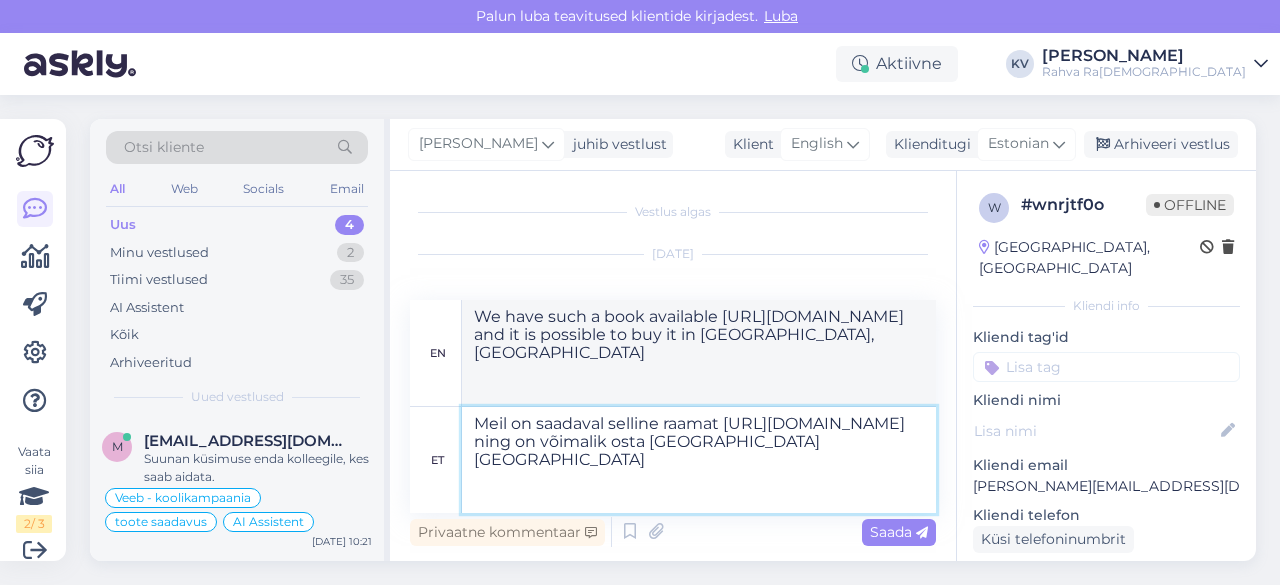type on "Meil on saadaval selline raamat [URL][DOMAIN_NAME] ning on võimalik osta [GEOGRAPHIC_DATA] [GEOGRAPHIC_DATA]" 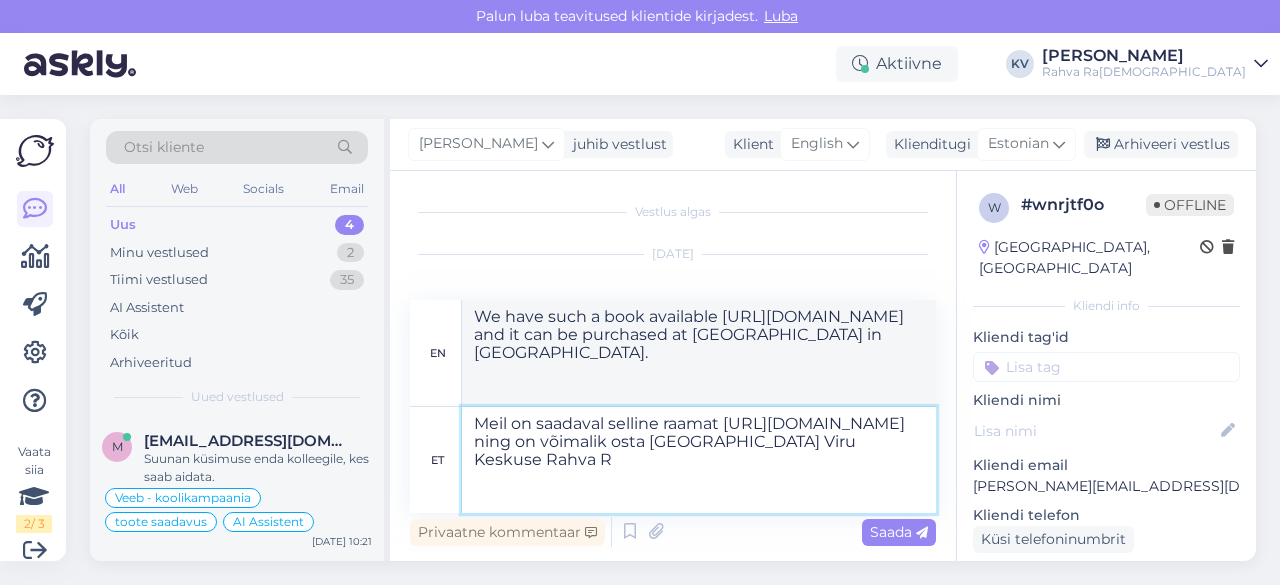 type on "Meil on saadaval selline raamat [URL][DOMAIN_NAME] ning on võimalik osta [GEOGRAPHIC_DATA] Viru Keskuse Rahva Ra" 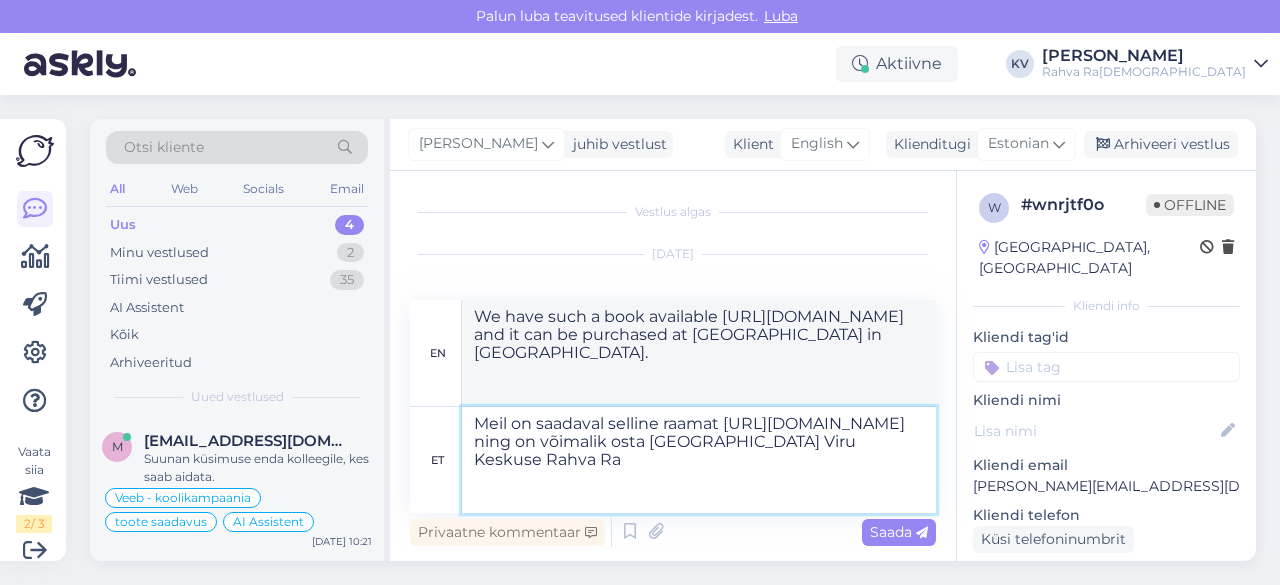 type on "We have such a book available [URL][DOMAIN_NAME] and it can be purchased at the [GEOGRAPHIC_DATA] in [GEOGRAPHIC_DATA]." 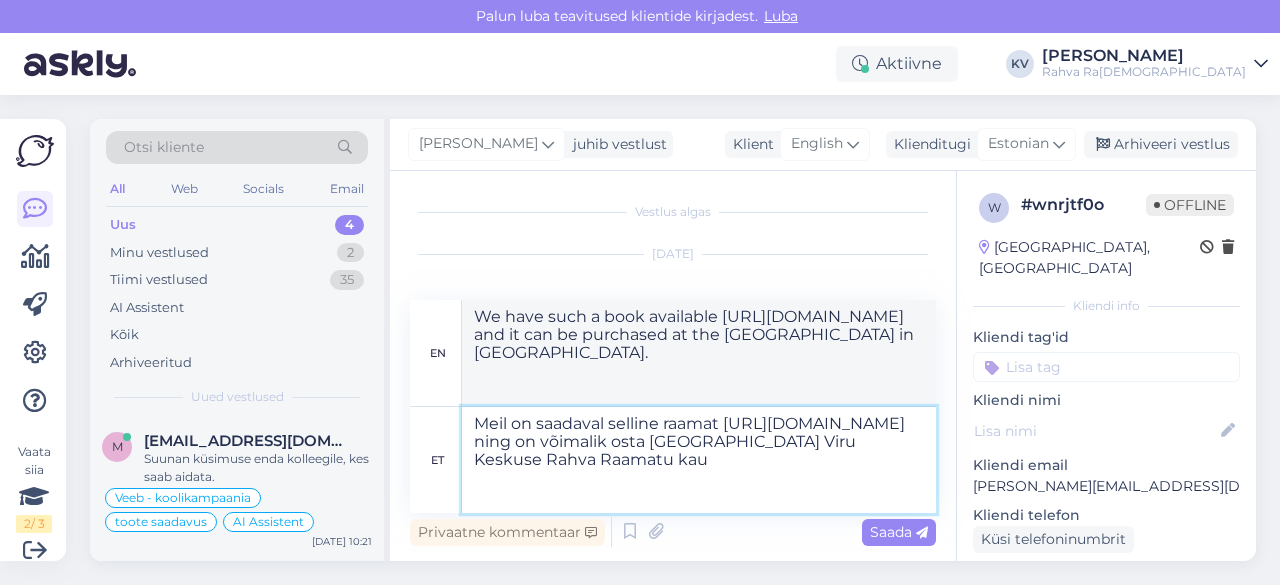 type on "Meil on saadaval selline raamat [URL][DOMAIN_NAME] ning on võimalik osta [GEOGRAPHIC_DATA] Viru Keskuse Rahva Raamatu [PERSON_NAME]" 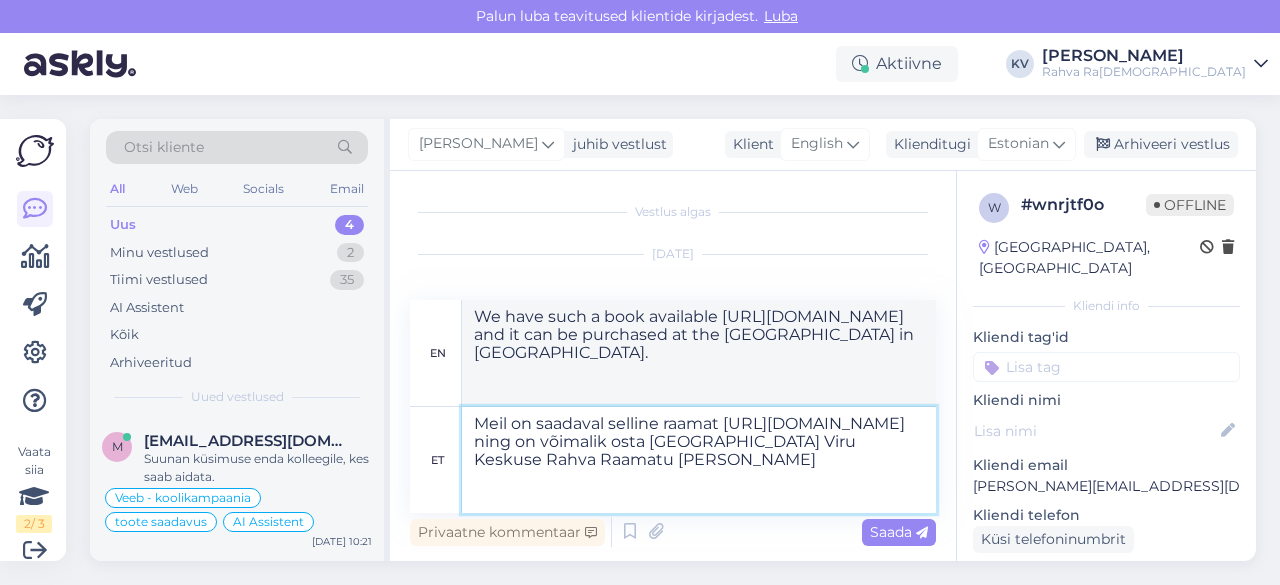 type on "We have such a book available [URL][DOMAIN_NAME] and it is possible to buy it at the [GEOGRAPHIC_DATA] in [GEOGRAPHIC_DATA]." 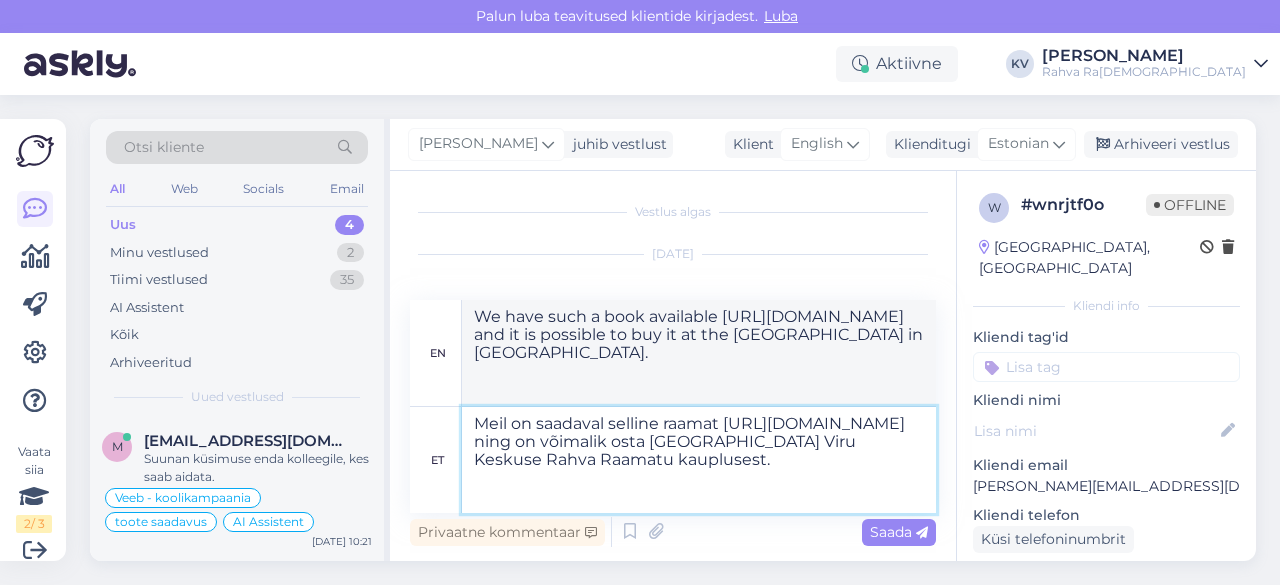 type on "Meil on saadaval selline raamat [URL][DOMAIN_NAME] ning on võimalik osta [GEOGRAPHIC_DATA] Viru Keskuse Rahva Raamatu kauplusest. T" 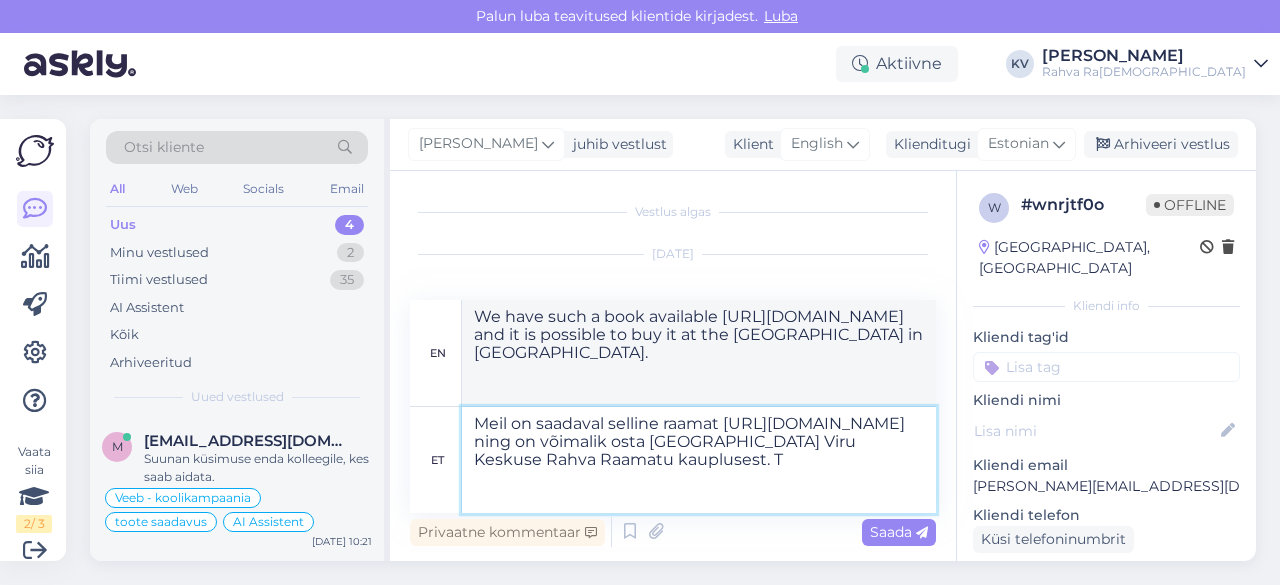 type on "We have such a book available [URL][DOMAIN_NAME] and it can be purchased at the [GEOGRAPHIC_DATA] store in [GEOGRAPHIC_DATA] in [GEOGRAPHIC_DATA]." 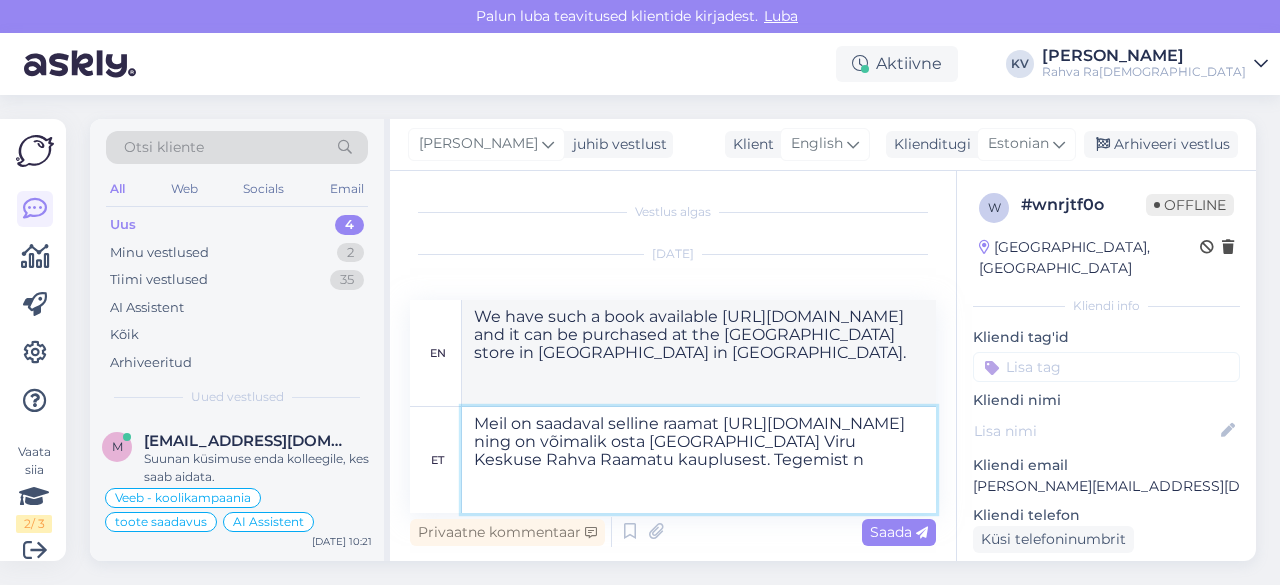 type on "Meil on saadaval selline raamat [URL][DOMAIN_NAME] ning on võimalik osta [GEOGRAPHIC_DATA] Viru Keskuse Rahva Raamatu kauplusest. Tegemist n i" 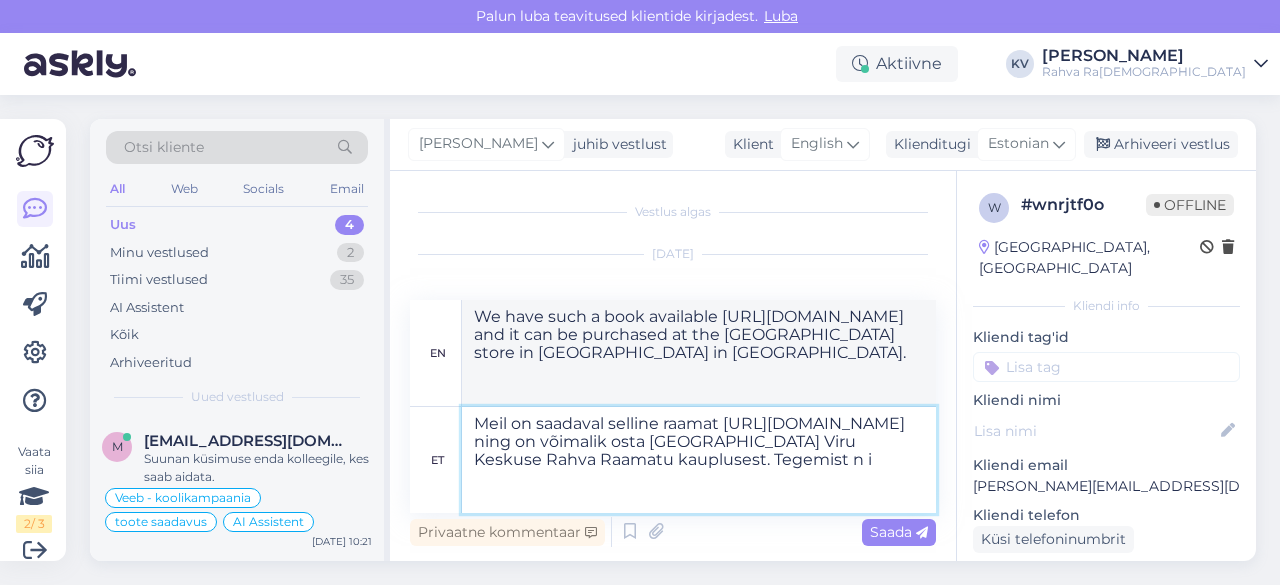 type on "We have such a book available [URL][DOMAIN_NAME] and it can be purchased at the [GEOGRAPHIC_DATA] store in [GEOGRAPHIC_DATA] in [GEOGRAPHIC_DATA]. It is a" 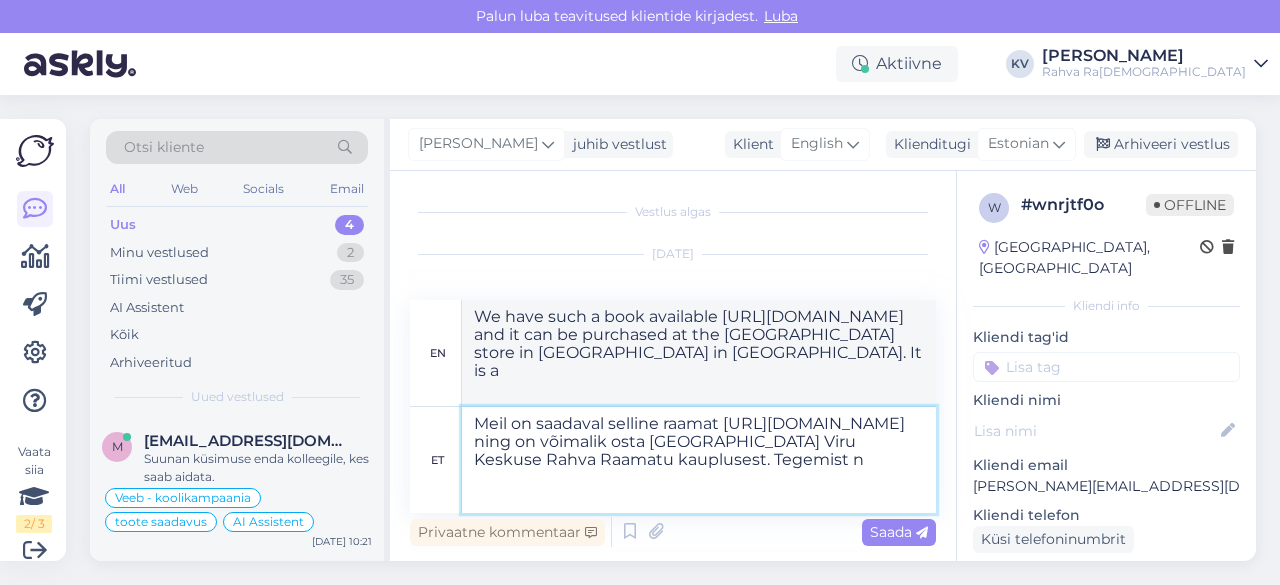 type on "Meil on saadaval selline raamat [URL][DOMAIN_NAME] ning on võimalik osta [GEOGRAPHIC_DATA] Viru Keskuse Rahva Raamatu kauplusest. Tegemist" 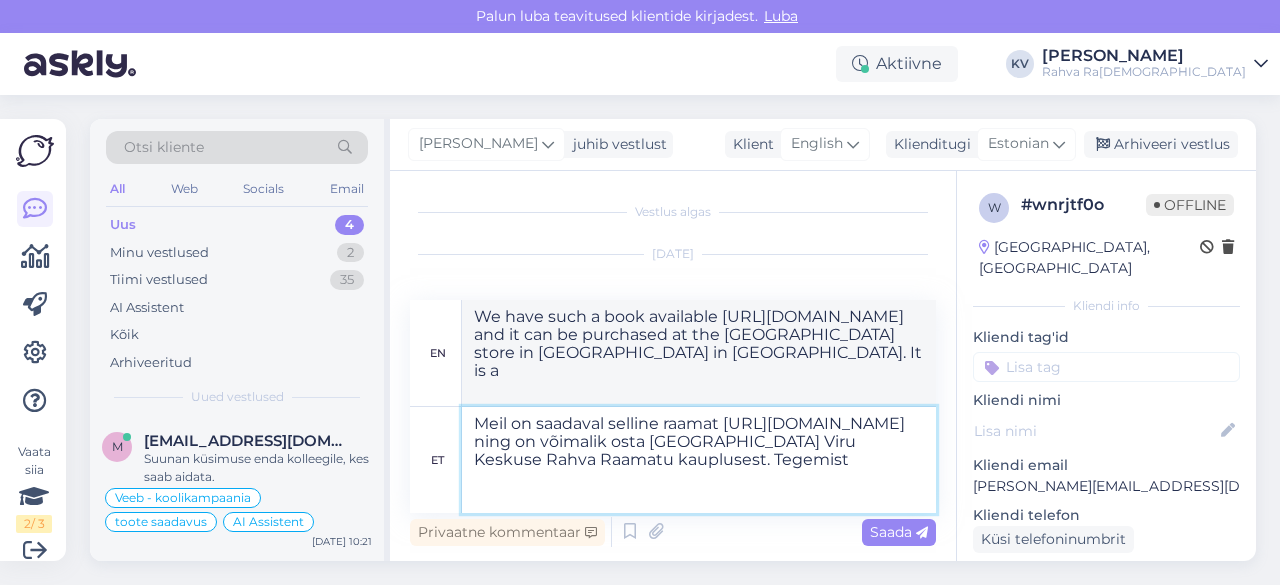 type on "We have such a book available [URL][DOMAIN_NAME] and it can be purchased at the [GEOGRAPHIC_DATA] store in [GEOGRAPHIC_DATA] in [GEOGRAPHIC_DATA]." 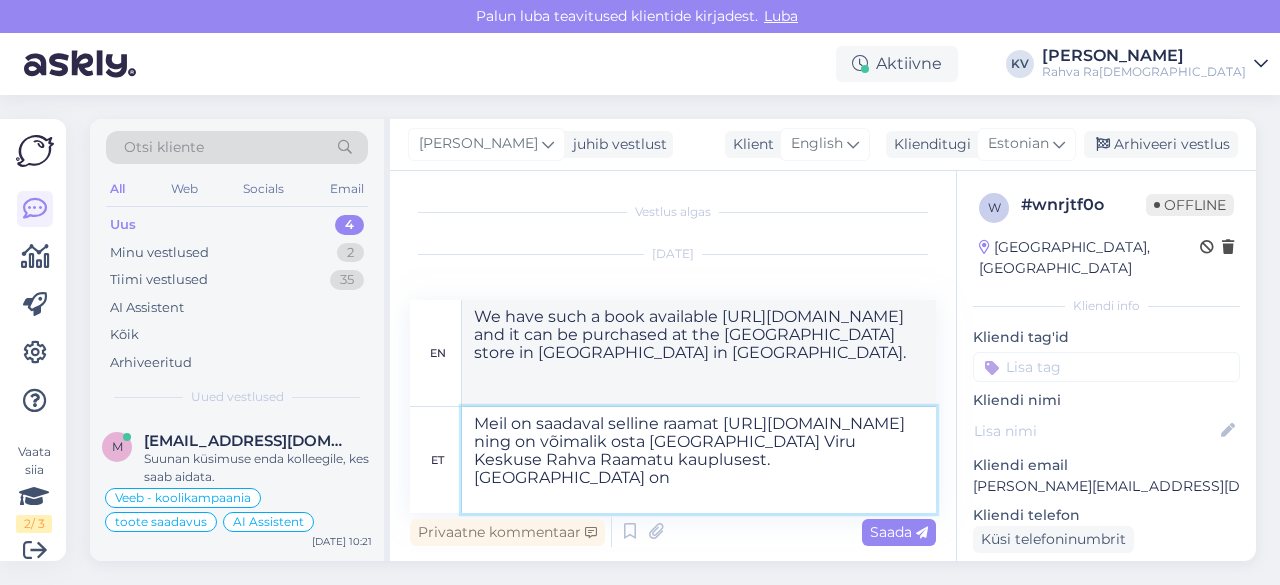 type on "Meil on saadaval selline raamat [URL][DOMAIN_NAME] ning on võimalik osta [GEOGRAPHIC_DATA] Viru Keskuse Rahva Raamatu kauplusest. Tegemist on i" 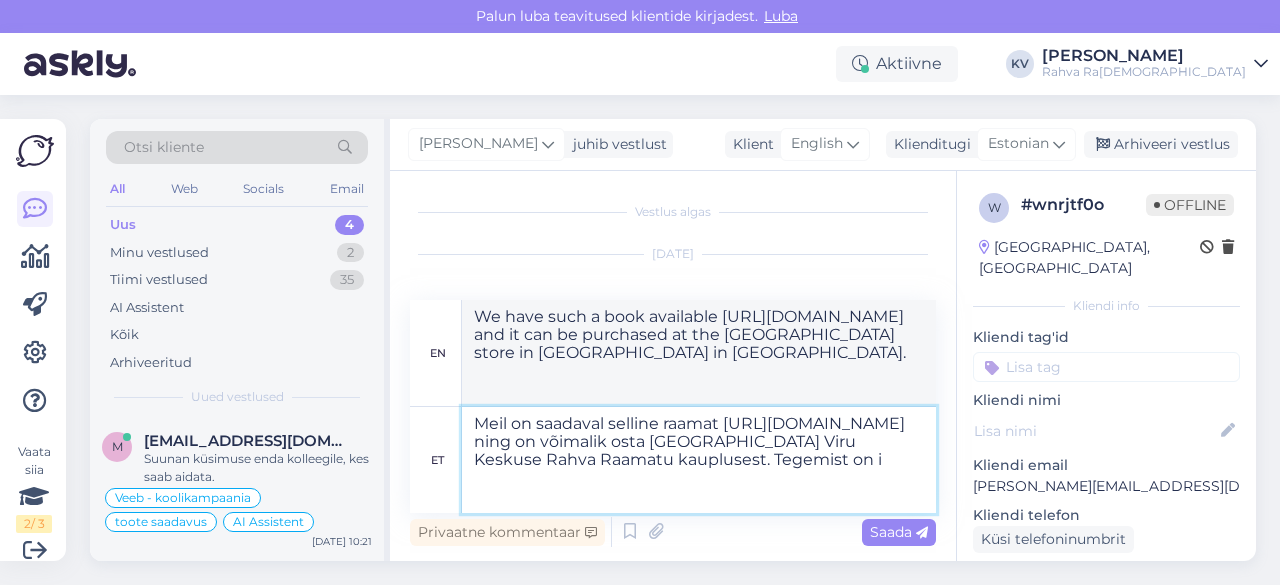 type on "We have such a book available [URL][DOMAIN_NAME] and it can be purchased at the [GEOGRAPHIC_DATA] store in [GEOGRAPHIC_DATA] in [GEOGRAPHIC_DATA]. It is" 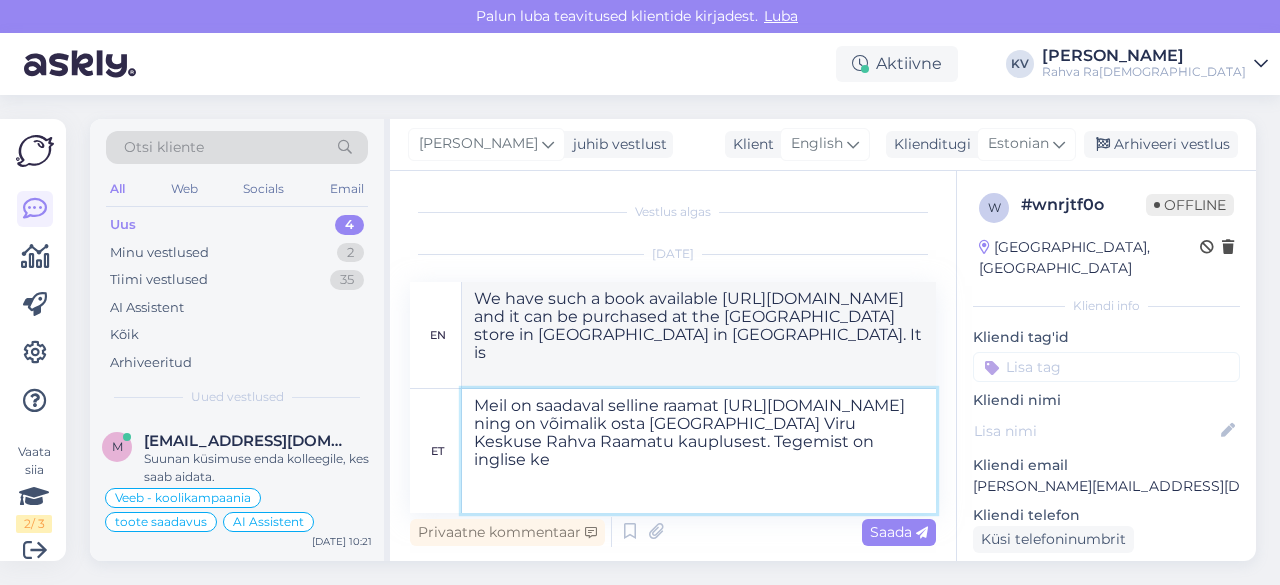 type on "Meil on saadaval selline raamat [URL][DOMAIN_NAME] ning on võimalik osta [GEOGRAPHIC_DATA] Viru Keskuse Rahva Raamatu kauplusest. Tegemist on [PERSON_NAME]" 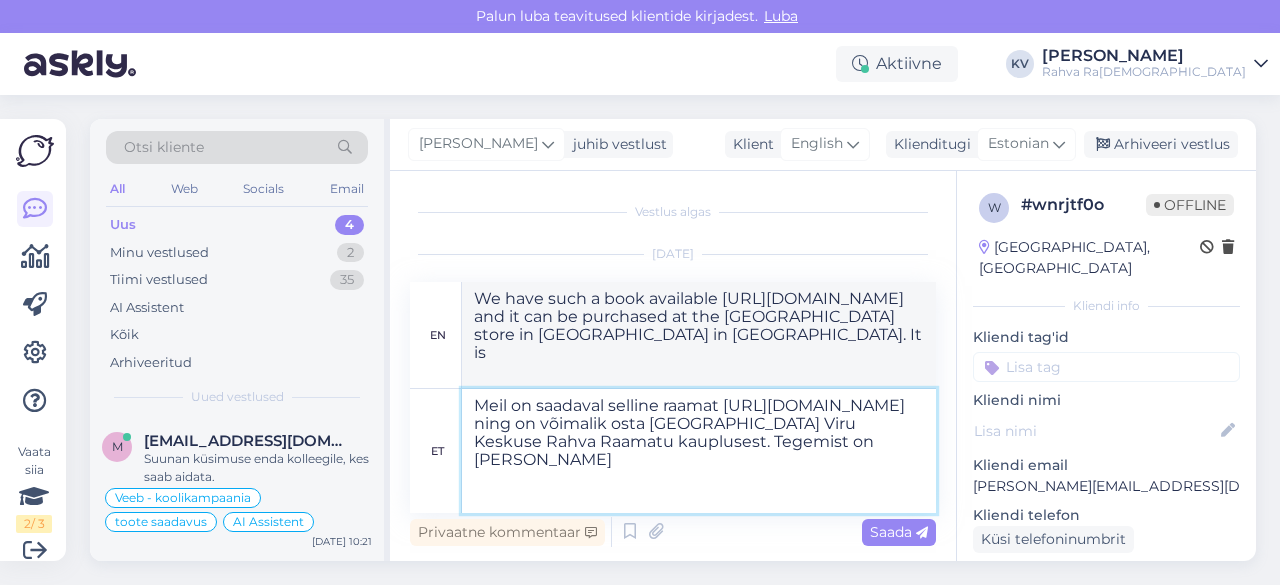 type on "We have such a book available [URL][DOMAIN_NAME] and it can be purchased at the [GEOGRAPHIC_DATA] store in [GEOGRAPHIC_DATA] in [GEOGRAPHIC_DATA]. It is in English." 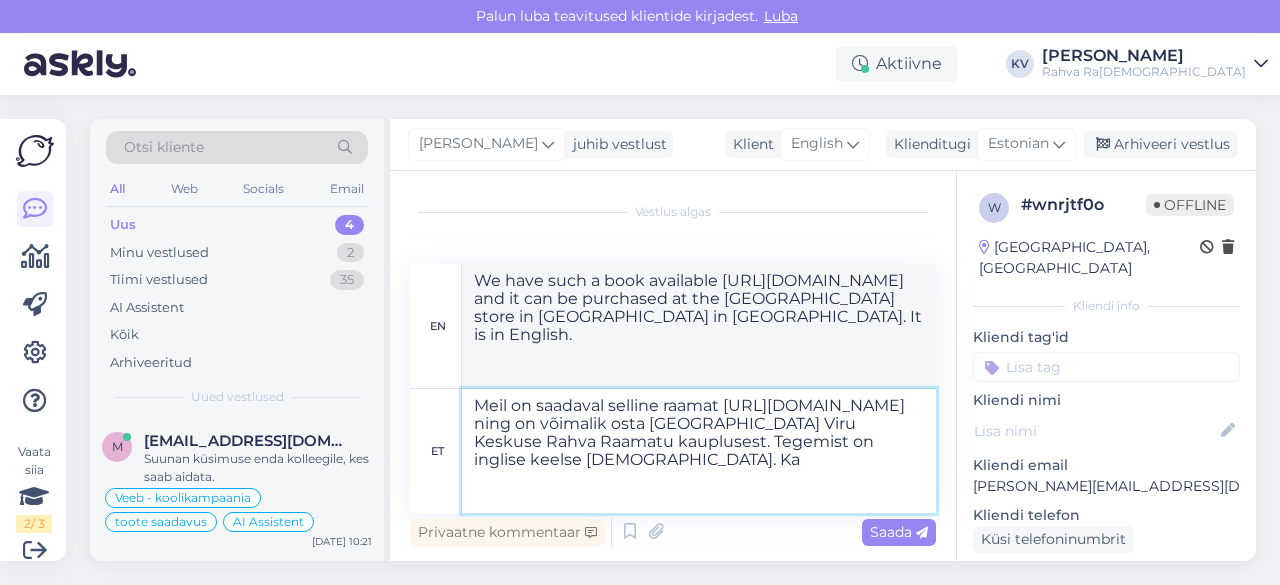 type on "Meil on saadaval selline raamat [URL][DOMAIN_NAME] ning on võimalik osta [GEOGRAPHIC_DATA] Viru Keskuse Rahva Raamatu kauplusest. Tegemist on inglise keelse [DEMOGRAPHIC_DATA]. [GEOGRAPHIC_DATA]" 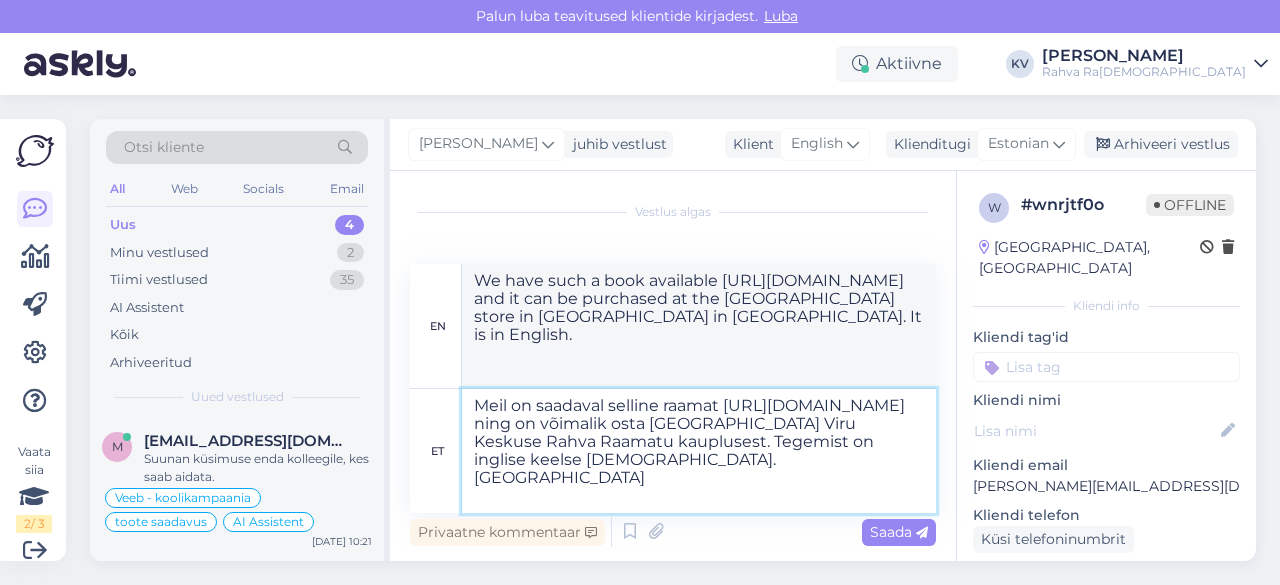 type on "We have such a book available [URL][DOMAIN_NAME] and it can be purchased at the [GEOGRAPHIC_DATA] store in [GEOGRAPHIC_DATA] in [GEOGRAPHIC_DATA]. It is an English-language book." 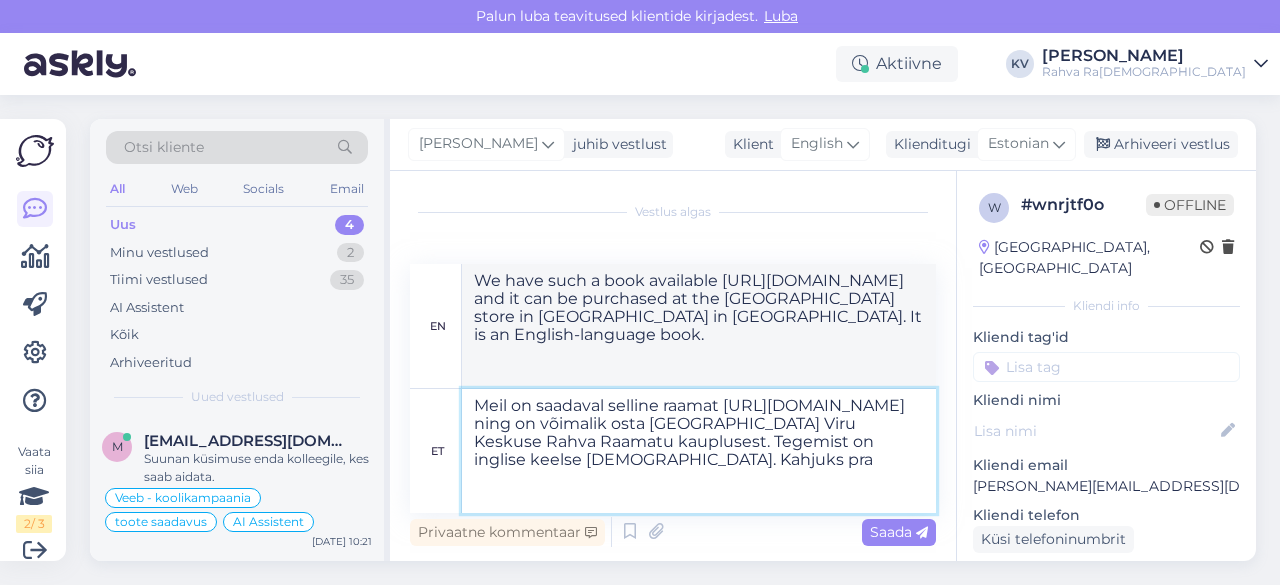 type on "Meil on saadaval selline raamat [URL][DOMAIN_NAME] ning on võimalik osta [GEOGRAPHIC_DATA] Viru Keskuse Rahva Raamatu kauplusest. Tegemist on inglise keelse [DEMOGRAPHIC_DATA]. Kahjuks [PERSON_NAME]" 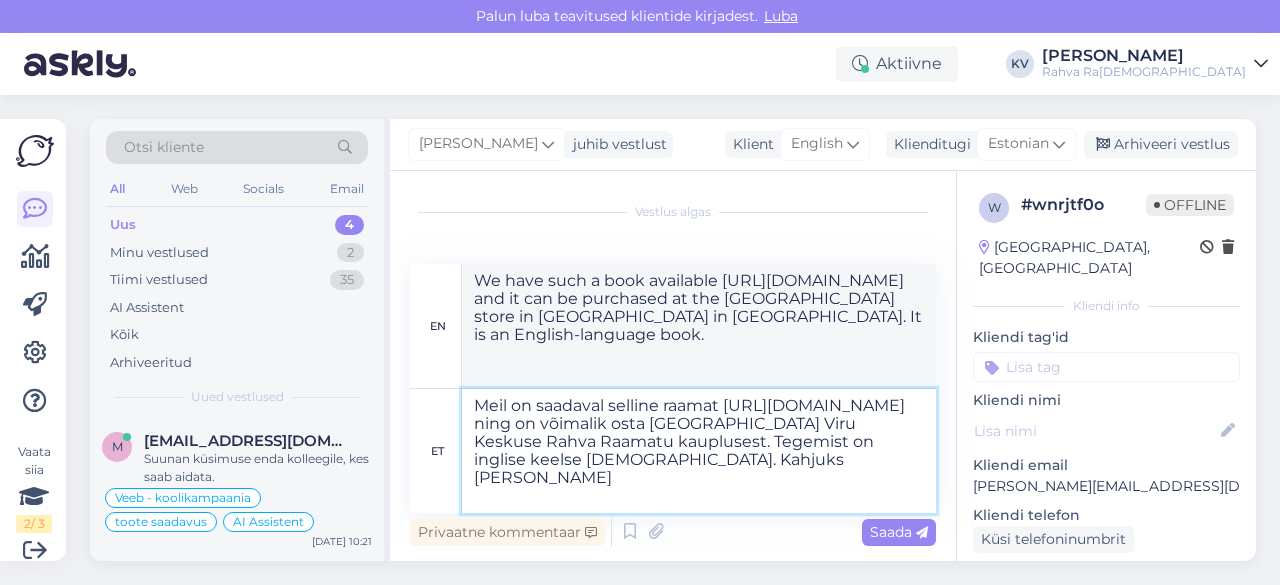 type on "We have such a book available [URL][DOMAIN_NAME] and it can be purchased at the [GEOGRAPHIC_DATA] store in [GEOGRAPHIC_DATA] in [GEOGRAPHIC_DATA]. It is an English-language book. Unfortunately" 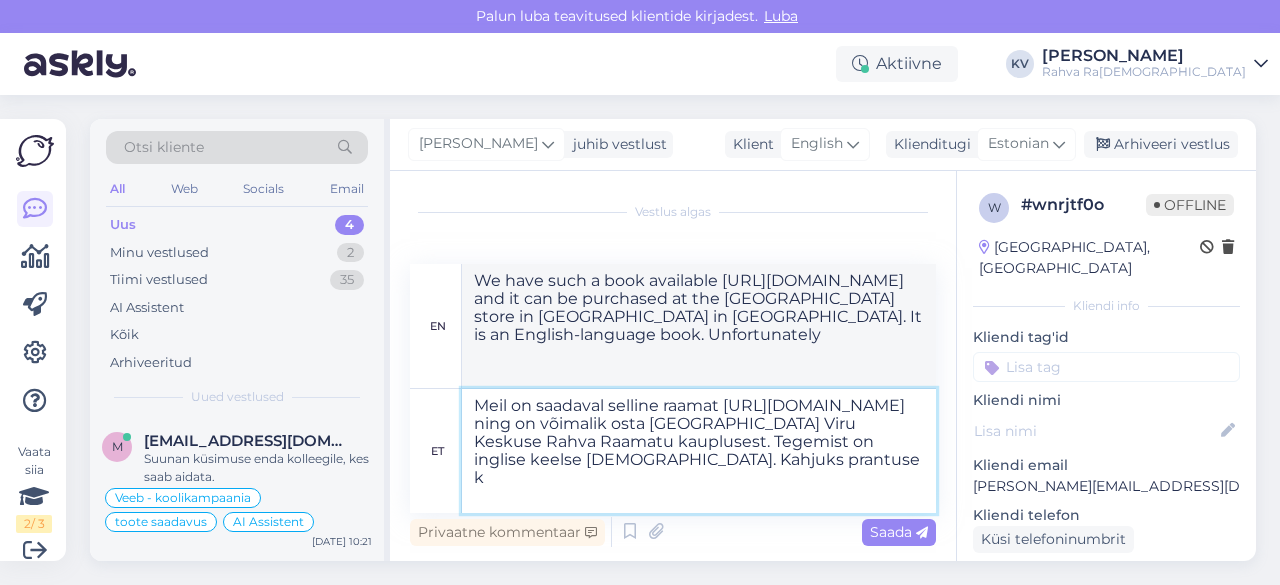 type on "Meil on saadaval selline raamat [URL][DOMAIN_NAME] ning on võimalik osta [GEOGRAPHIC_DATA] Viru Keskuse Rahva Raamatu kauplusest. Tegemist on inglise keelse [DEMOGRAPHIC_DATA]. Kahjuks prantuse ke" 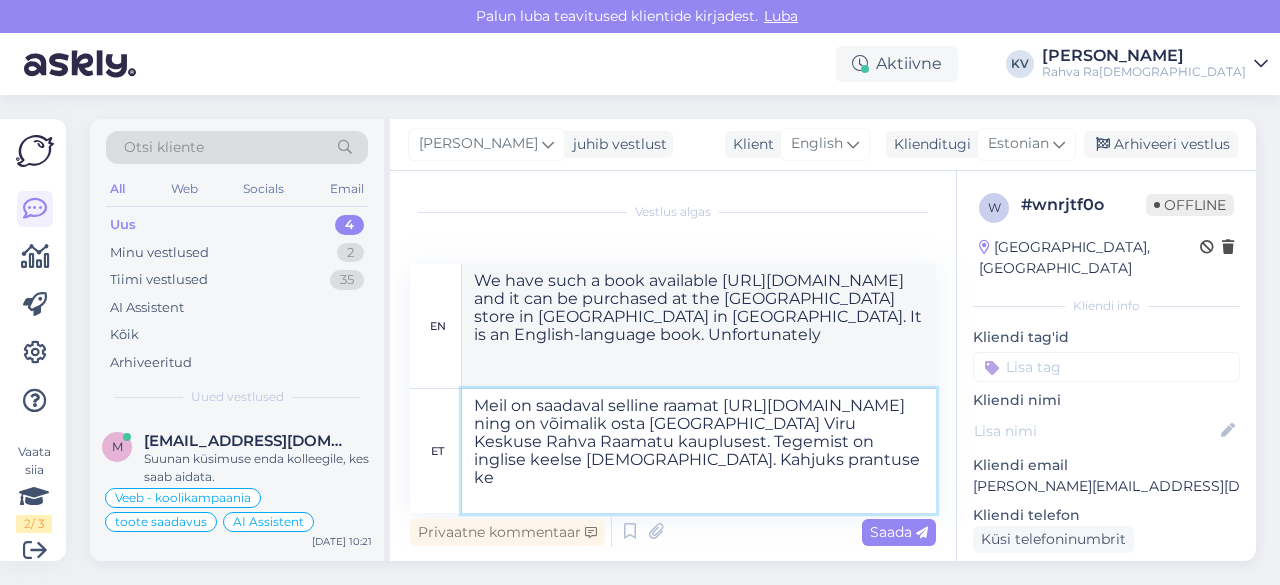 type on "We have such a book available [URL][DOMAIN_NAME] and it can be purchased at the [GEOGRAPHIC_DATA] store in [GEOGRAPHIC_DATA] in [GEOGRAPHIC_DATA]. It is an English book. Unfortunately, the French version is not available." 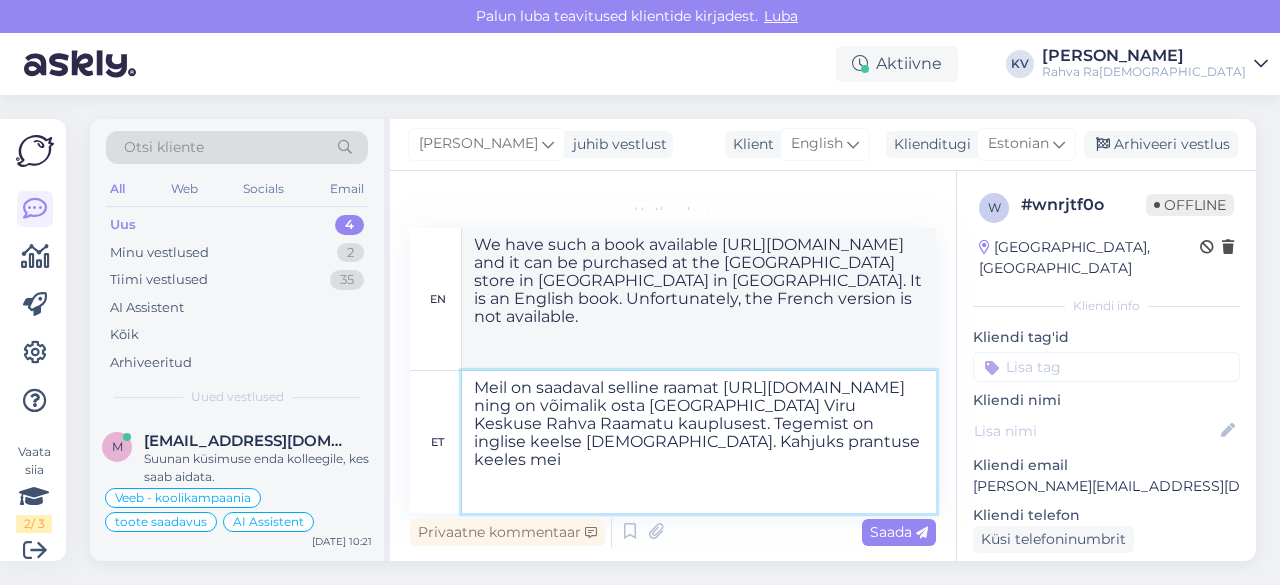 type on "Meil on saadaval selline raamat [URL][DOMAIN_NAME] ning on võimalik osta [GEOGRAPHIC_DATA] Viru Keskuse Rahva Raamatu kauplusest. Tegemist on inglise keelse [DEMOGRAPHIC_DATA]. Kahjuks prantuse keeles meil" 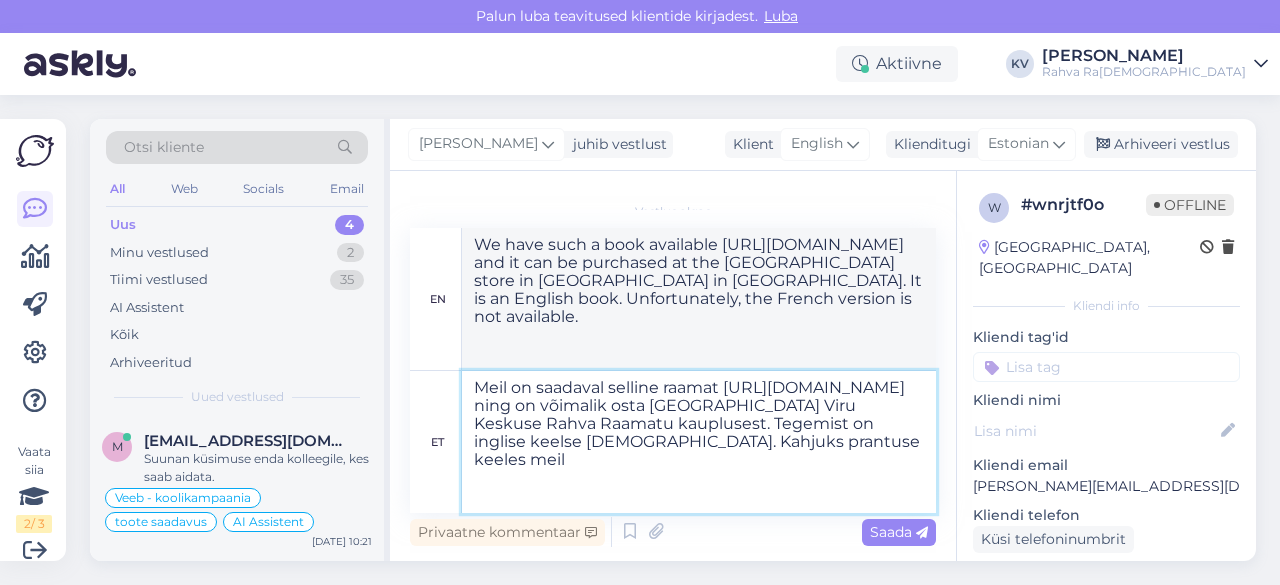 type on "We have such a book available [URL][DOMAIN_NAME] and it can be purchased at the [GEOGRAPHIC_DATA] store in [GEOGRAPHIC_DATA] in [GEOGRAPHIC_DATA]. It is an English book. Unfortunately, it is in French." 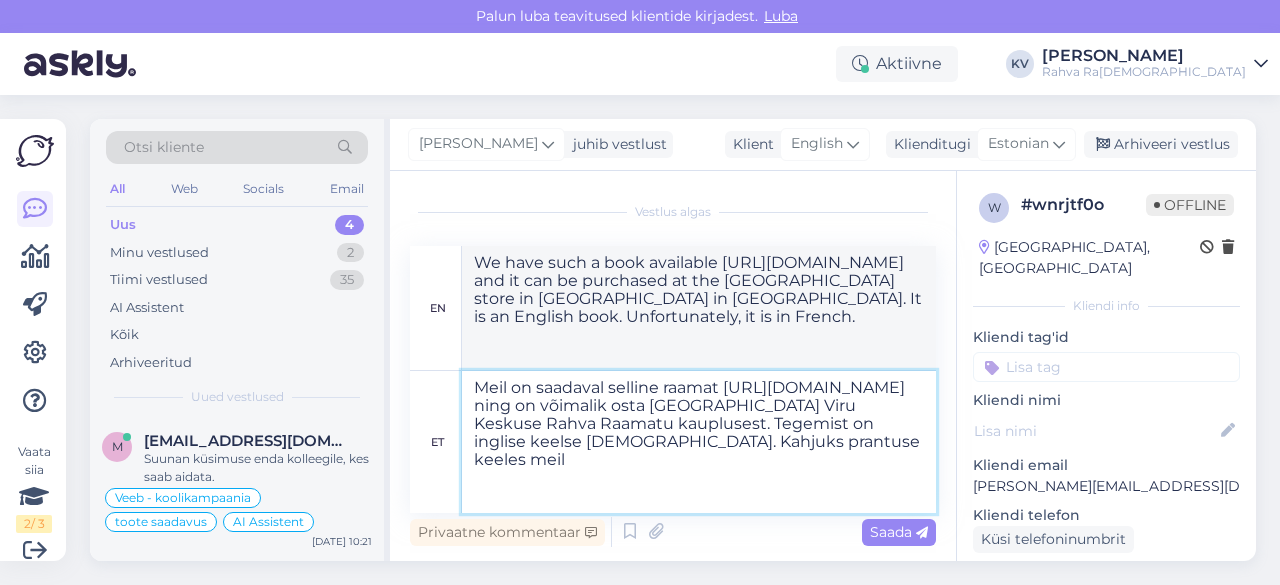 type on "Meil on saadaval selline raamat [URL][DOMAIN_NAME] ning on võimalik osta [GEOGRAPHIC_DATA] Viru Keskuse Rahva Raamatu kauplusest. Tegemist on inglise keelse [DEMOGRAPHIC_DATA]. Kahjuks prantuse keeles meil" 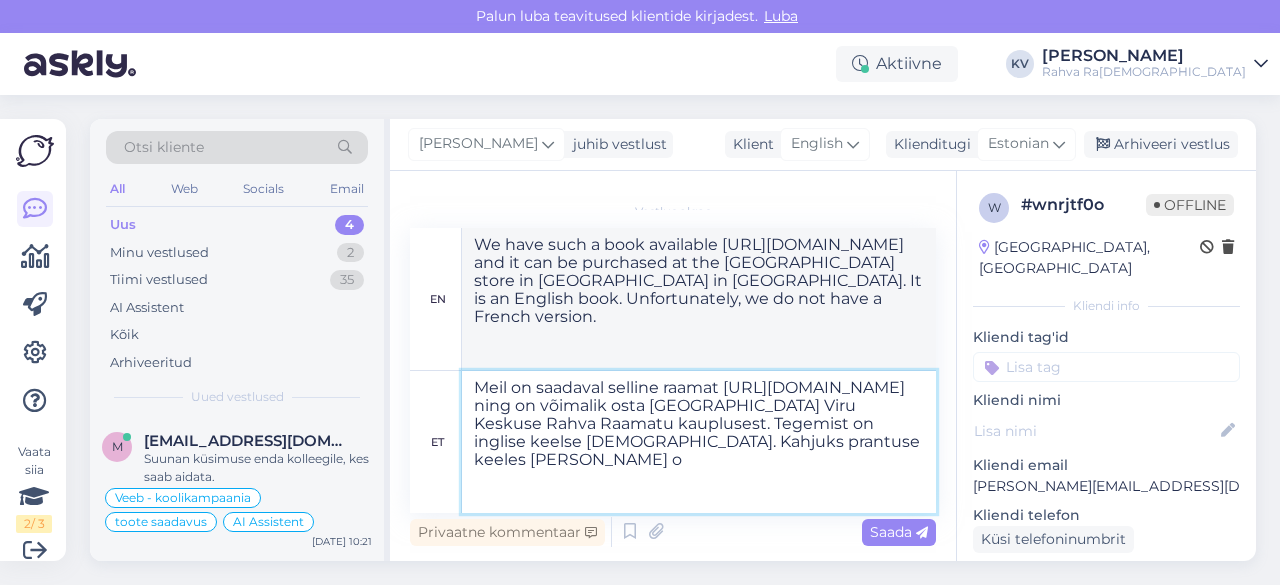 type on "Meil on saadaval selline raamat [URL][DOMAIN_NAME] ning on võimalik osta [GEOGRAPHIC_DATA] Viru Keskuse Rahva Raamatu kauplusest. Tegemist on inglise keelse [DEMOGRAPHIC_DATA]. Kahjuks prantuse keeles [PERSON_NAME] ol" 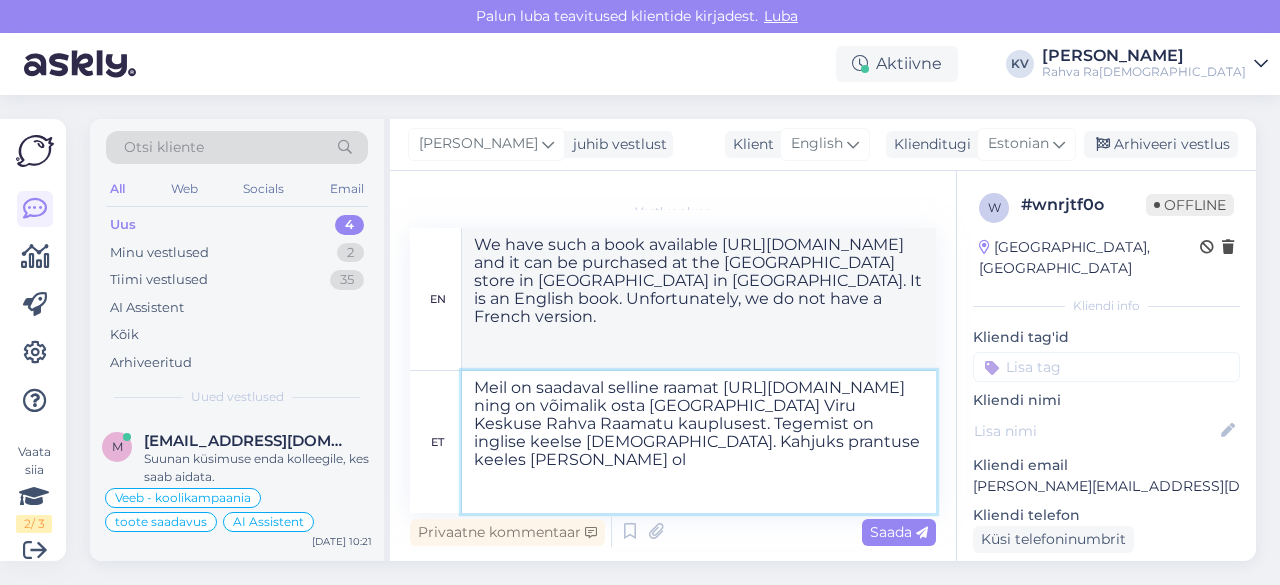 type on "We have such a book available [URL][DOMAIN_NAME] and it can be purchased at the [GEOGRAPHIC_DATA] store in [GEOGRAPHIC_DATA] in [GEOGRAPHIC_DATA]. It is an English book. Unfortunately, we do not have it in French." 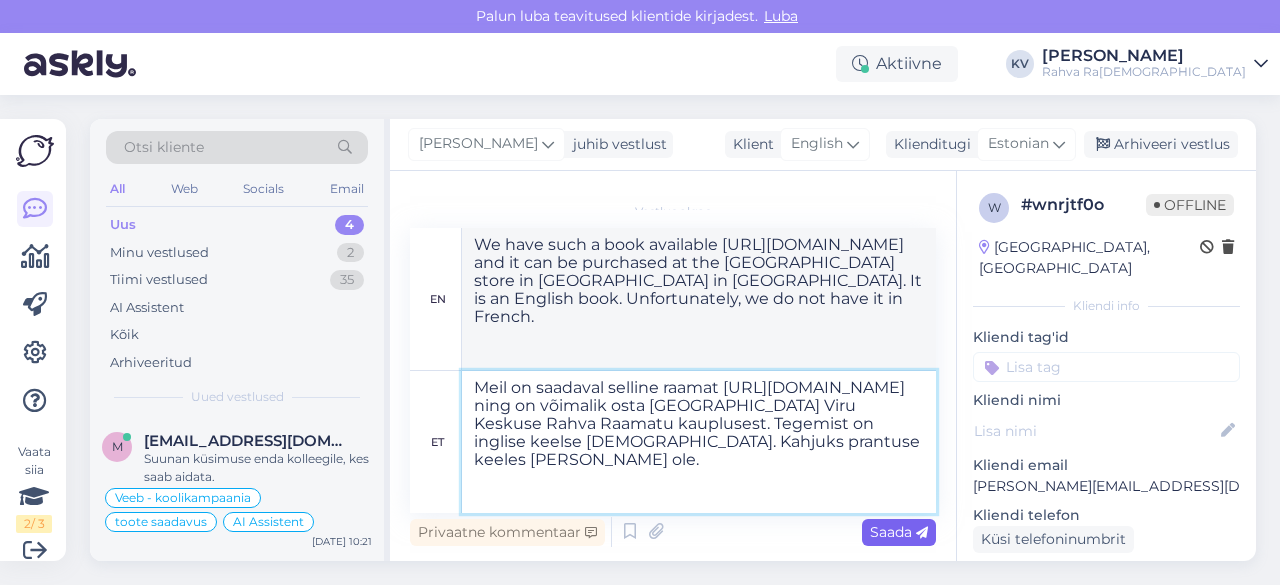 type on "Meil on saadaval selline raamat [URL][DOMAIN_NAME] ning on võimalik osta [GEOGRAPHIC_DATA] Viru Keskuse Rahva Raamatu kauplusest. Tegemist on inglise keelse [DEMOGRAPHIC_DATA]. Kahjuks prantuse keeles [PERSON_NAME] ole." 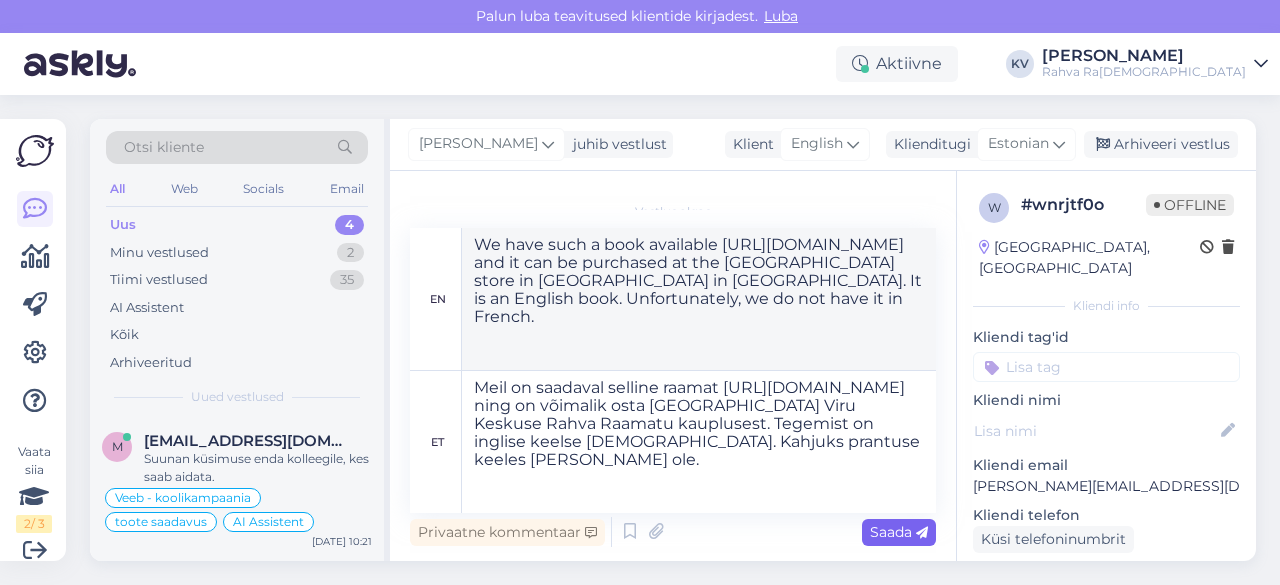 click on "Saada" at bounding box center (899, 532) 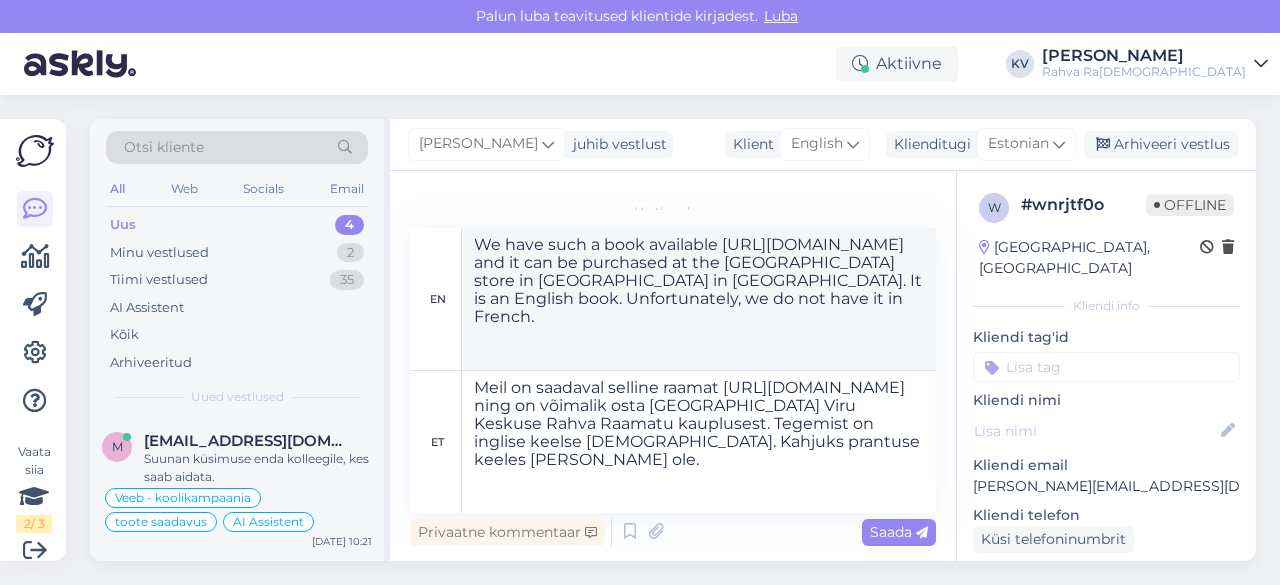 type 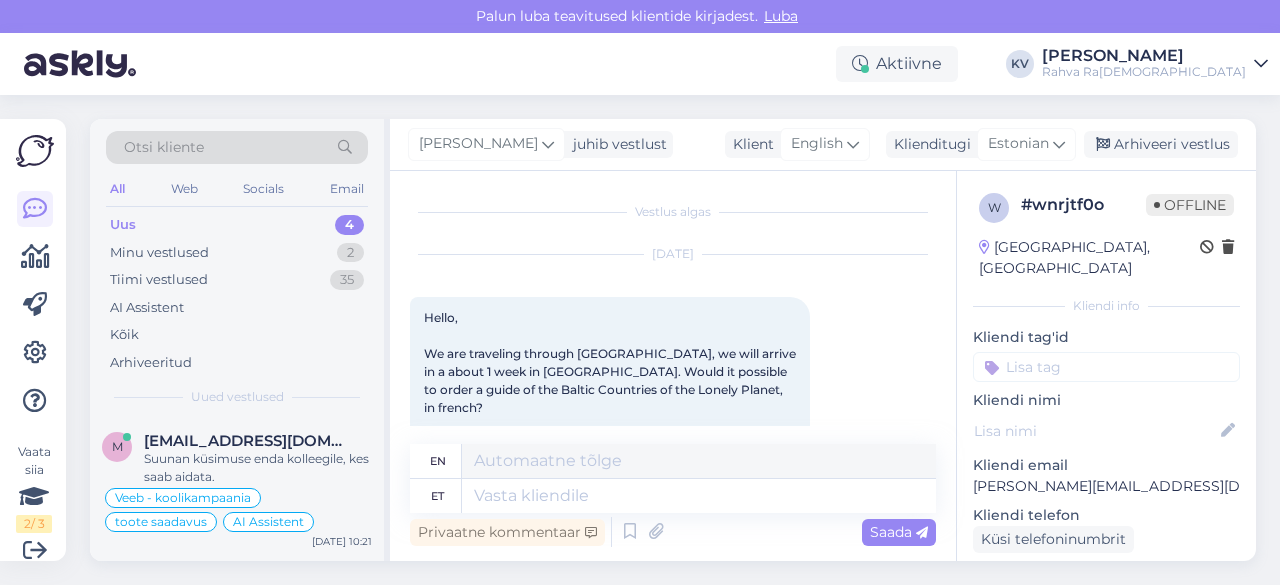 scroll, scrollTop: 1020, scrollLeft: 0, axis: vertical 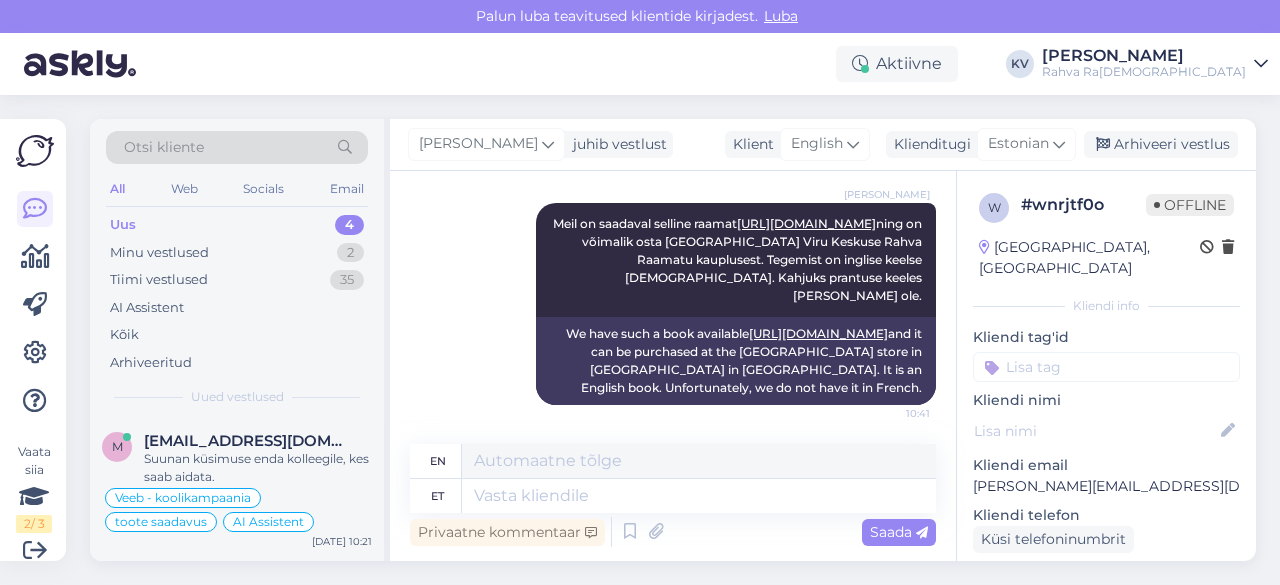 click at bounding box center (1106, 367) 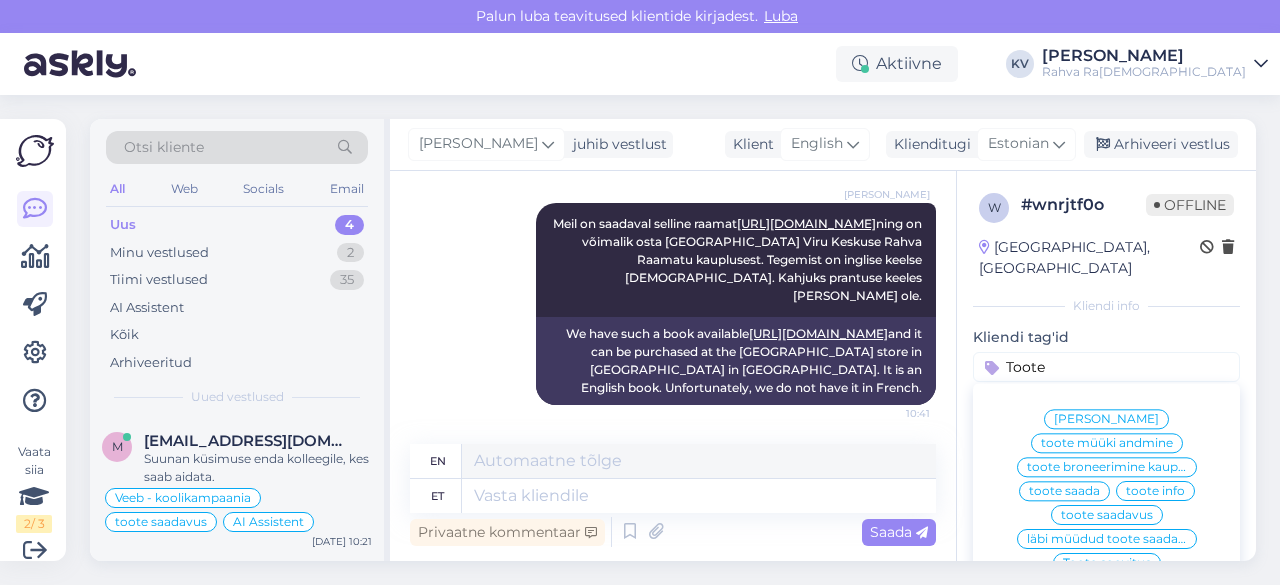 type on "Toote" 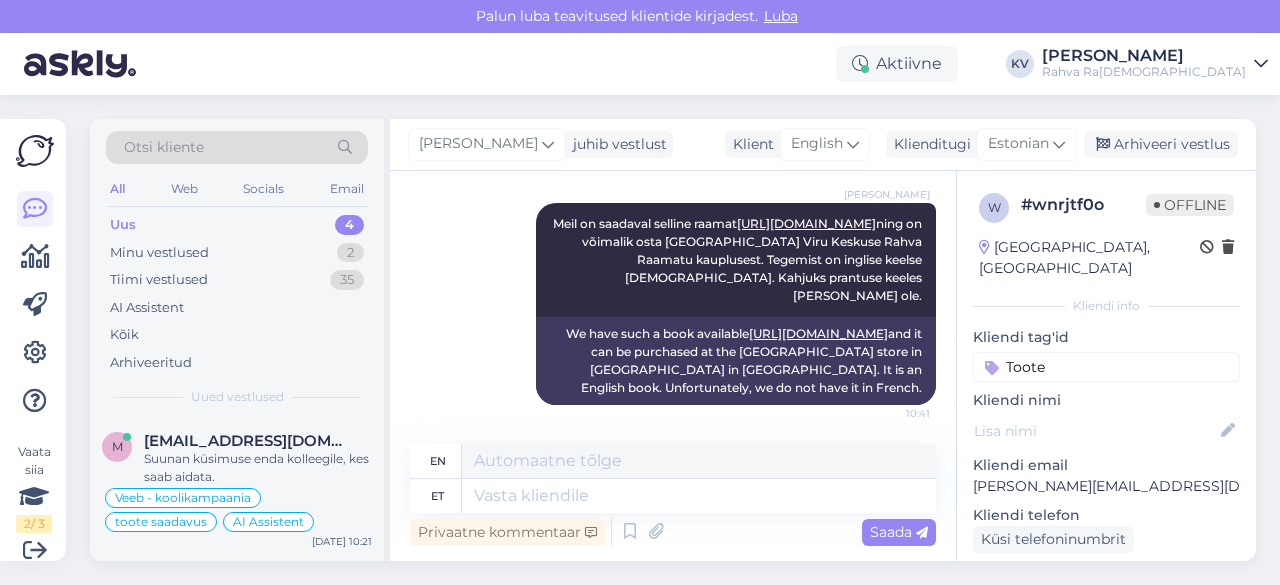 type 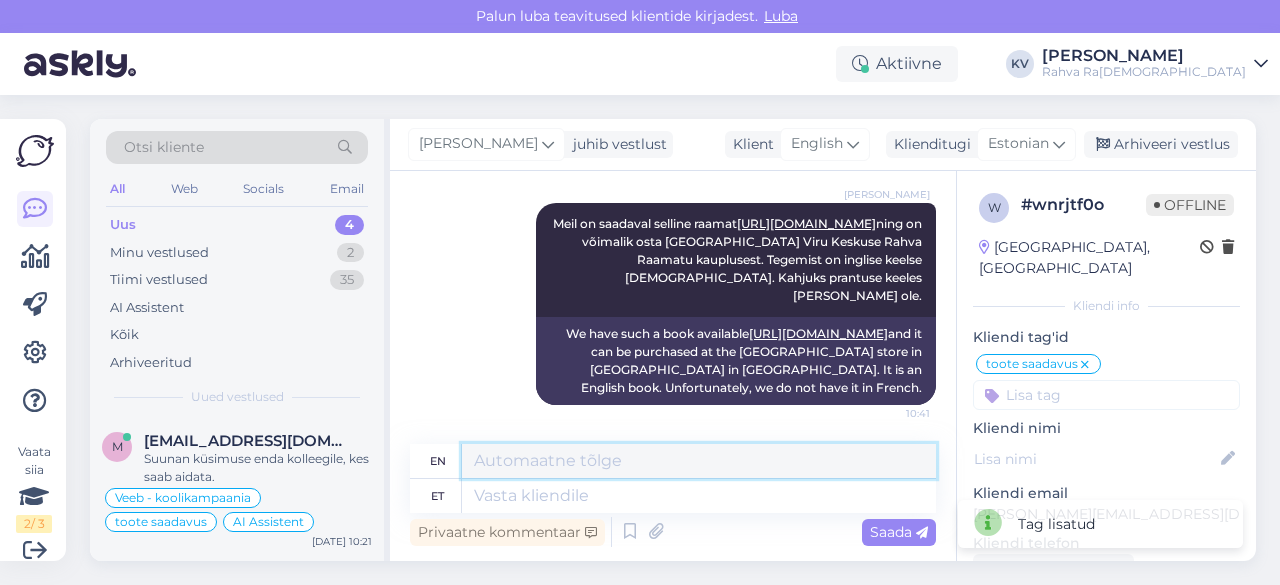 click at bounding box center [699, 461] 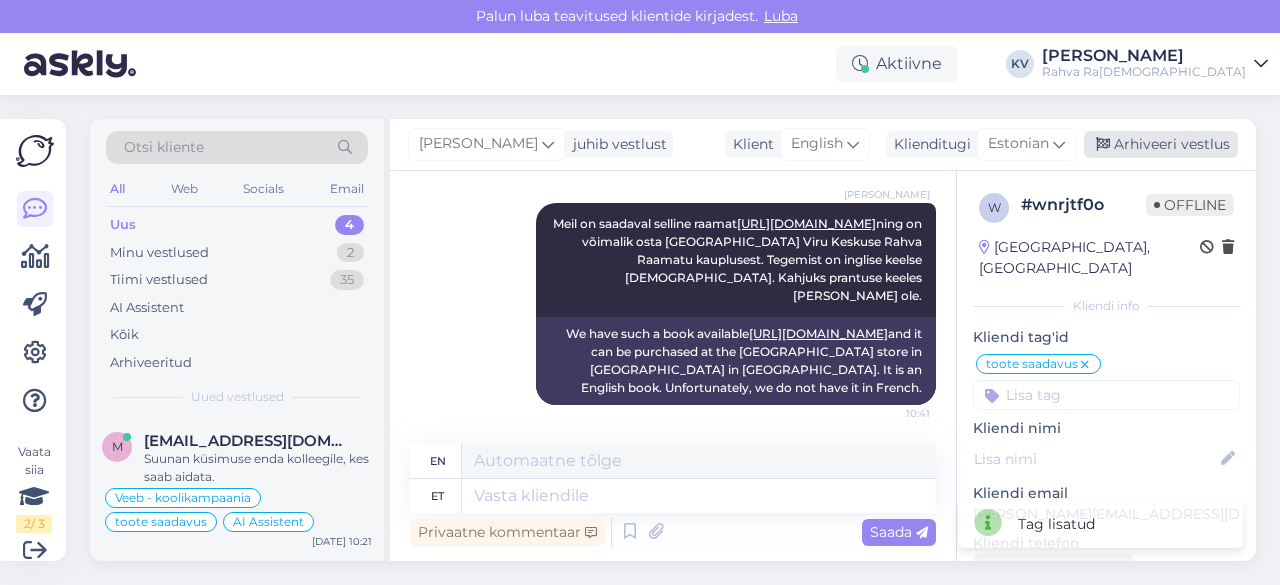 click on "Arhiveeri vestlus" at bounding box center [1161, 144] 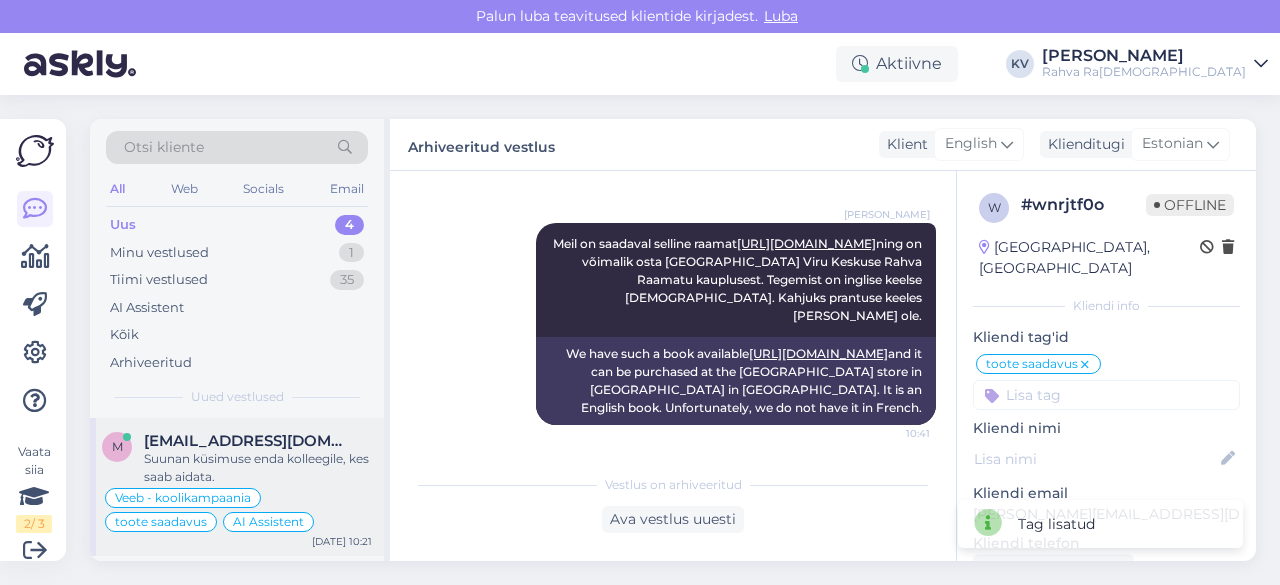 click on "Suunan küsimuse enda kolleegile, kes saab aidata." at bounding box center [258, 468] 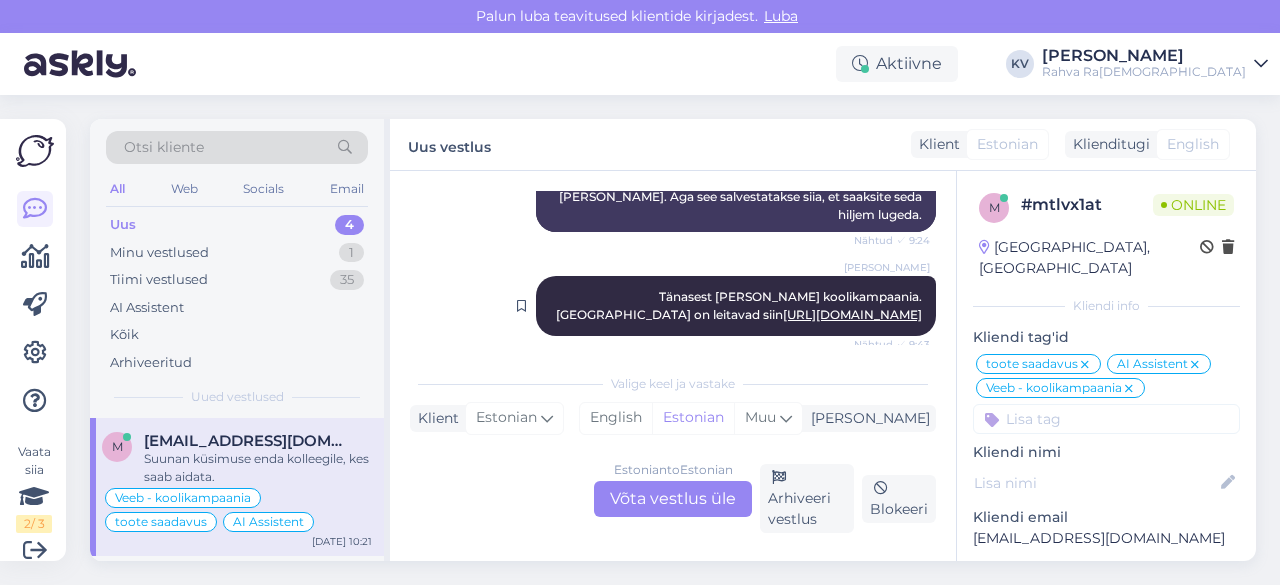 scroll, scrollTop: 487, scrollLeft: 0, axis: vertical 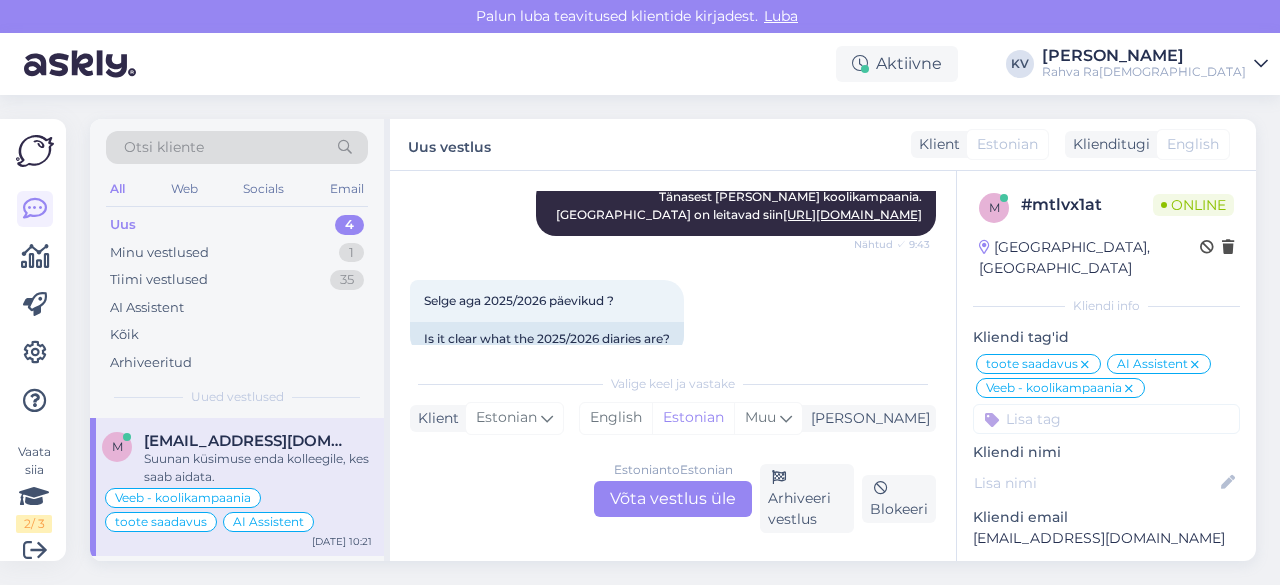 click on "Estonian  to  Estonian Võta vestlus üle" at bounding box center (673, 499) 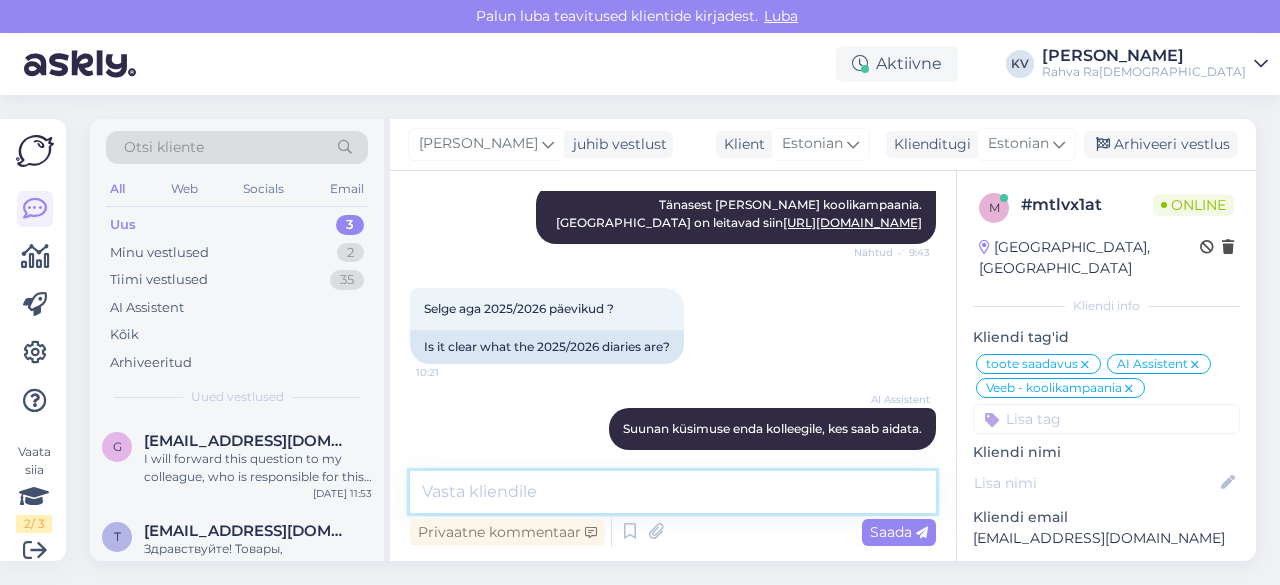 click at bounding box center [673, 492] 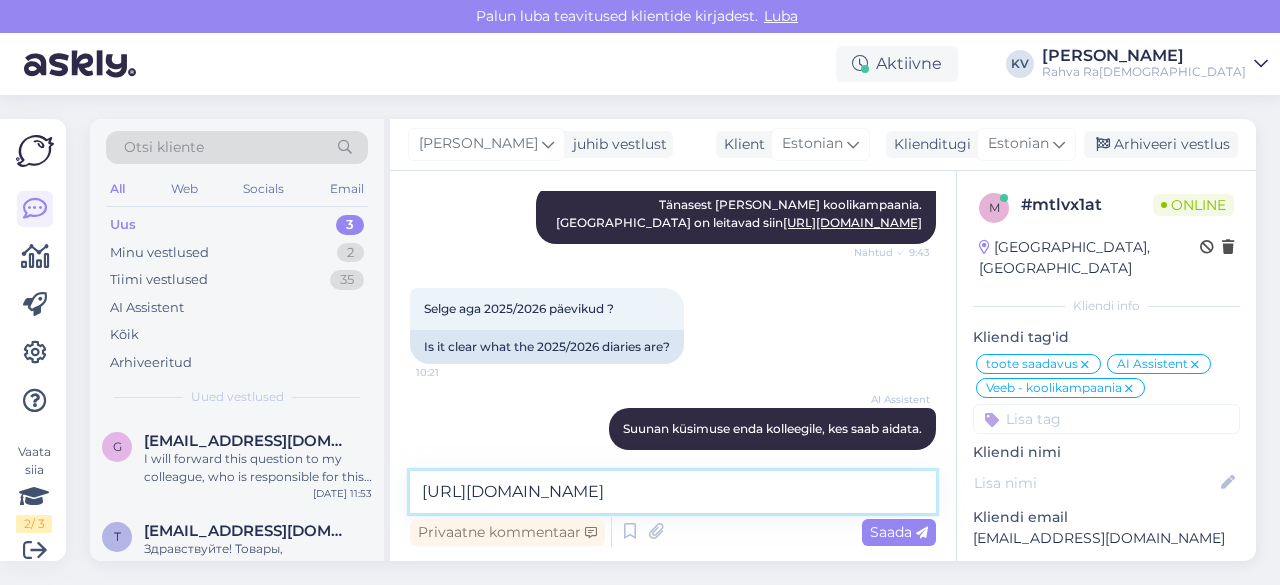 scroll, scrollTop: 487, scrollLeft: 0, axis: vertical 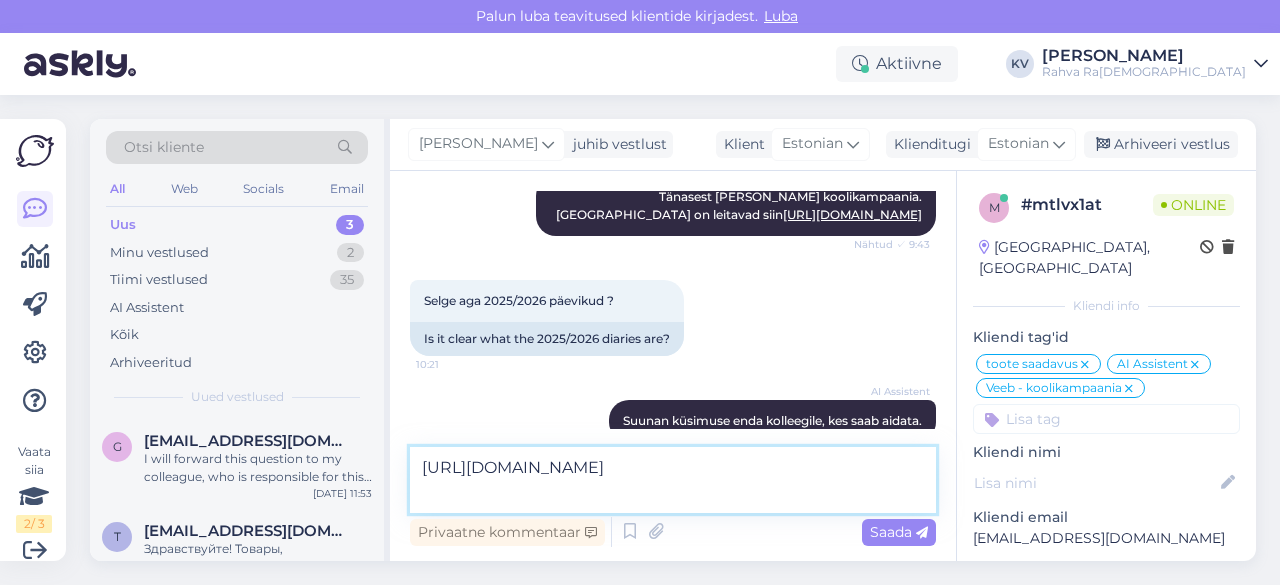 type 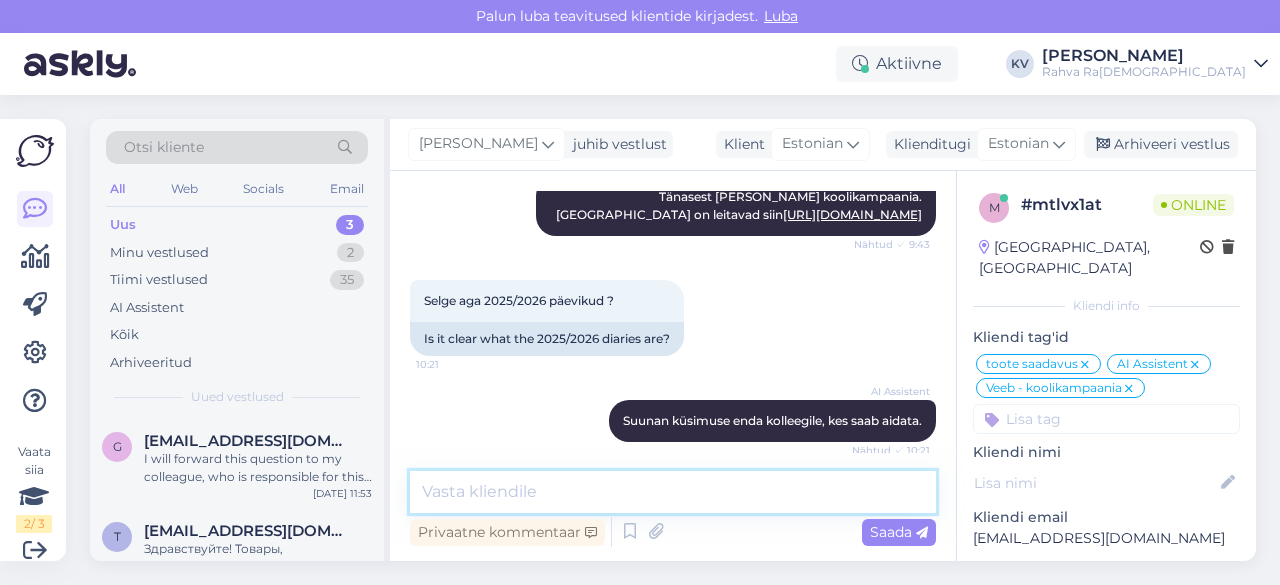 scroll, scrollTop: 583, scrollLeft: 0, axis: vertical 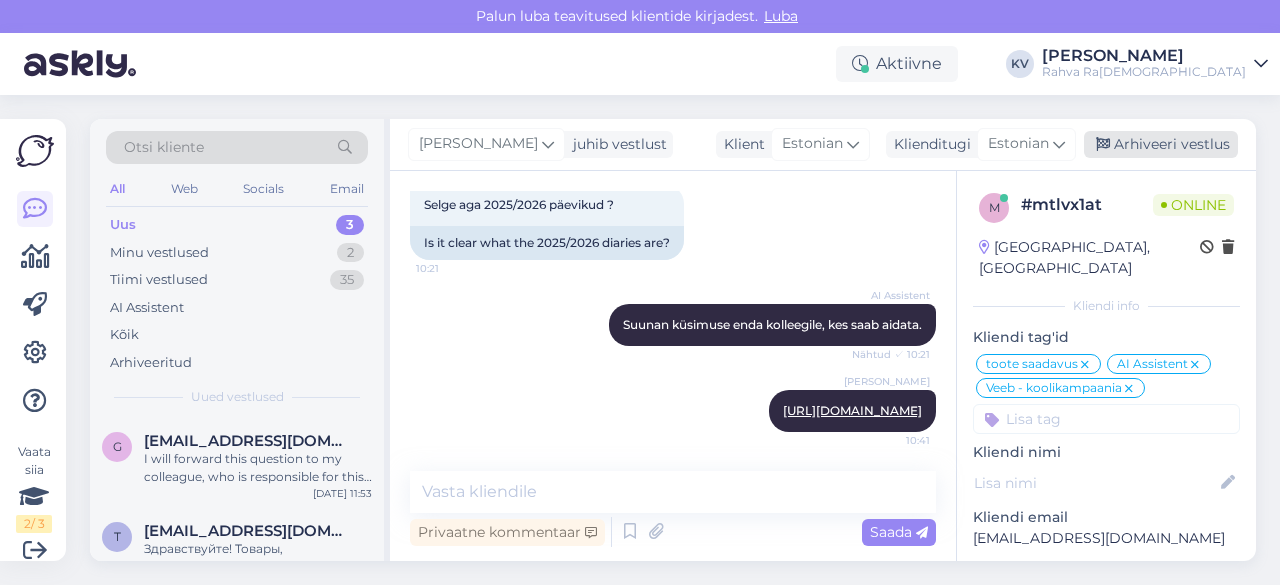 click on "Arhiveeri vestlus" at bounding box center (1161, 144) 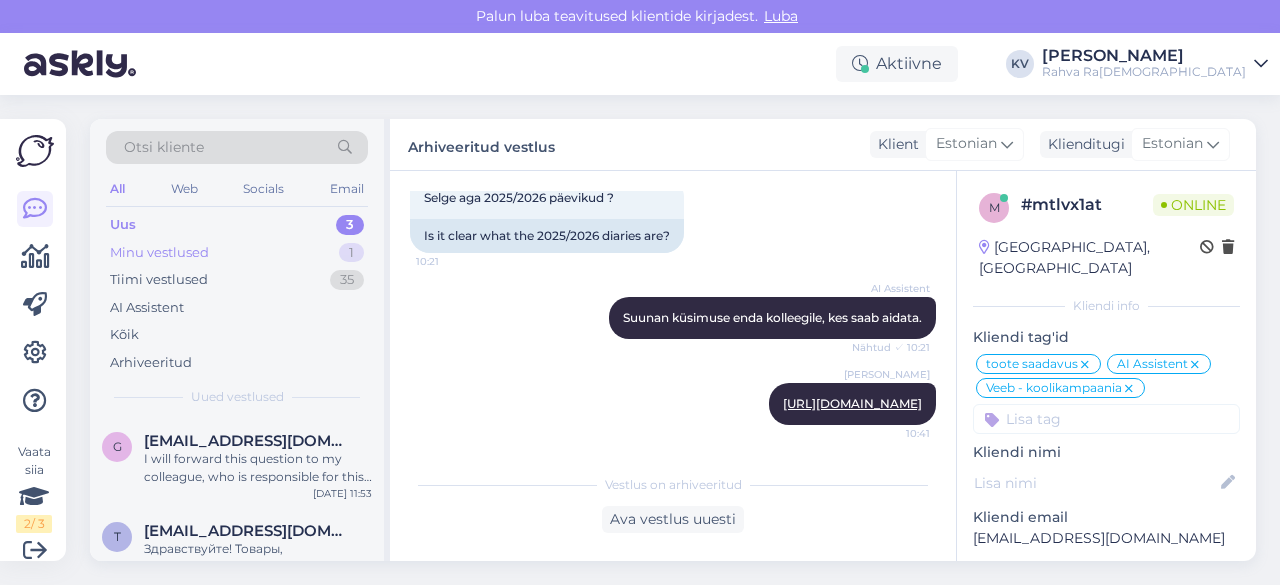 click on "Minu vestlused" at bounding box center (159, 253) 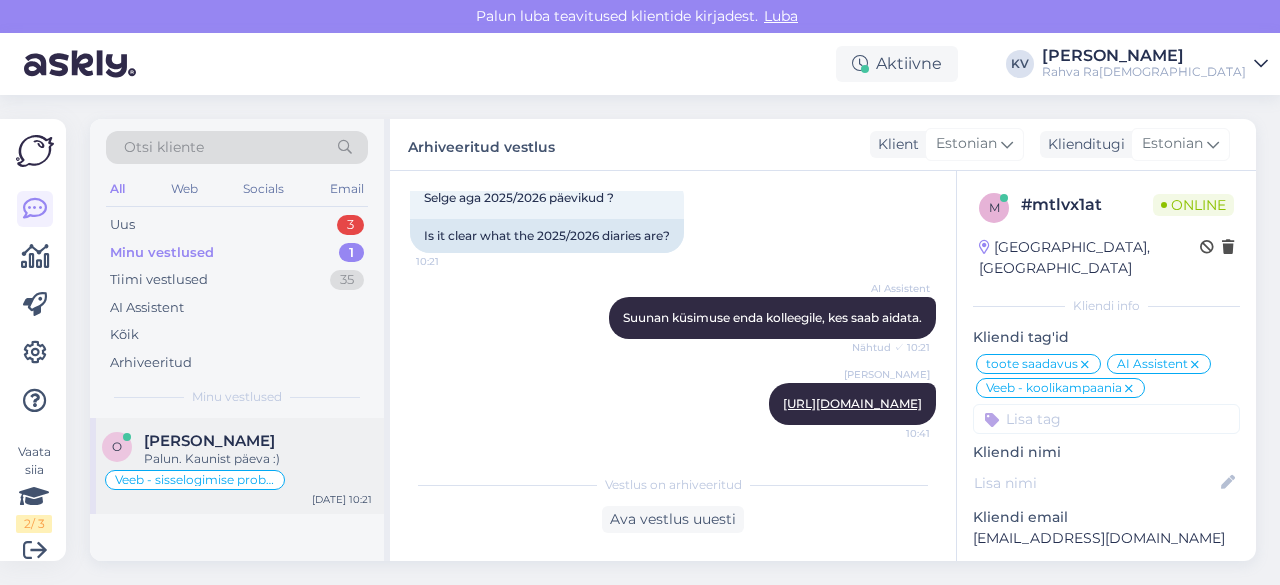 click on "[PERSON_NAME]" at bounding box center [209, 441] 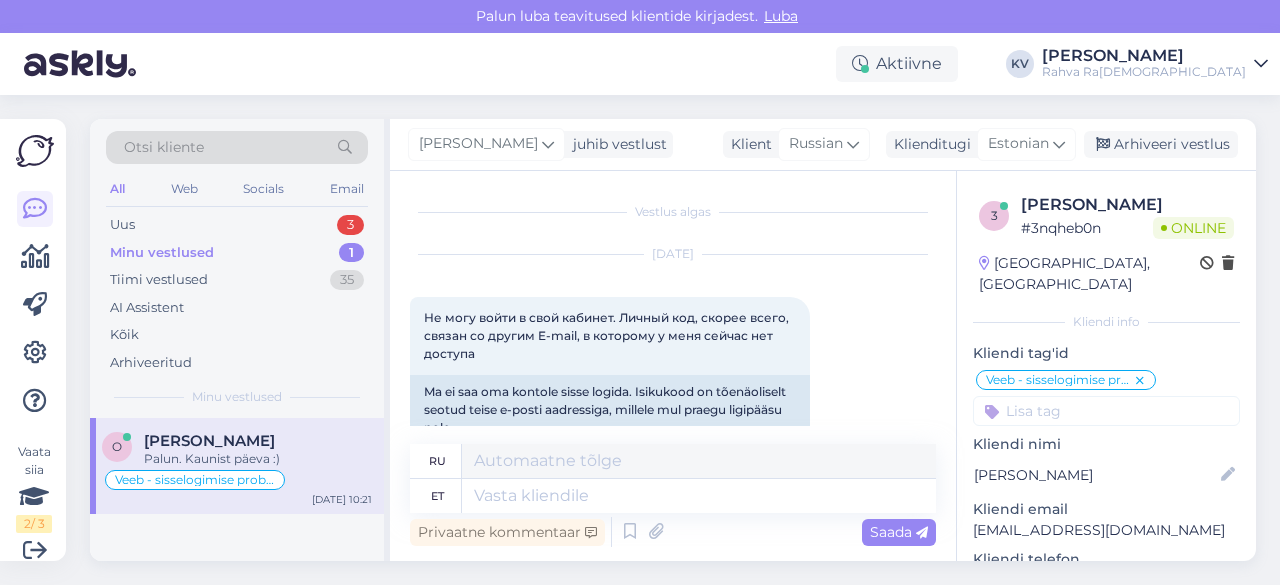 scroll, scrollTop: 1272, scrollLeft: 0, axis: vertical 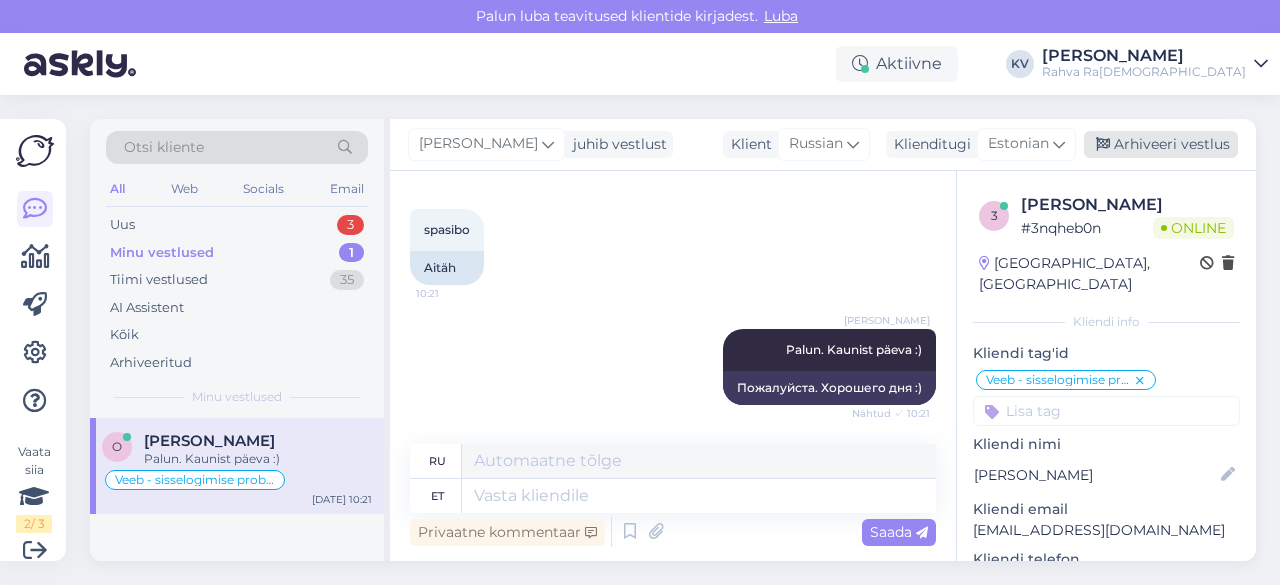 click on "Arhiveeri vestlus" at bounding box center [1161, 144] 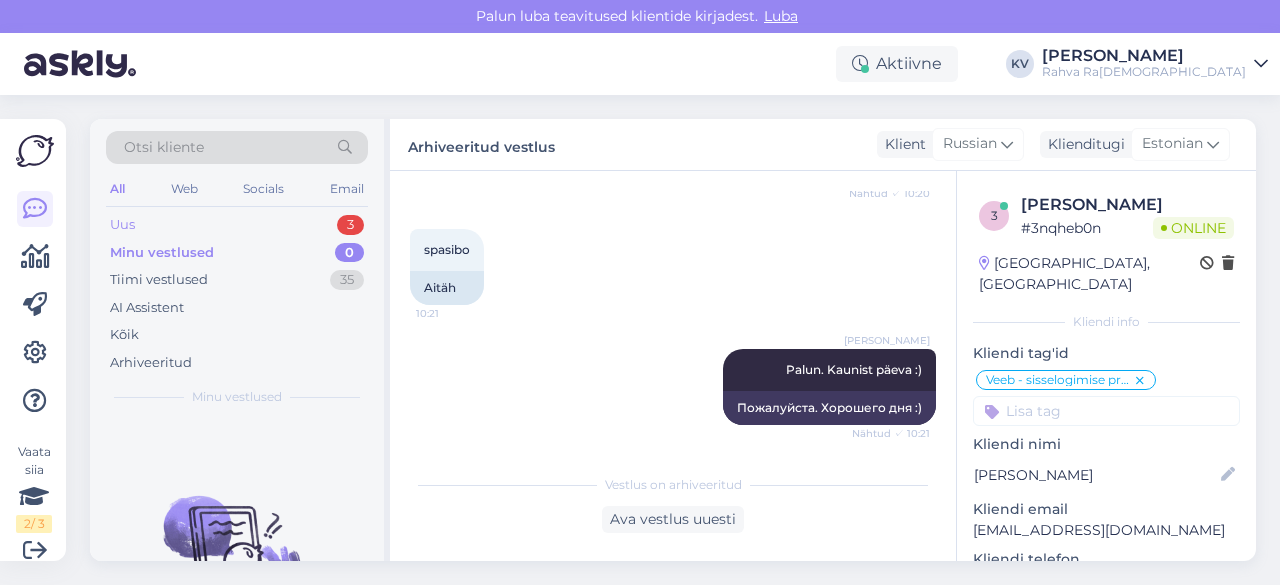 click on "Uus 3" at bounding box center [237, 225] 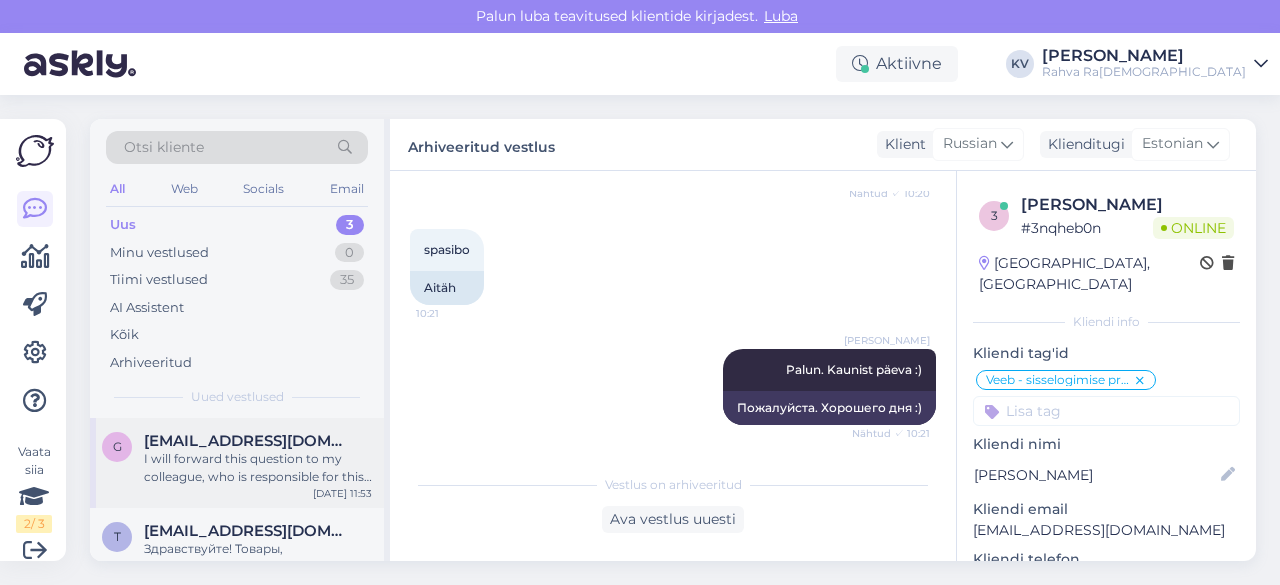 click on "I will forward this question to my colleague, who is responsible for this. The reply will be here during our working hours." at bounding box center [258, 468] 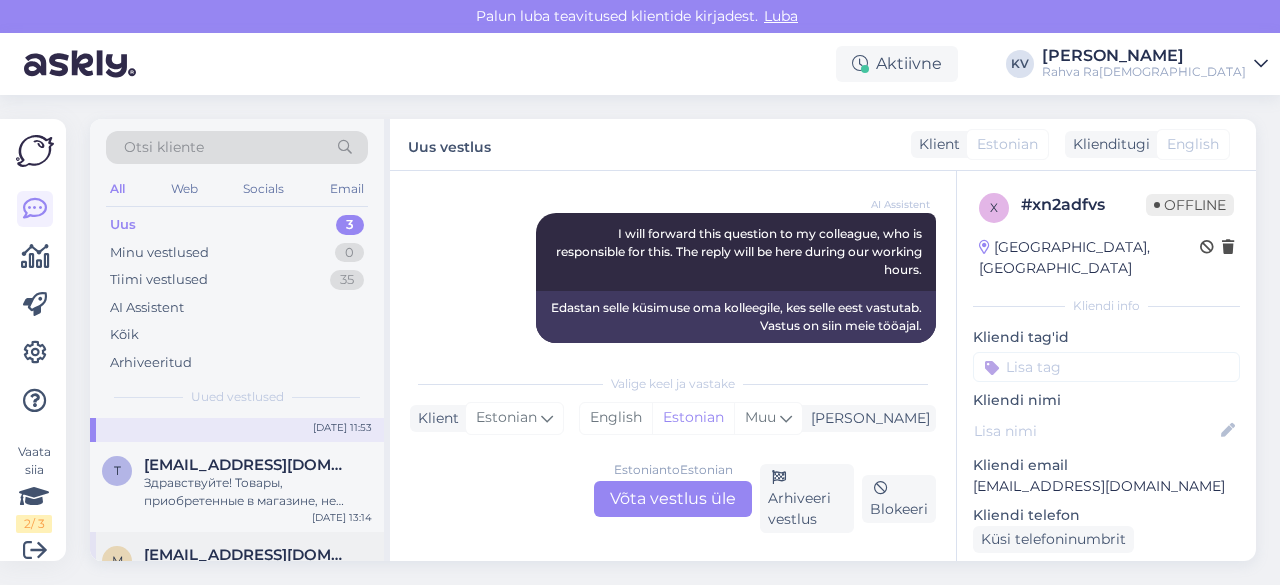 scroll, scrollTop: 125, scrollLeft: 0, axis: vertical 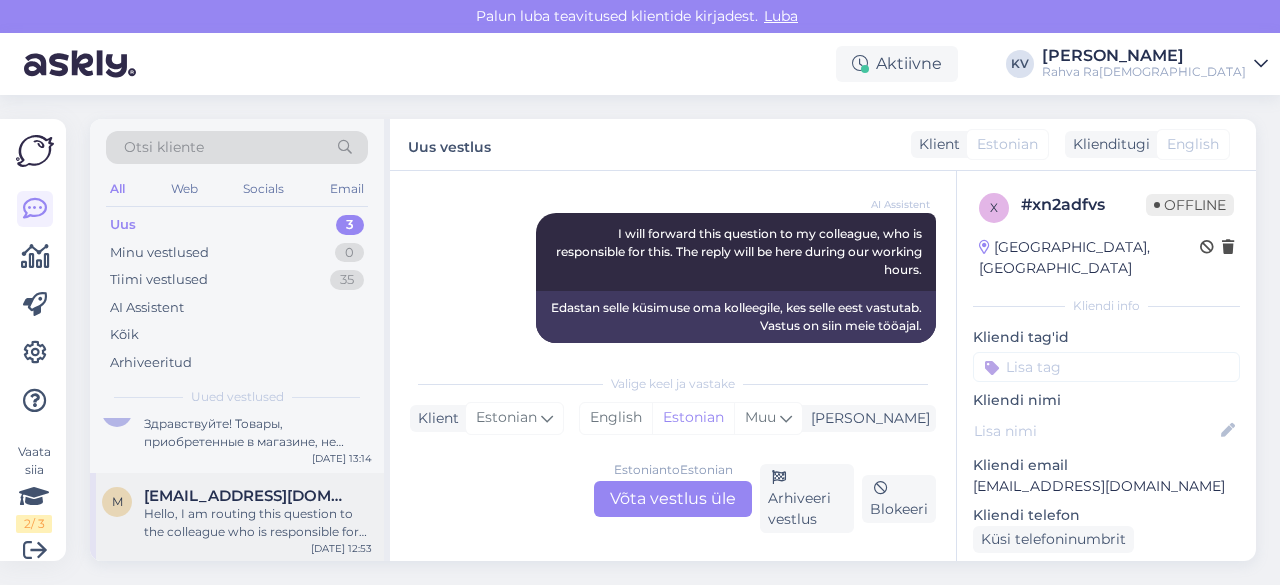 click on "Hello, I am routing this question to the colleague who is responsible for this topic. The reply might take a bit. But it’ll be saved here for you to read later." at bounding box center (258, 523) 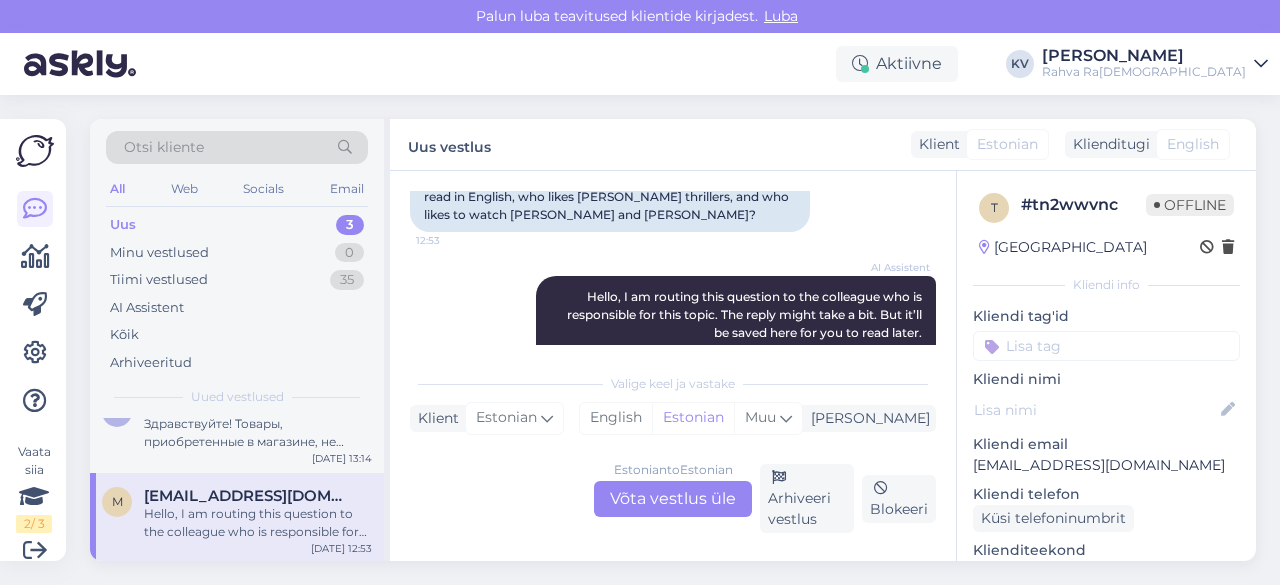 scroll, scrollTop: 94, scrollLeft: 0, axis: vertical 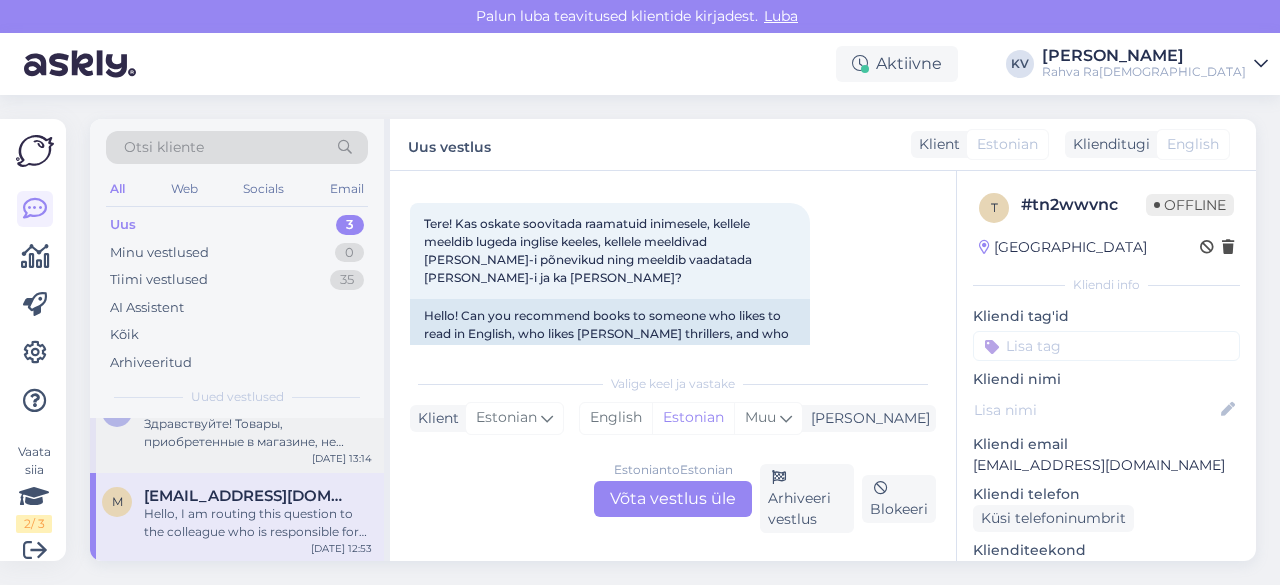 click on "Здравствуйте!
Товары, приобретенные в магазине, не подлежат возврату. Вы можете обменять товар на другую книгу/продукт в любом удобном для вас магазине Rahva Raamat. Деньги не возвращаются. Я передам информацию о вашем опыте коллегам для дальнейшего рассмотрения." at bounding box center [258, 433] 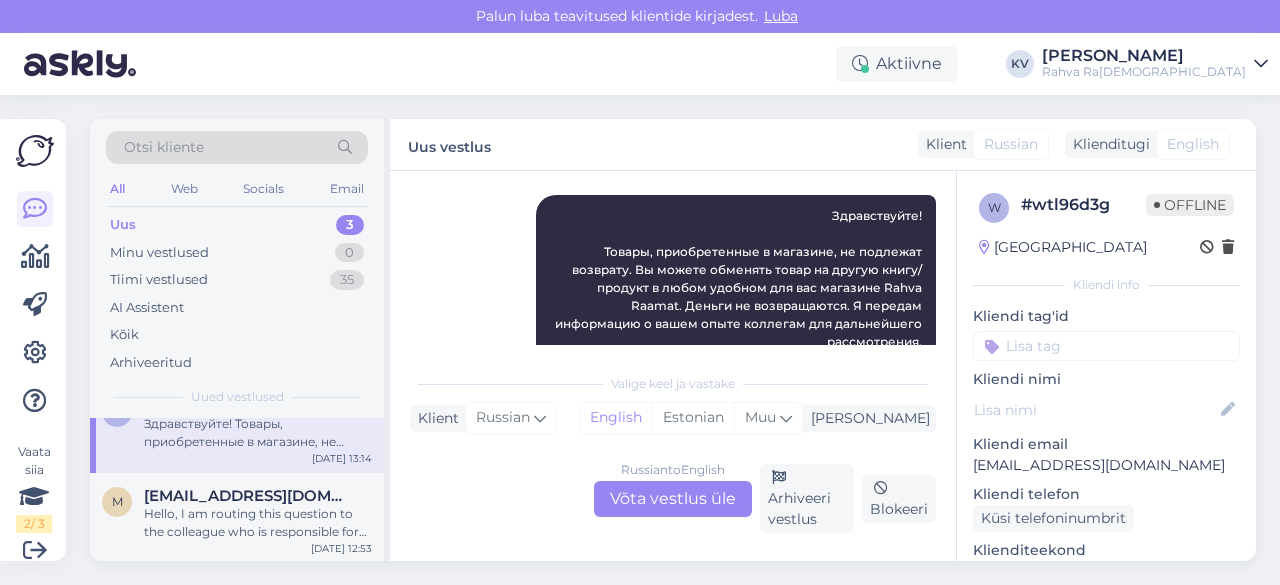 scroll, scrollTop: 657, scrollLeft: 0, axis: vertical 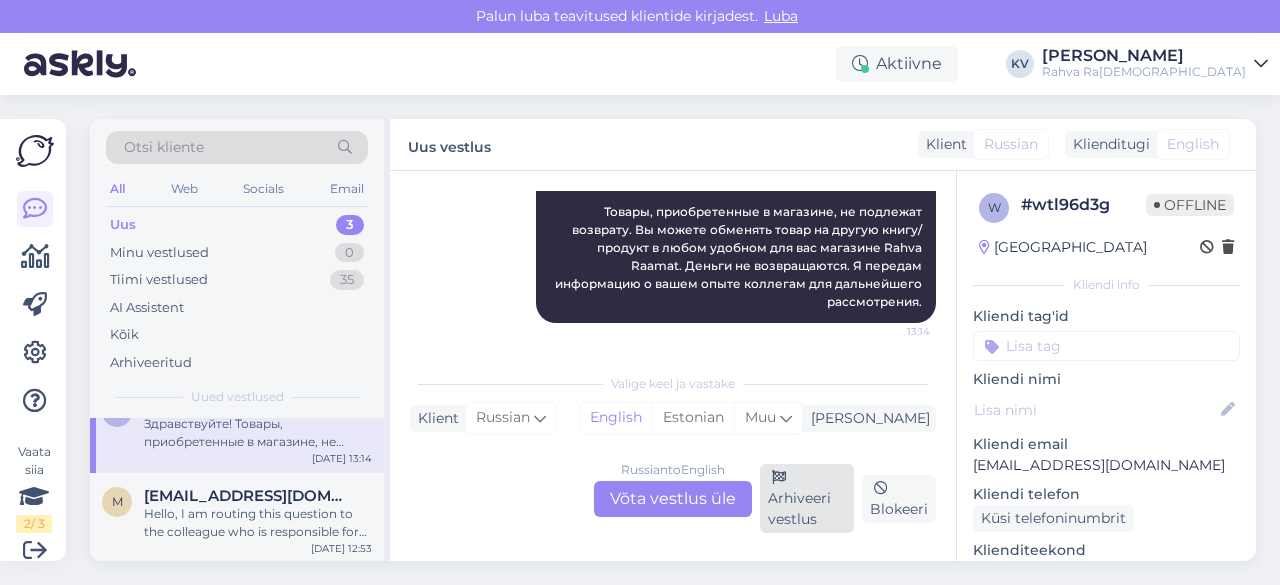 click on "Arhiveeri vestlus" at bounding box center (807, 498) 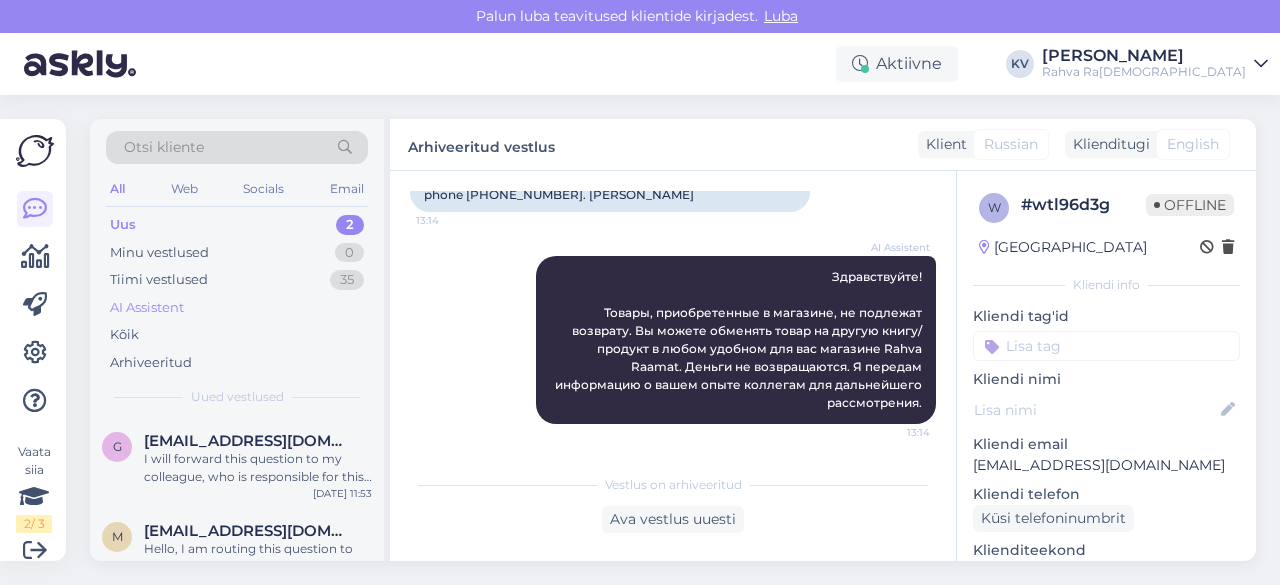 click on "AI Assistent" at bounding box center (147, 308) 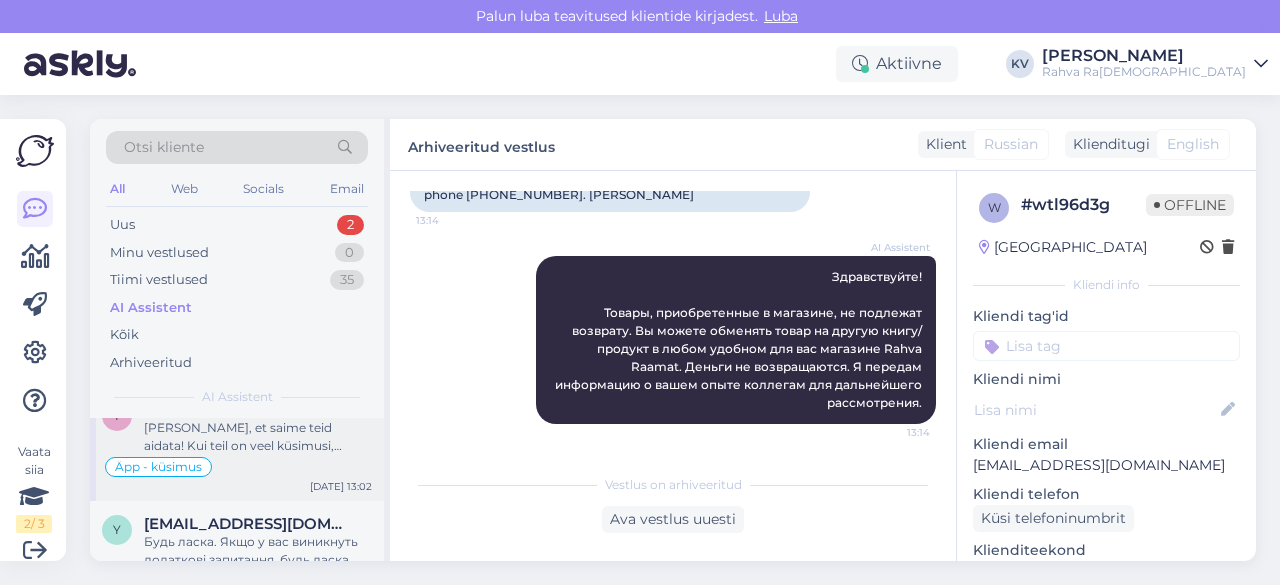 scroll, scrollTop: 0, scrollLeft: 0, axis: both 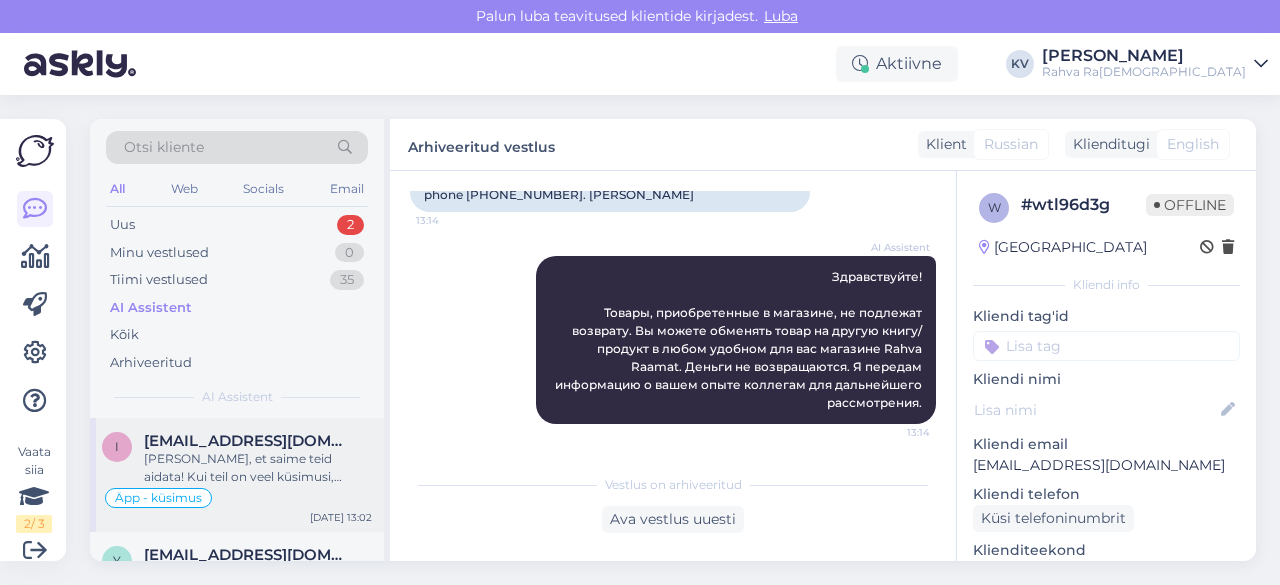 click on "[PERSON_NAME], et saime teid aidata! Kui teil on veel küsimusi, andke julgelt teada." at bounding box center (258, 468) 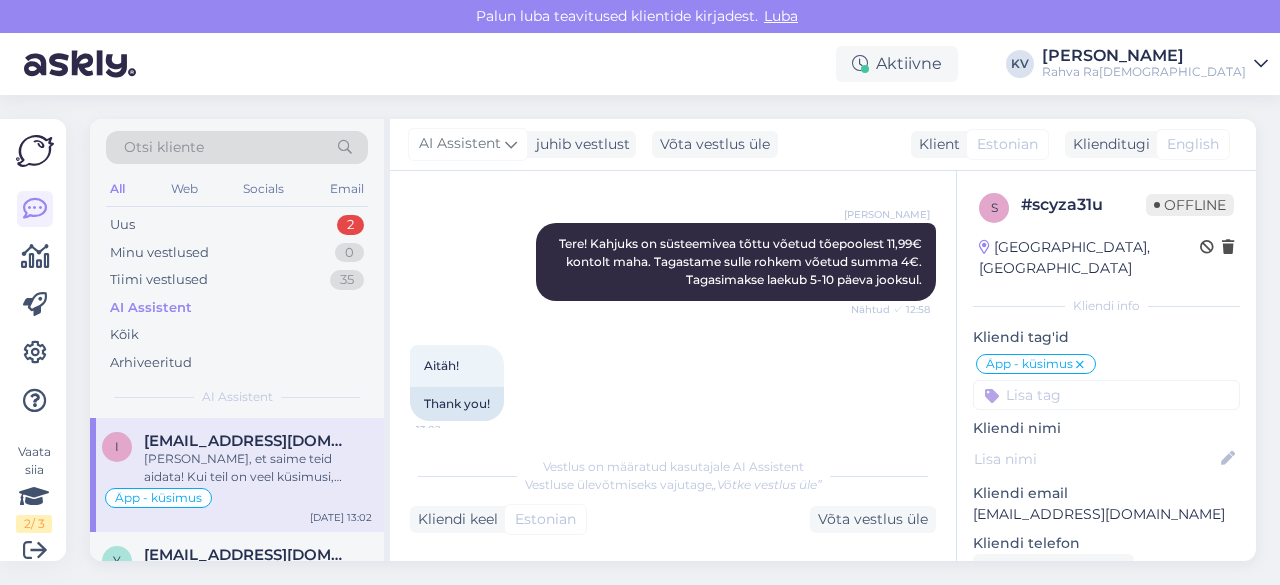 scroll, scrollTop: 934, scrollLeft: 0, axis: vertical 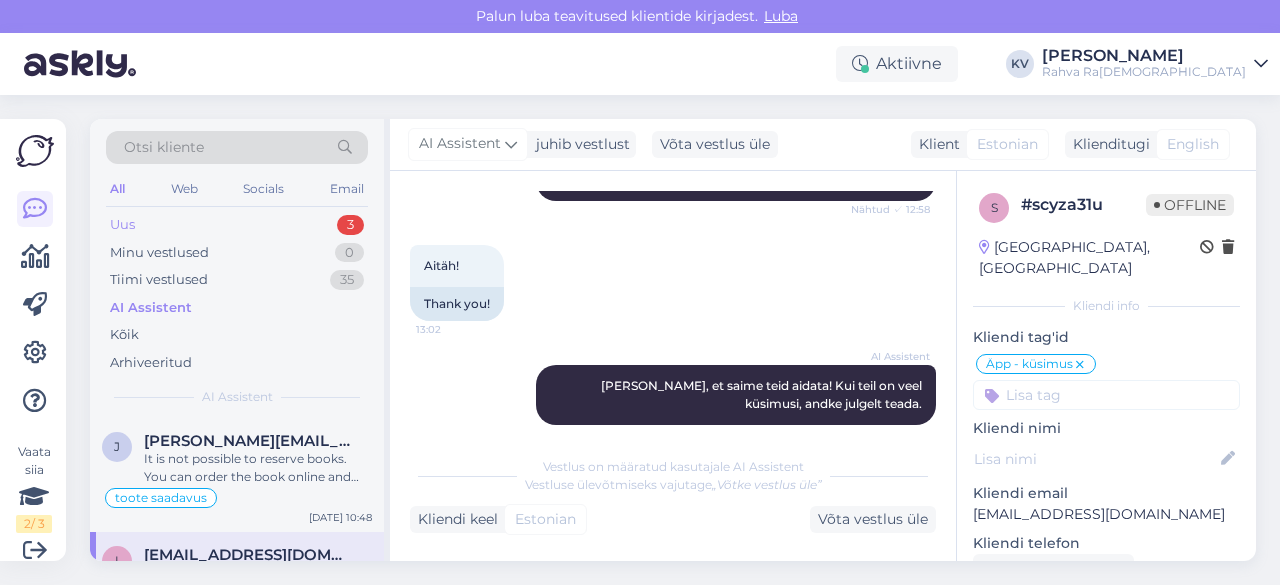 click on "Uus 3" at bounding box center (237, 225) 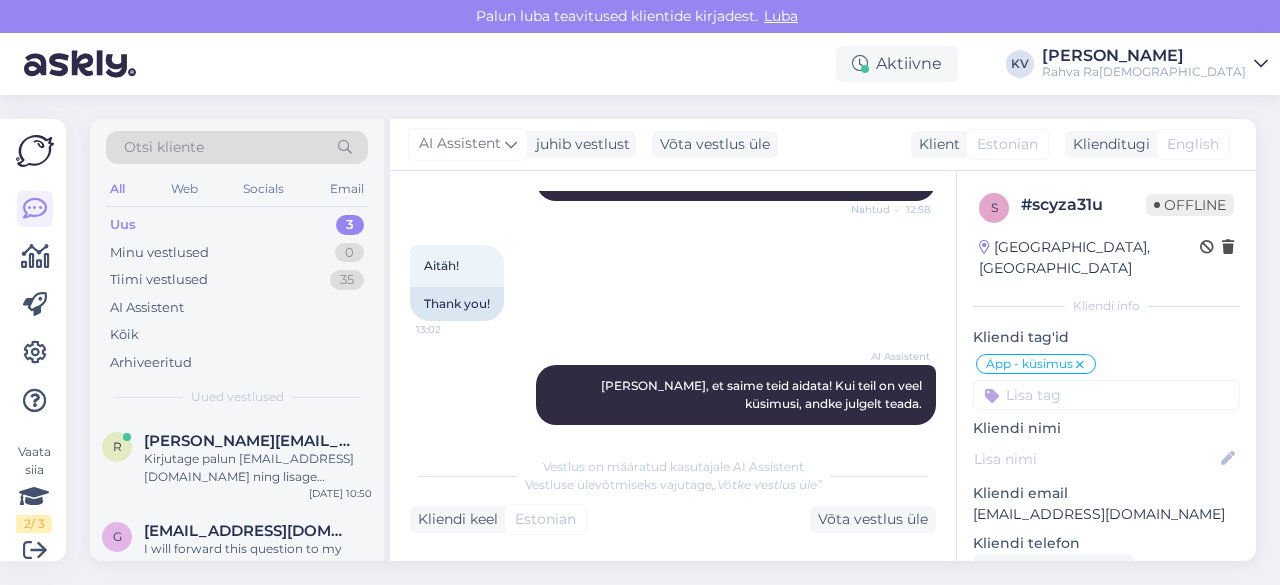 click on "Aitäh! 13:02  Thank you!" at bounding box center (673, 283) 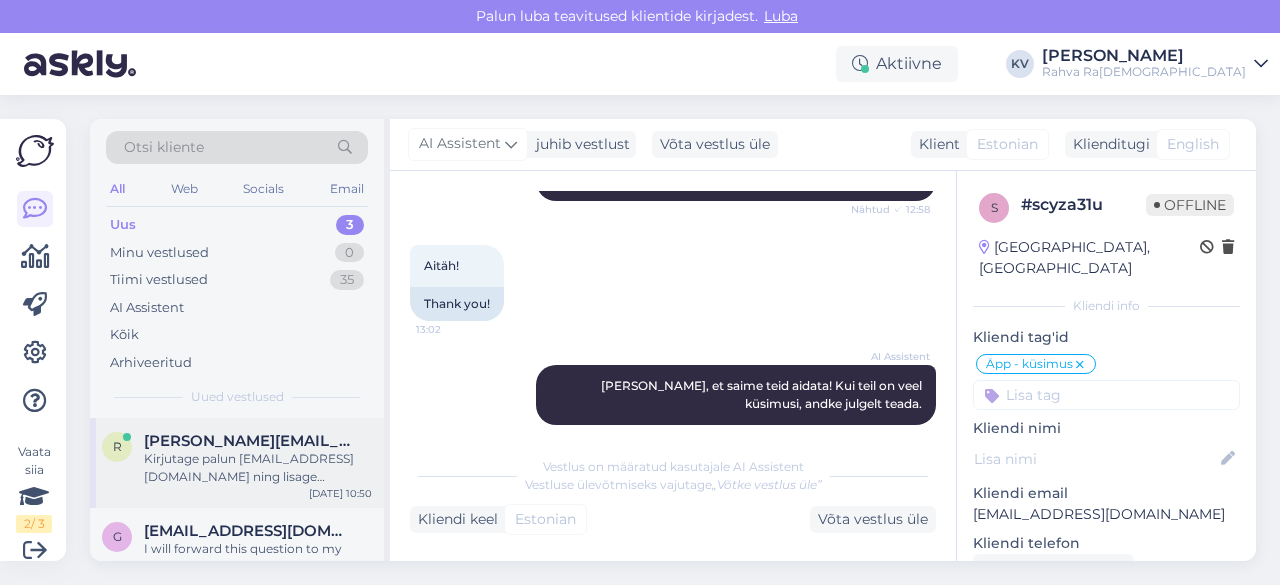 click on "Kirjutage palun [EMAIL_ADDRESS][DOMAIN_NAME] ning lisage probleem ja enda isikukood, et saaksime konto üle vaadata." at bounding box center (258, 468) 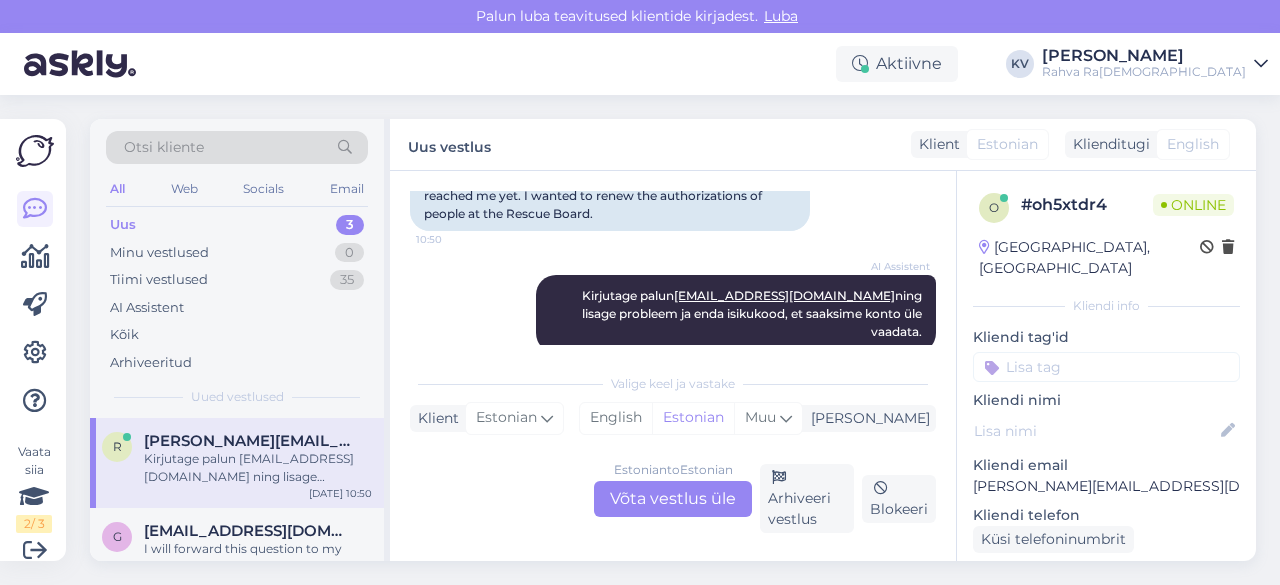 scroll, scrollTop: 431, scrollLeft: 0, axis: vertical 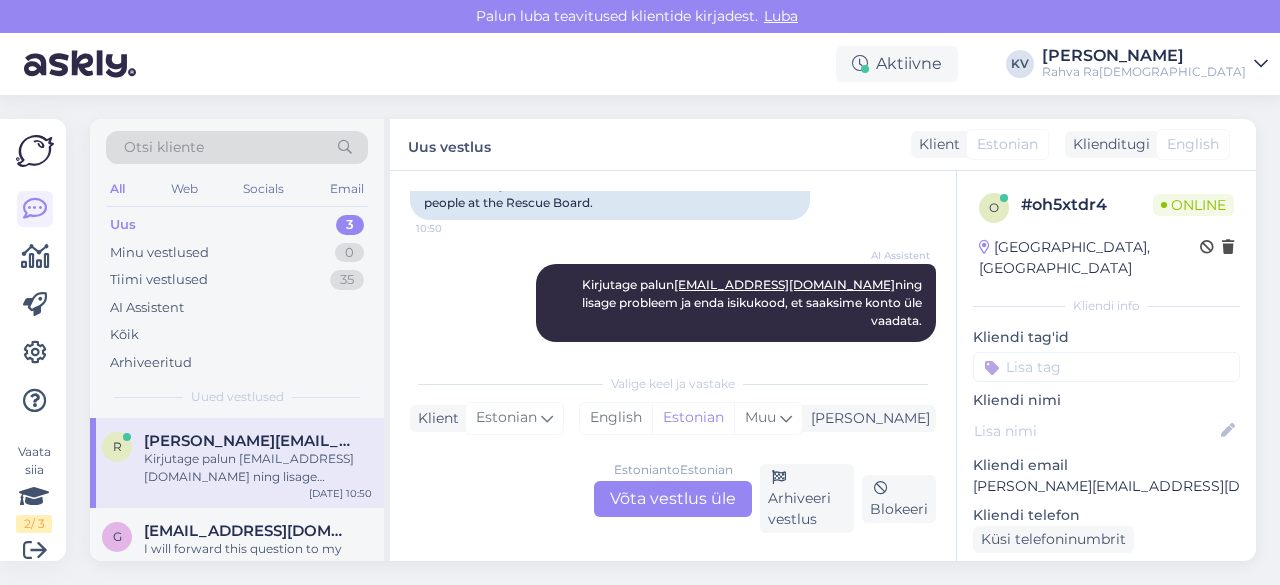 click at bounding box center [1106, 367] 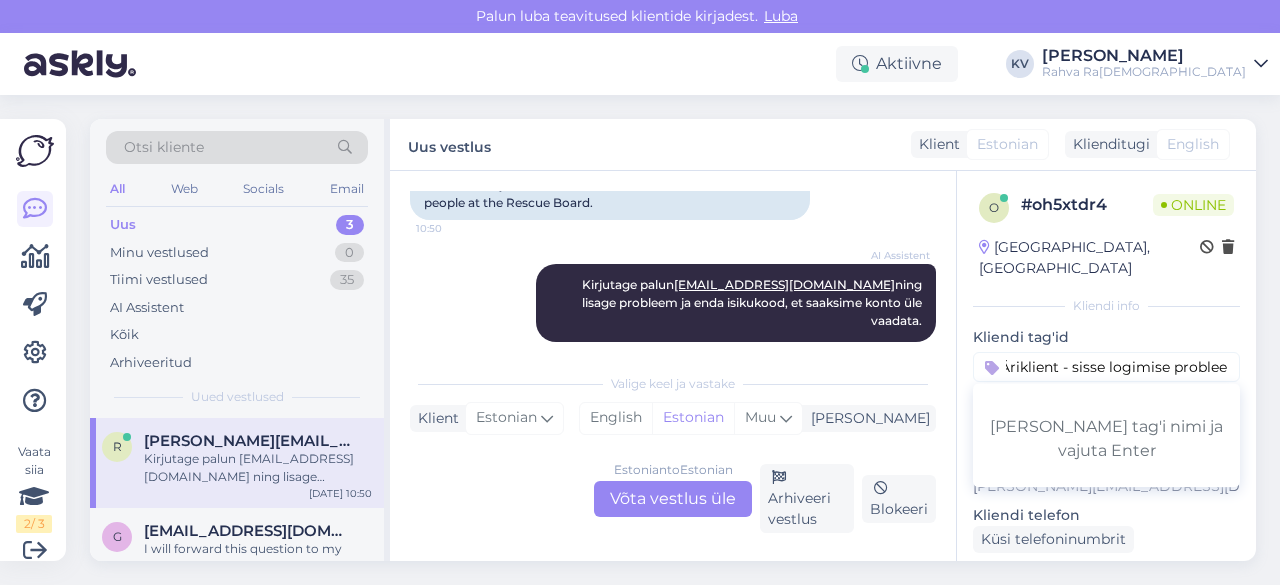 type on "Äriklient - sisse logimise probleem" 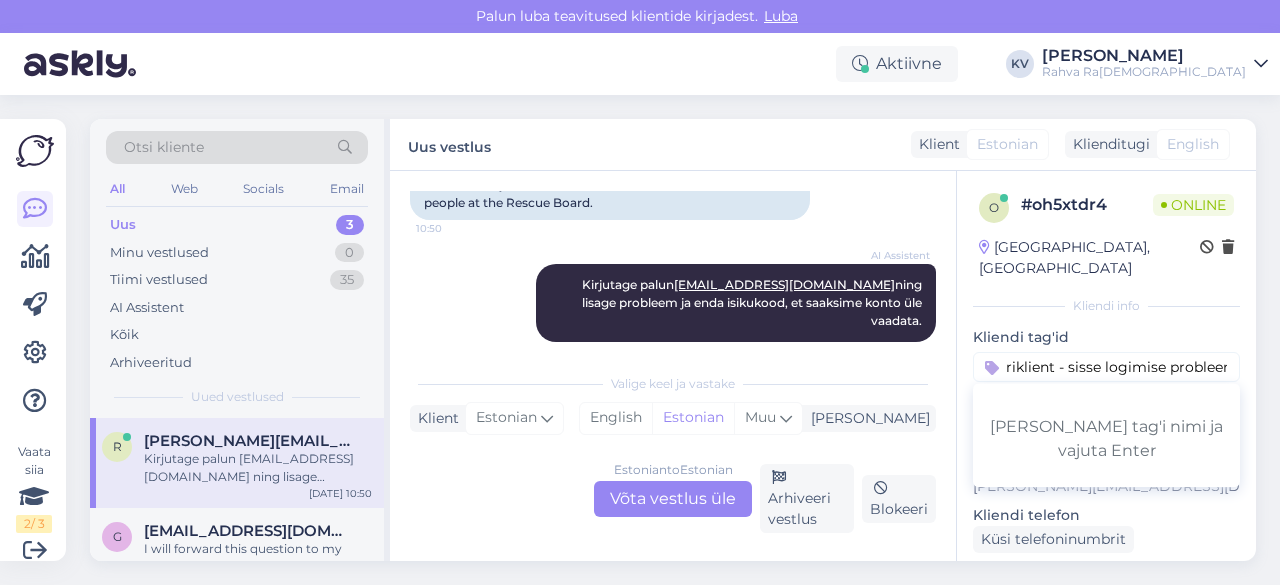 scroll, scrollTop: 0, scrollLeft: 33, axis: horizontal 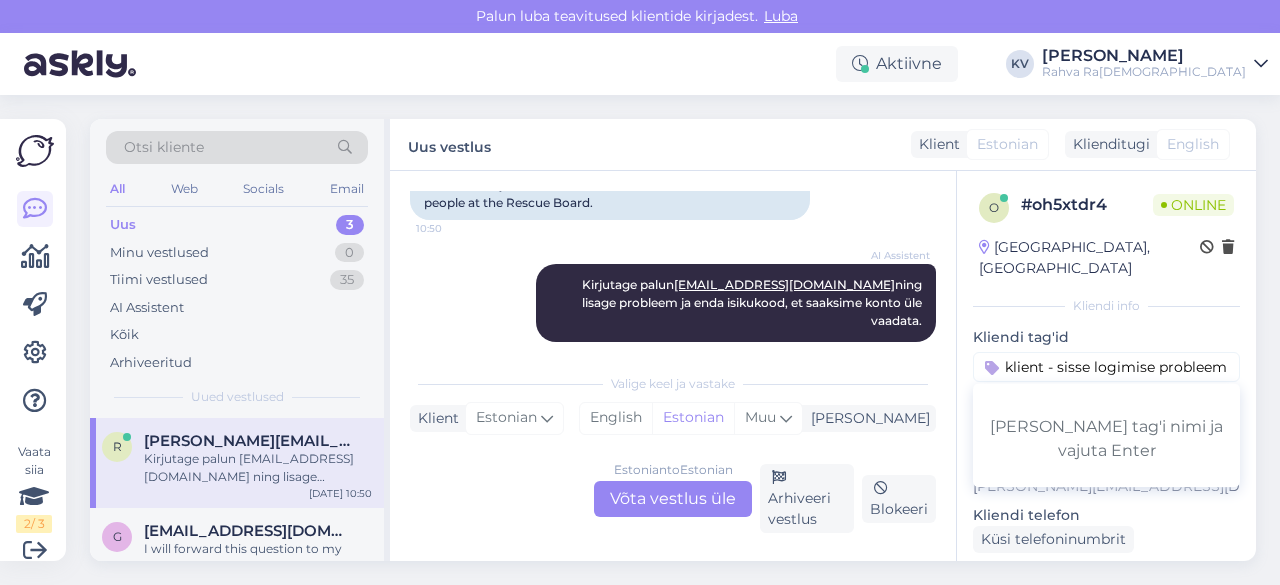 type 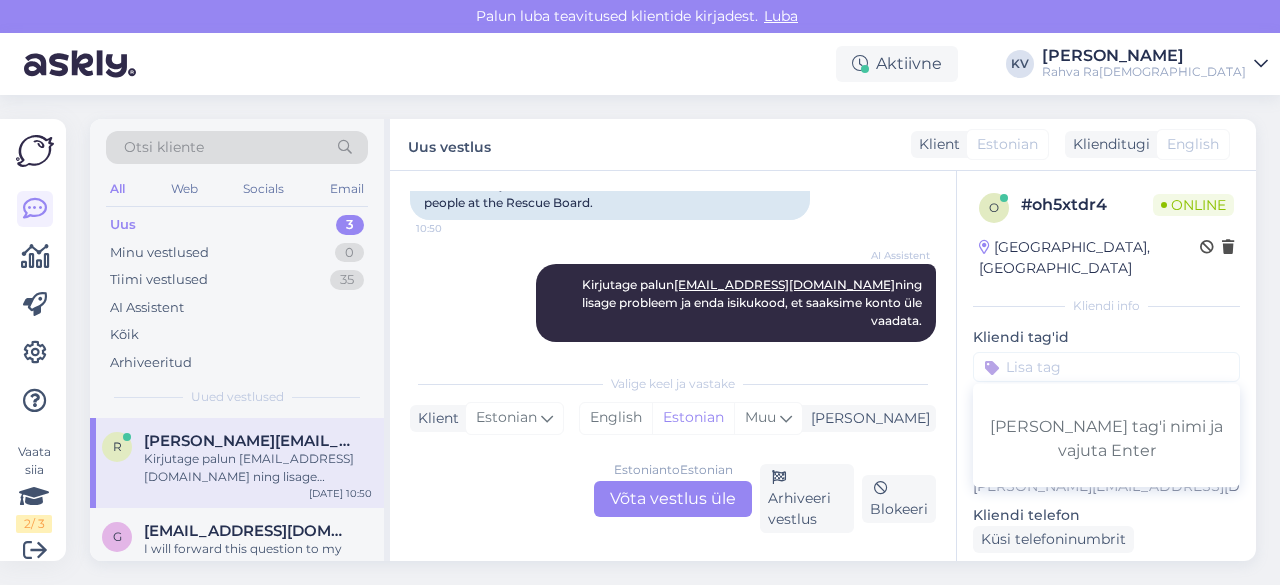 scroll, scrollTop: 0, scrollLeft: 0, axis: both 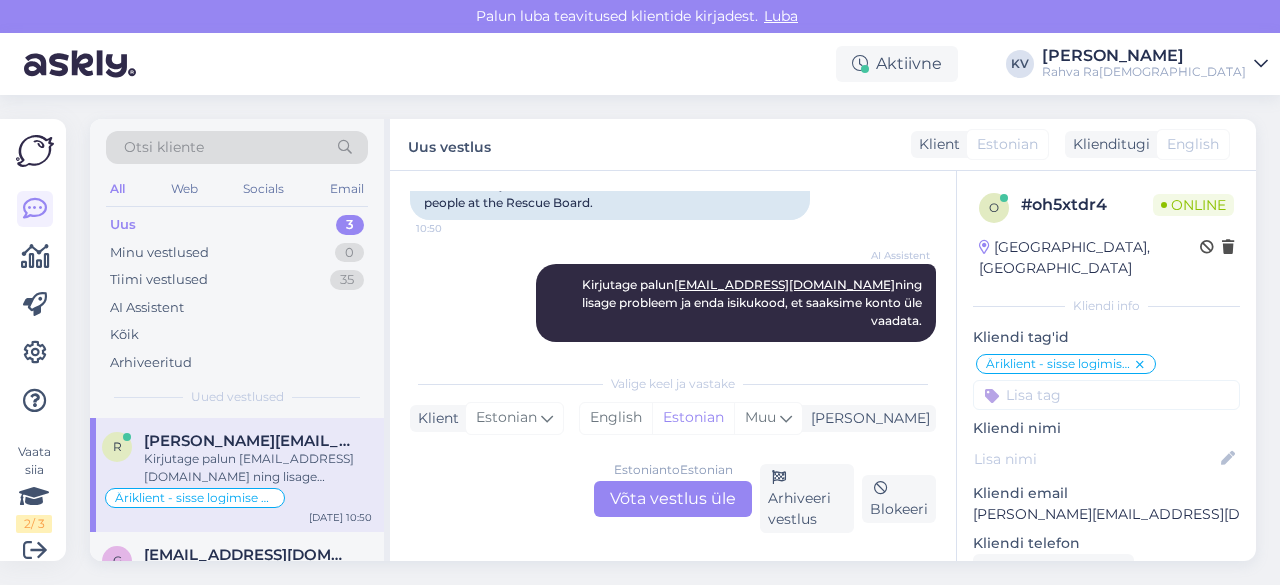 click on "Estonian  to  Estonian Võta vestlus üle" at bounding box center [673, 499] 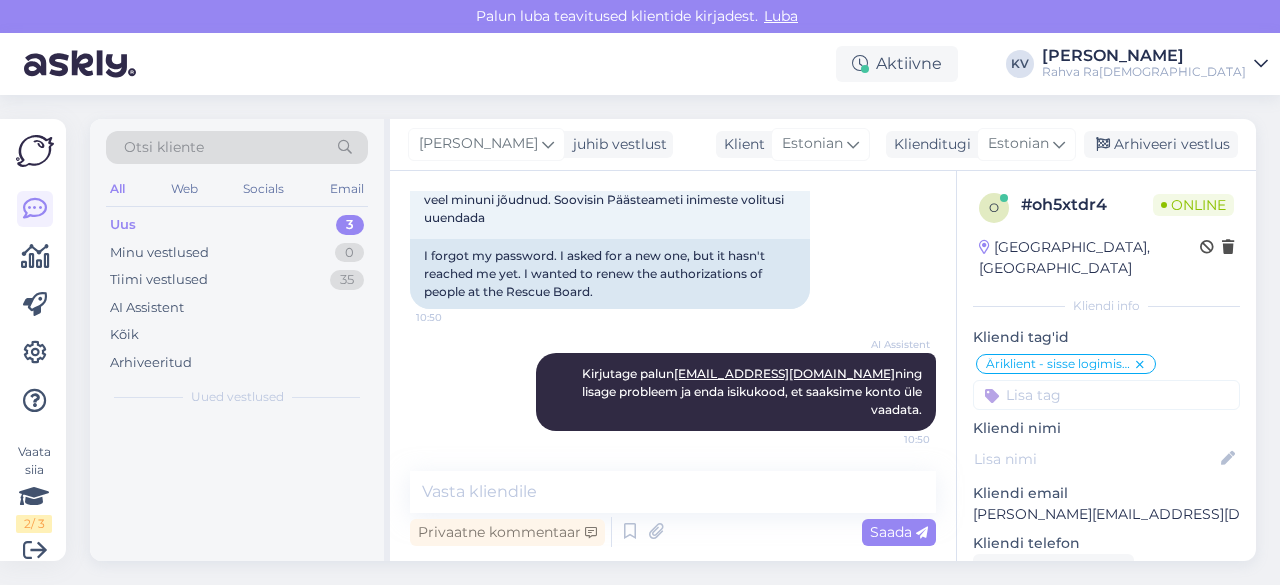 scroll, scrollTop: 323, scrollLeft: 0, axis: vertical 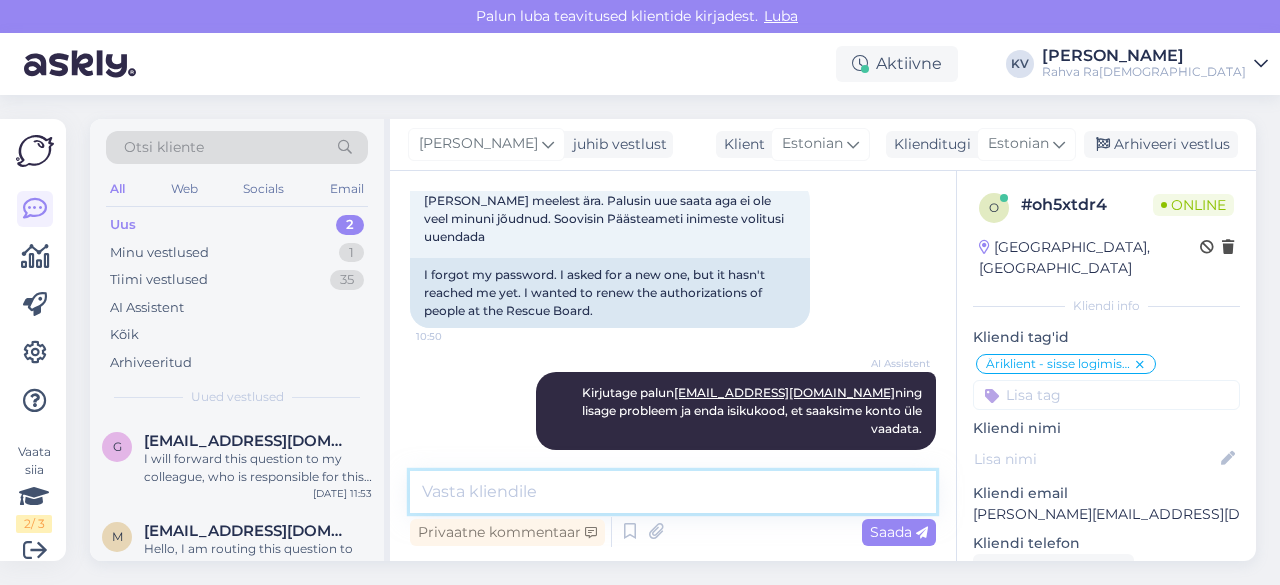 click at bounding box center (673, 492) 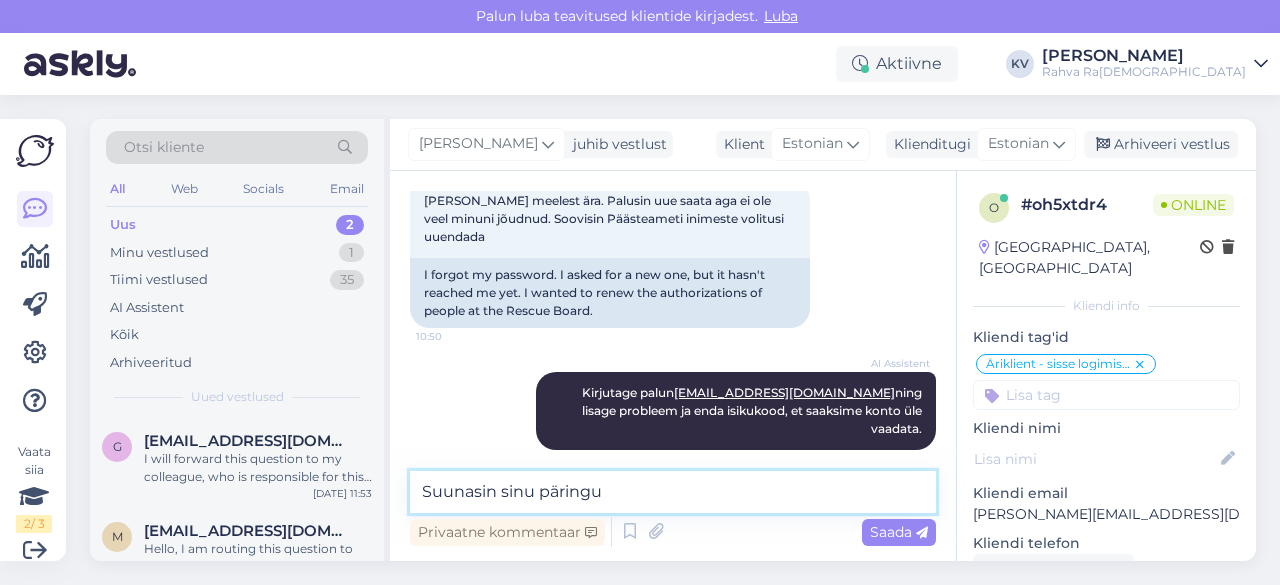 click on "Suunasin sinu päringu" at bounding box center [673, 492] 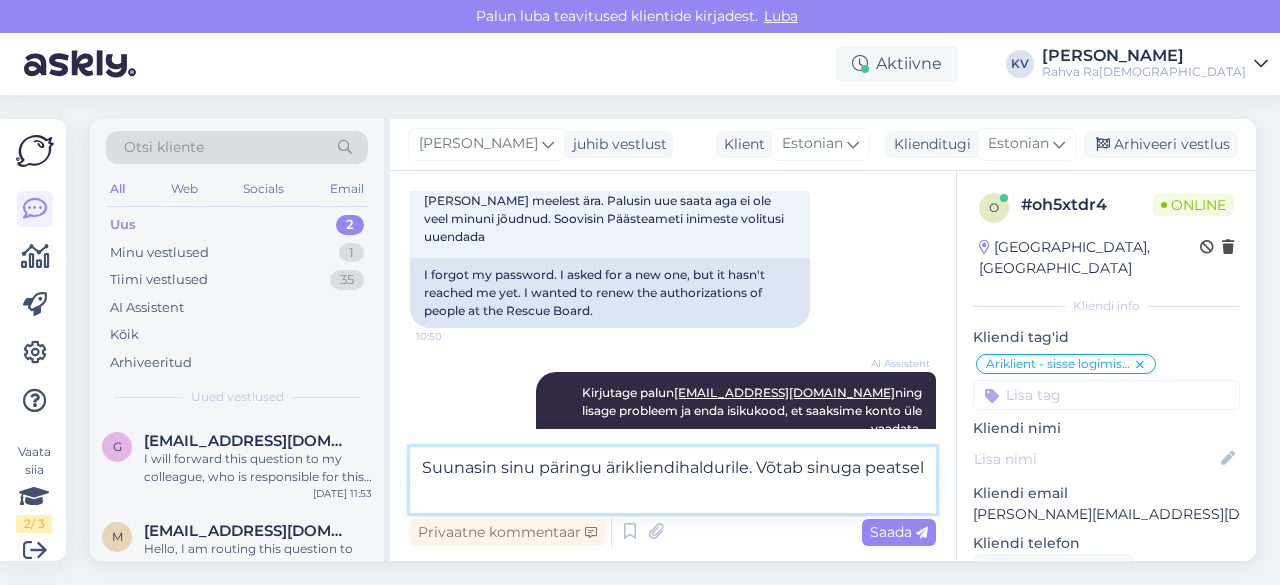 scroll, scrollTop: 347, scrollLeft: 0, axis: vertical 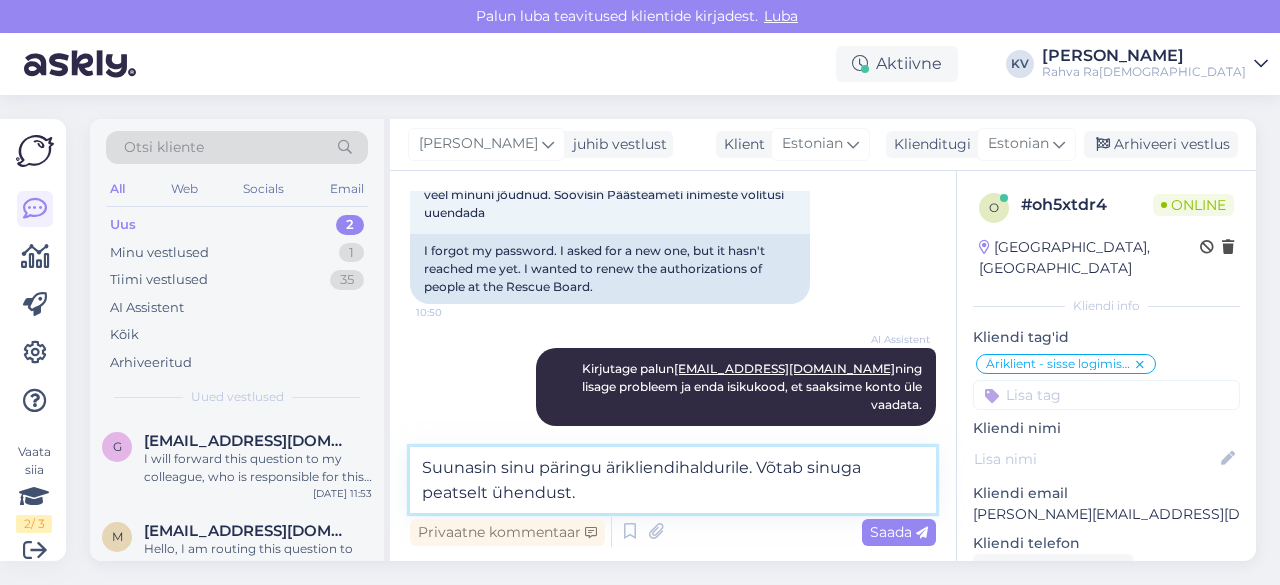 type on "Suunasin sinu päringu ärikliendihaldurile. Võtab sinuga peatselt ühendust." 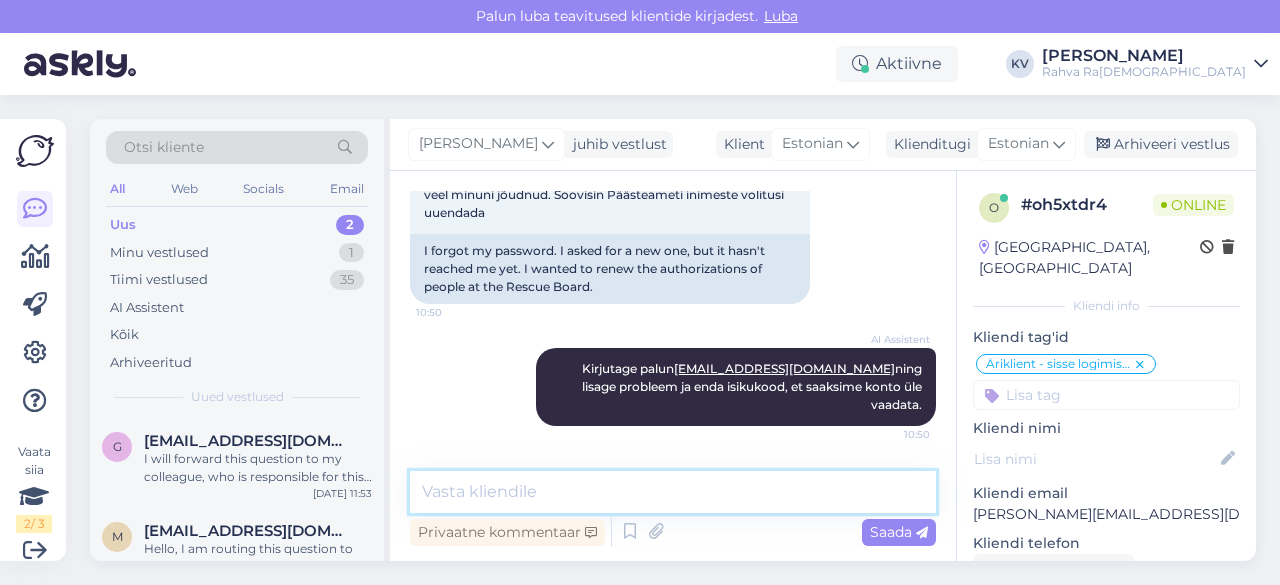 scroll, scrollTop: 427, scrollLeft: 0, axis: vertical 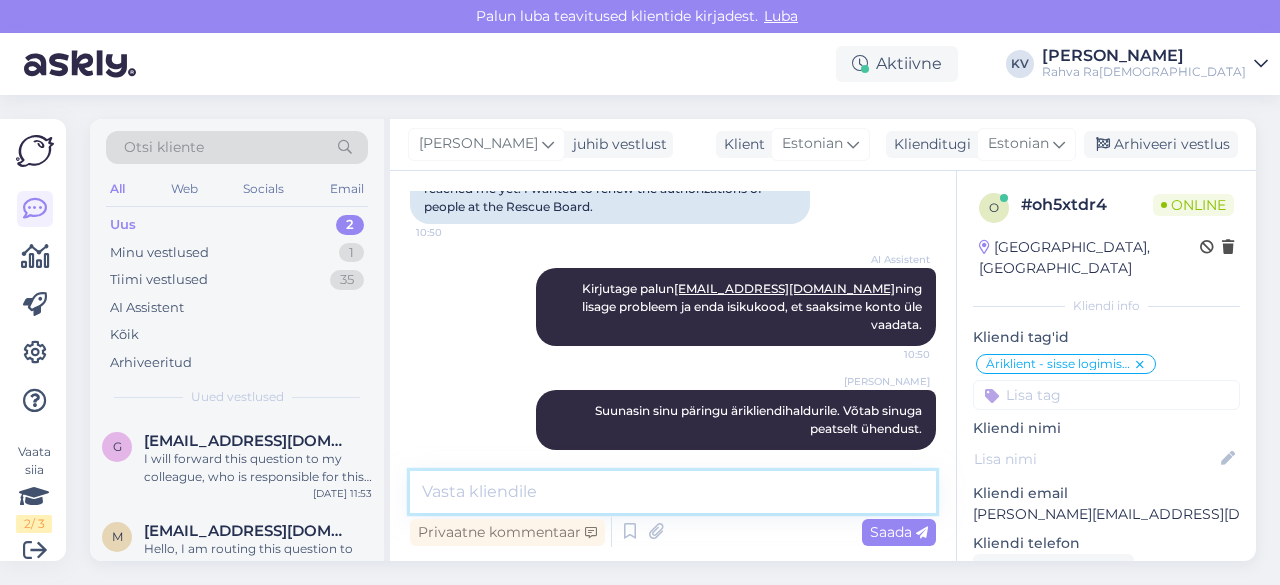 click at bounding box center [673, 492] 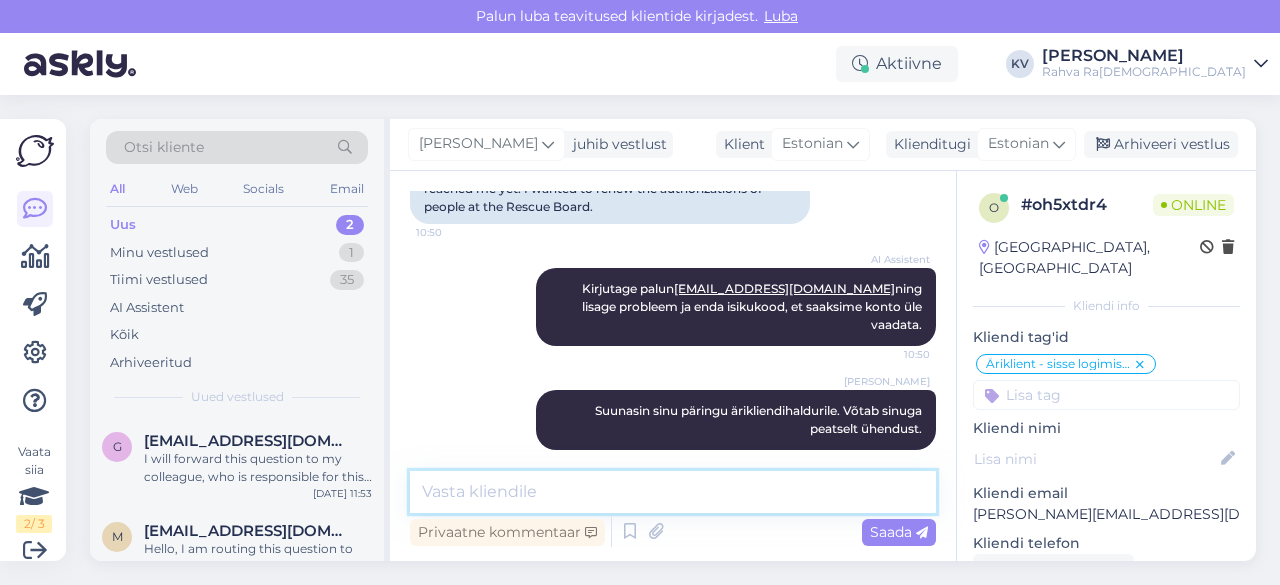 type 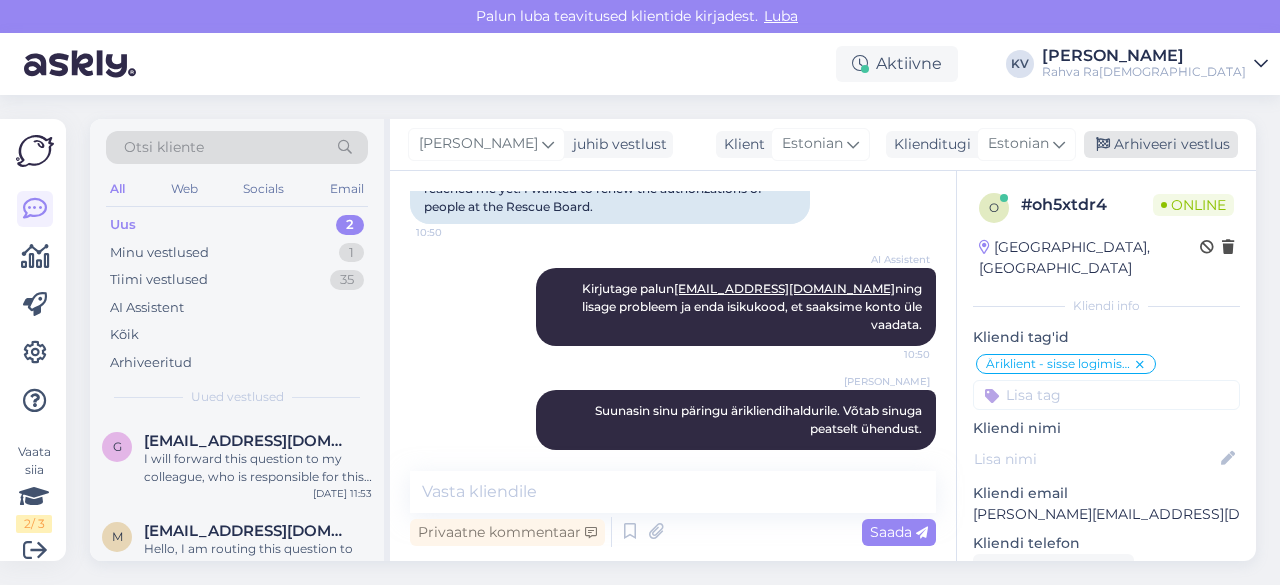 click on "Arhiveeri vestlus" at bounding box center [1161, 144] 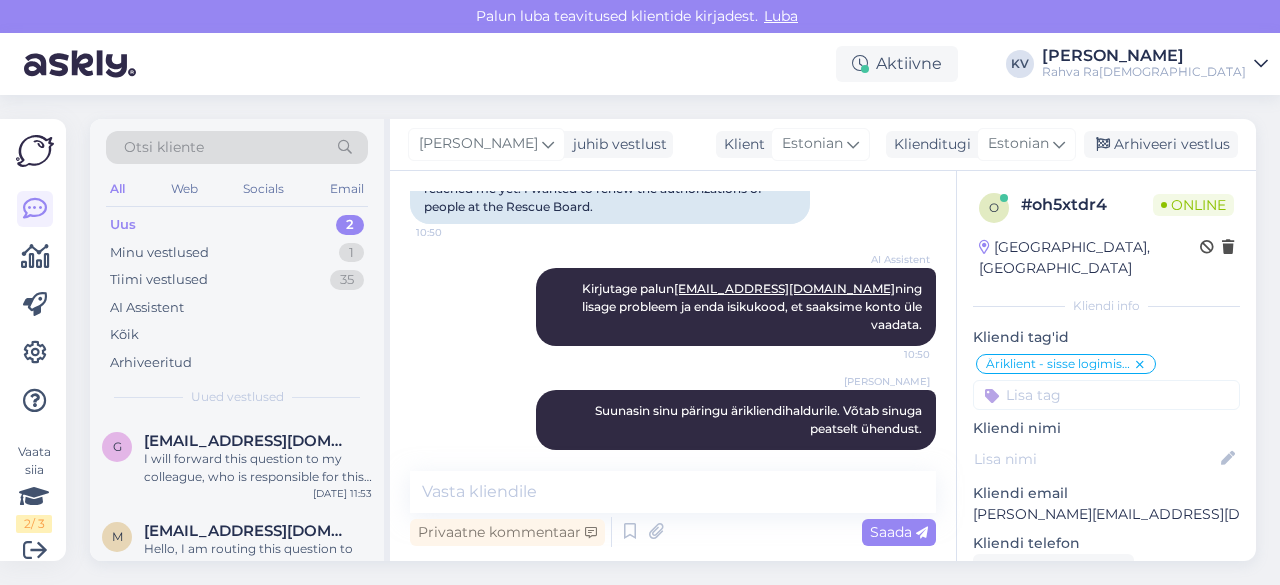 scroll, scrollTop: 434, scrollLeft: 0, axis: vertical 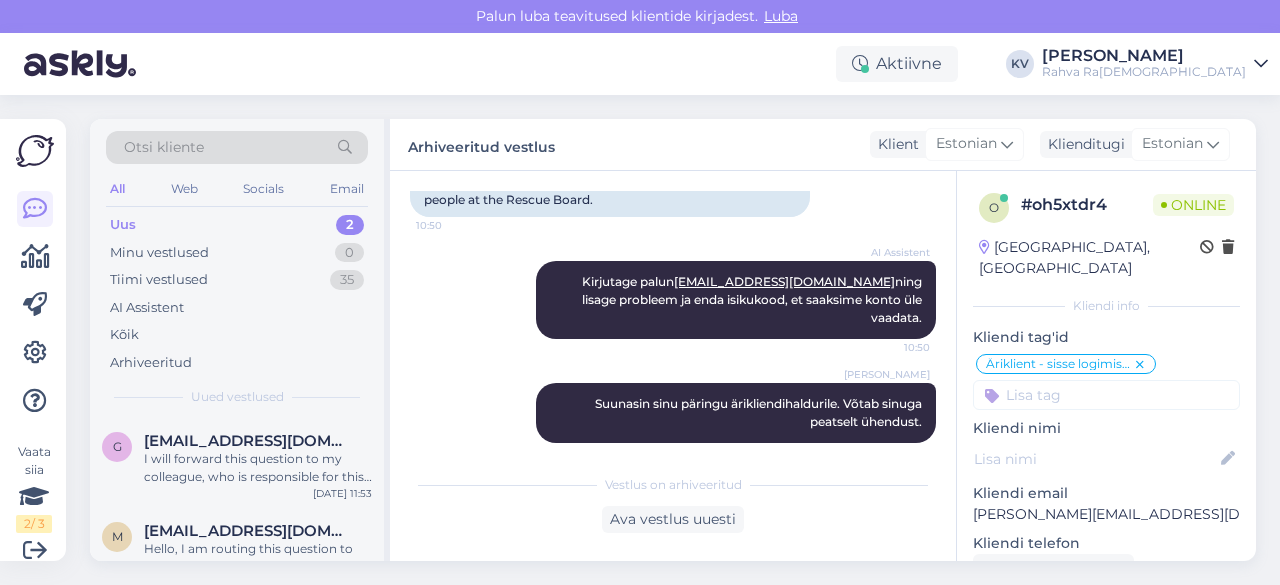 click on "Uus 2" at bounding box center (237, 225) 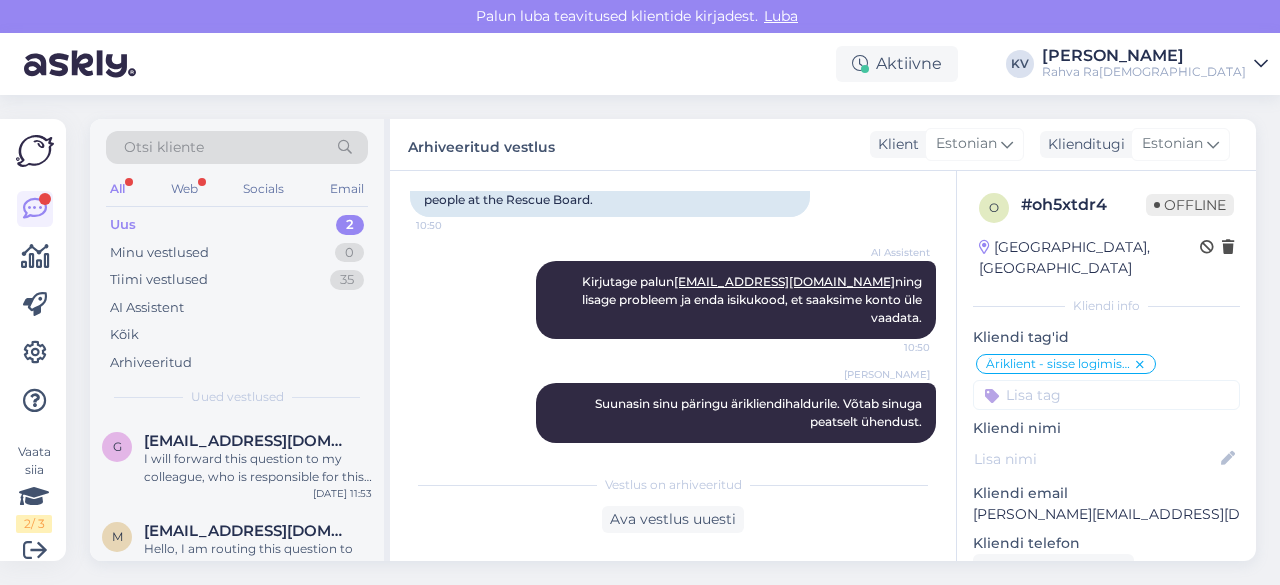 click on "Uus 2" at bounding box center [237, 225] 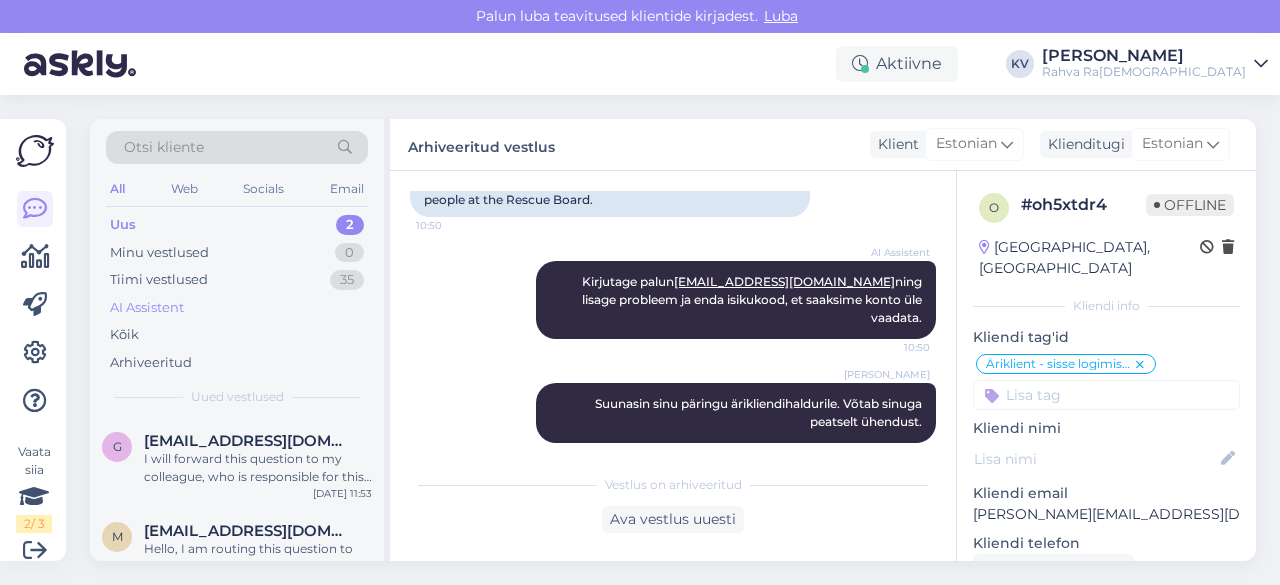 click on "AI Assistent" at bounding box center [147, 308] 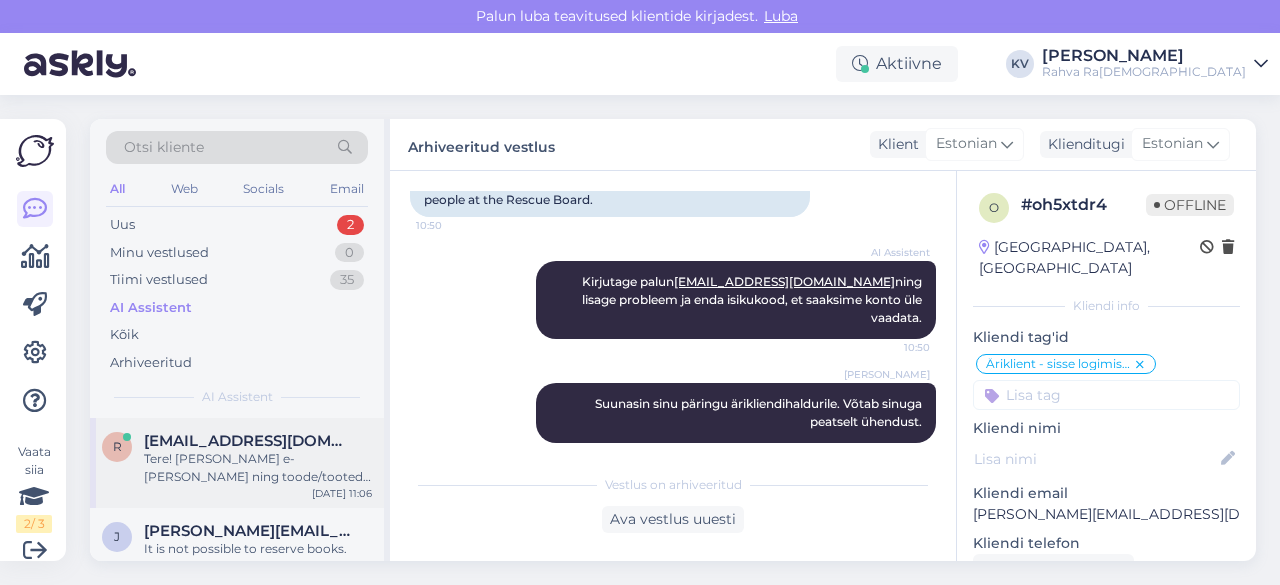 click on "Tere!
[PERSON_NAME] e-[PERSON_NAME] ning toode/tooted on kaupluses olemas, siis kauplus komplekteerib tellimuse 2 tunni jooksul. Tarne 2h tähendab, et lähete oma valitud kauplusesse [PERSON_NAME] ise järgi." at bounding box center [258, 468] 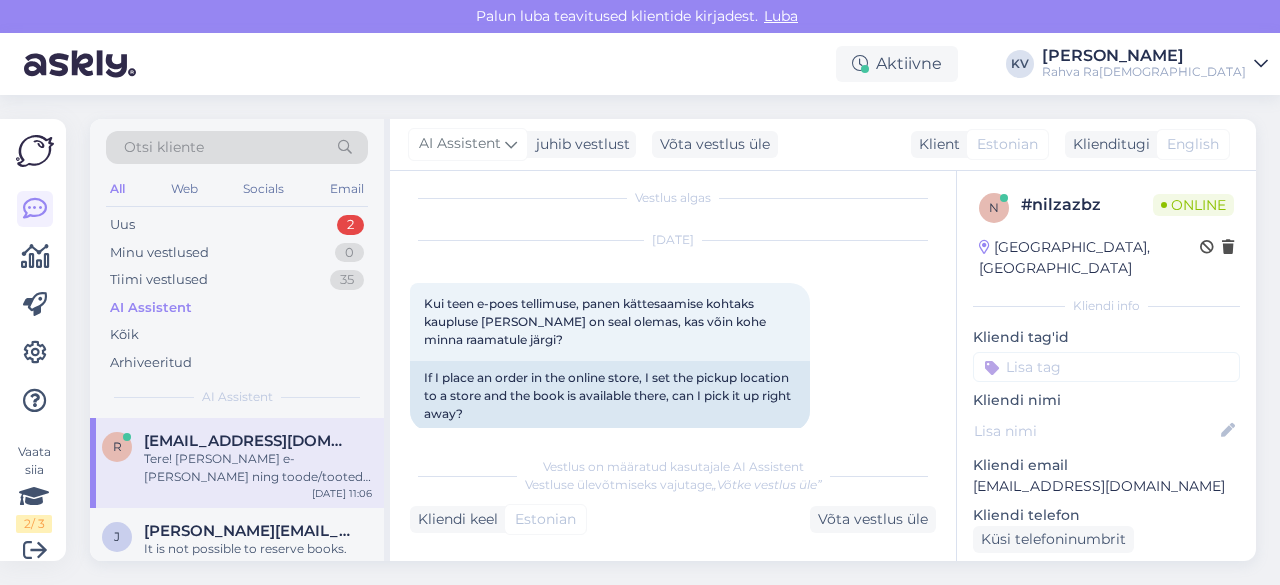 scroll, scrollTop: 214, scrollLeft: 0, axis: vertical 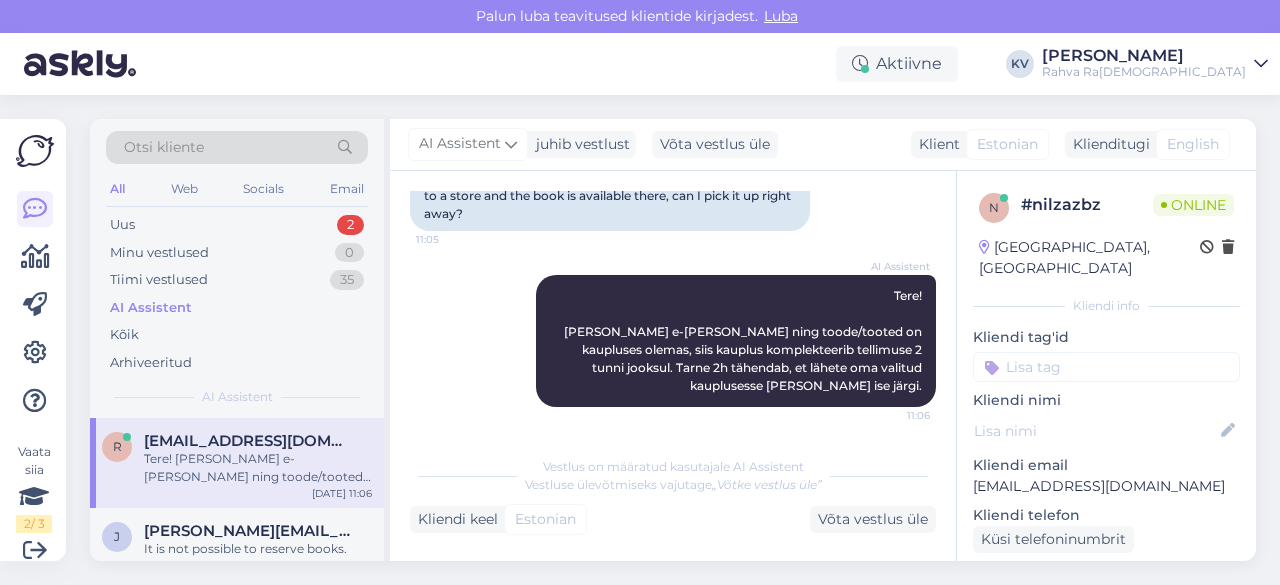click at bounding box center [1106, 367] 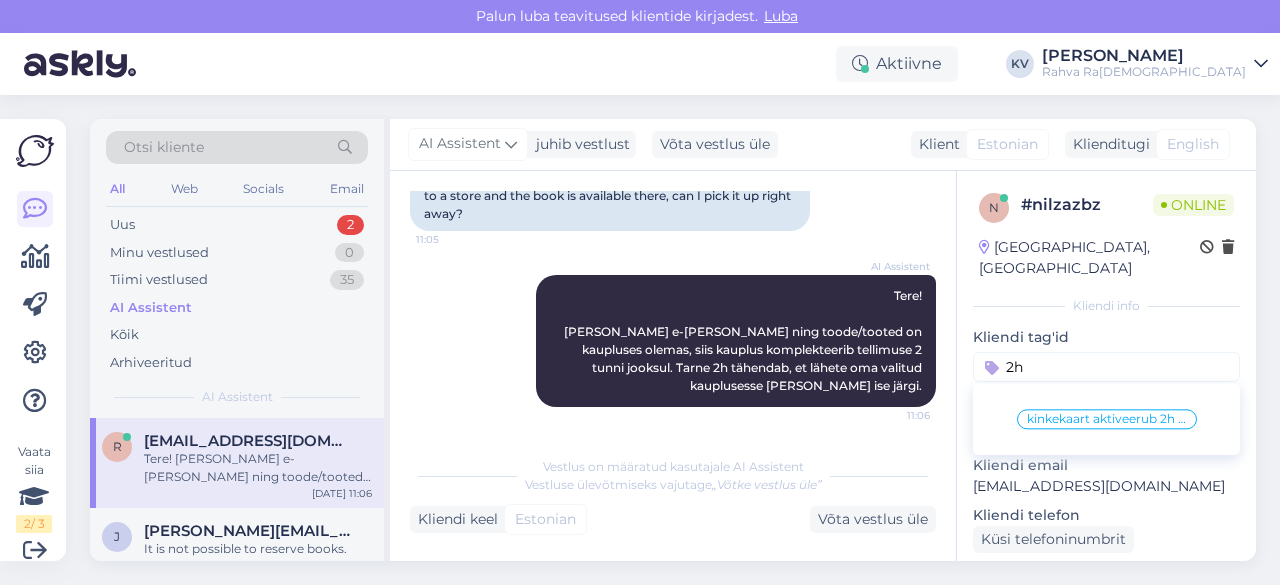 type on "2" 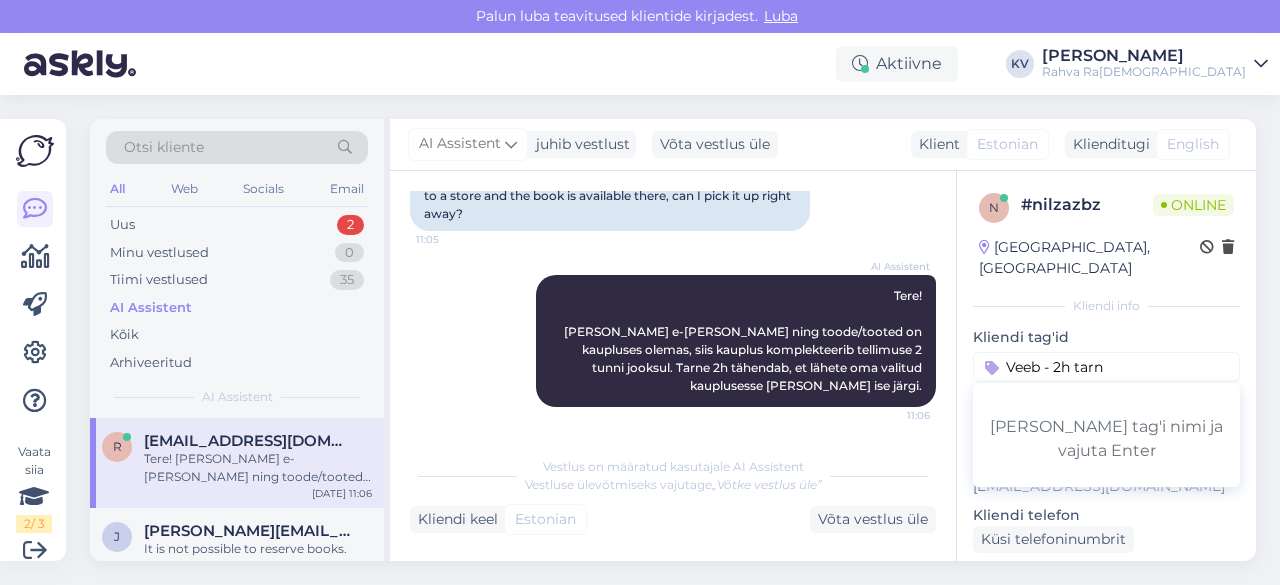 type on "Veeb - 2h tarne" 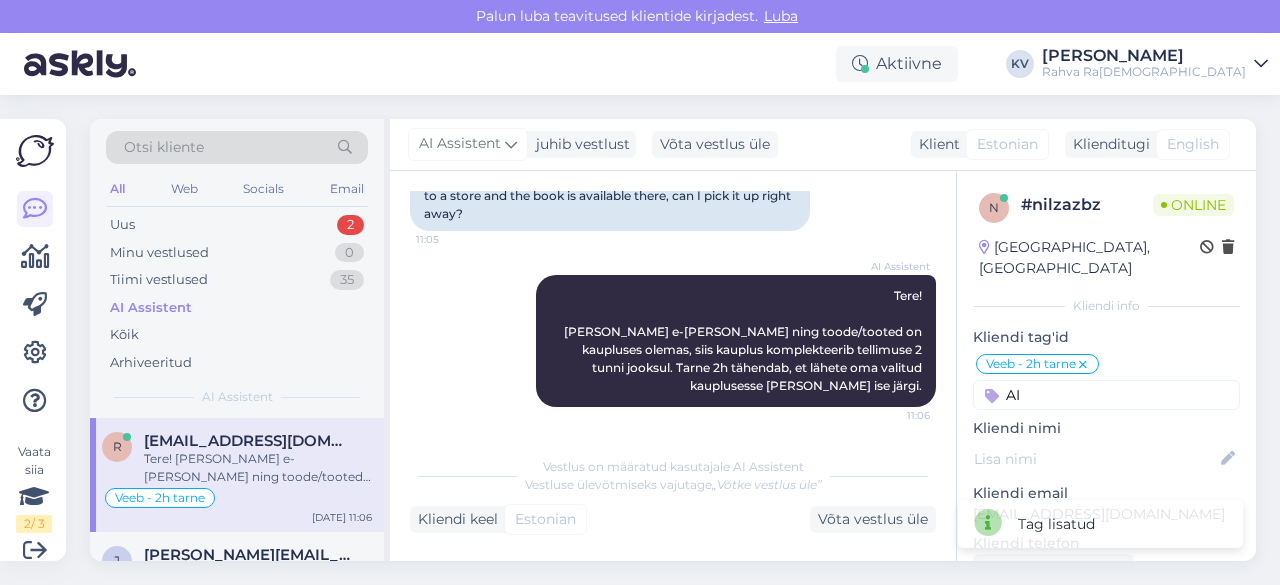 type on "A" 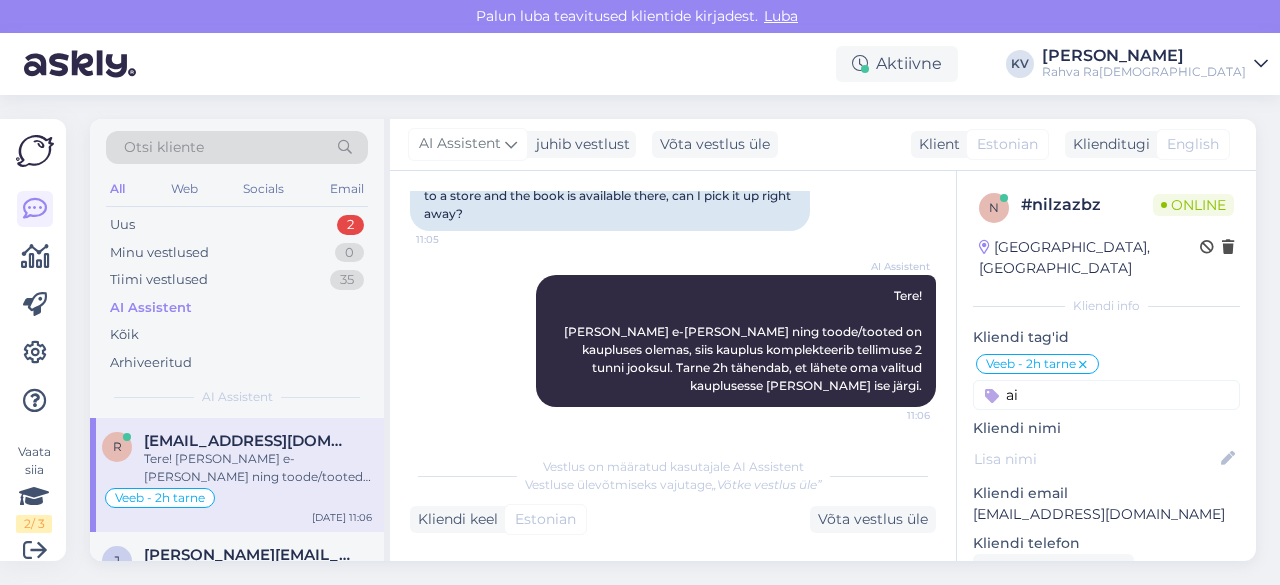 type on "a" 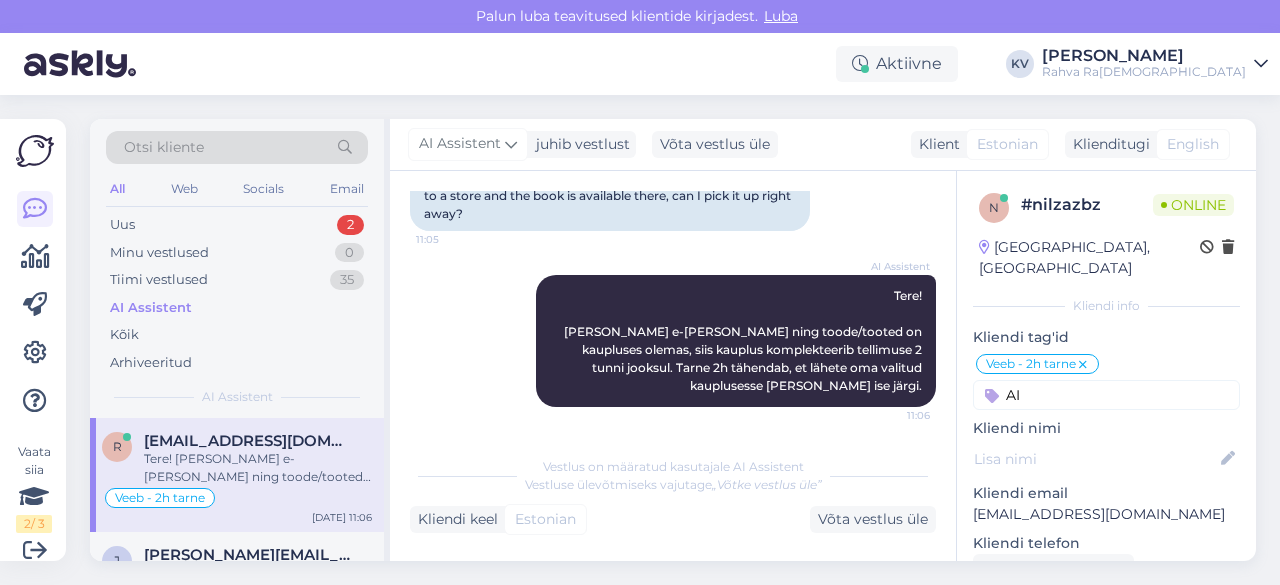 type on "A" 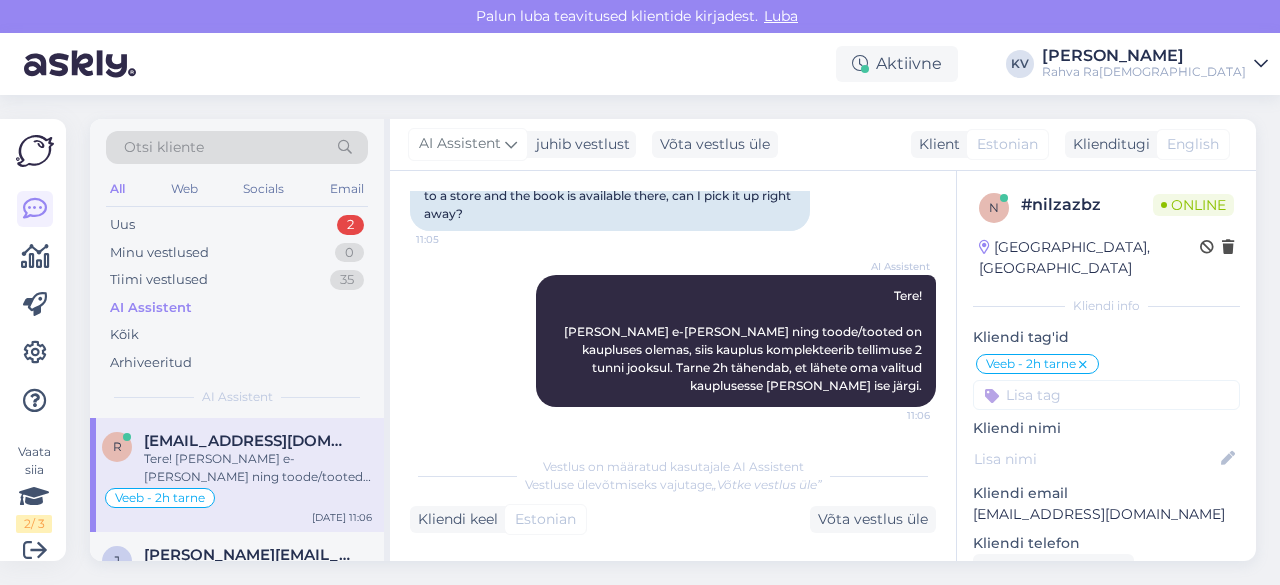 click on "Kliendi tag'id" at bounding box center (1106, 337) 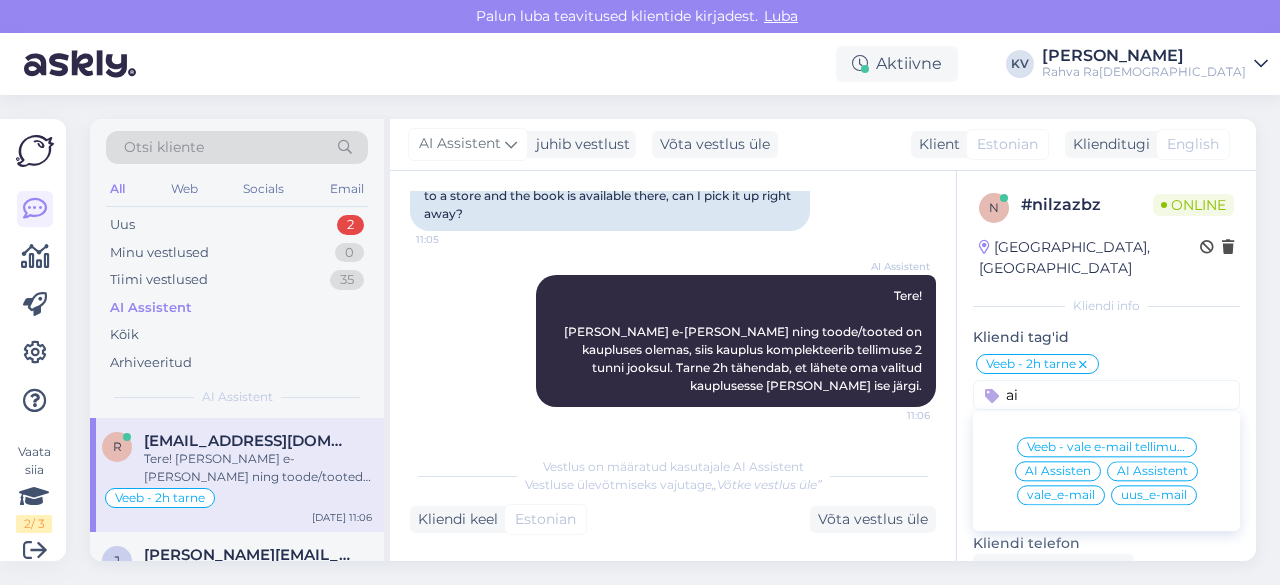 type on "ai" 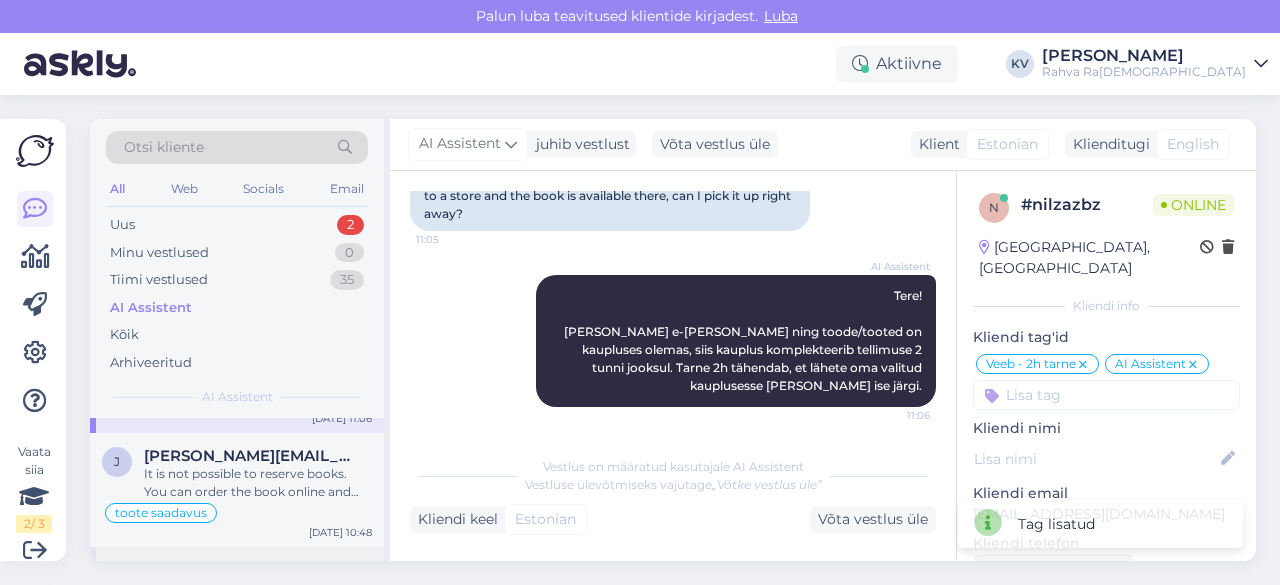 scroll, scrollTop: 0, scrollLeft: 0, axis: both 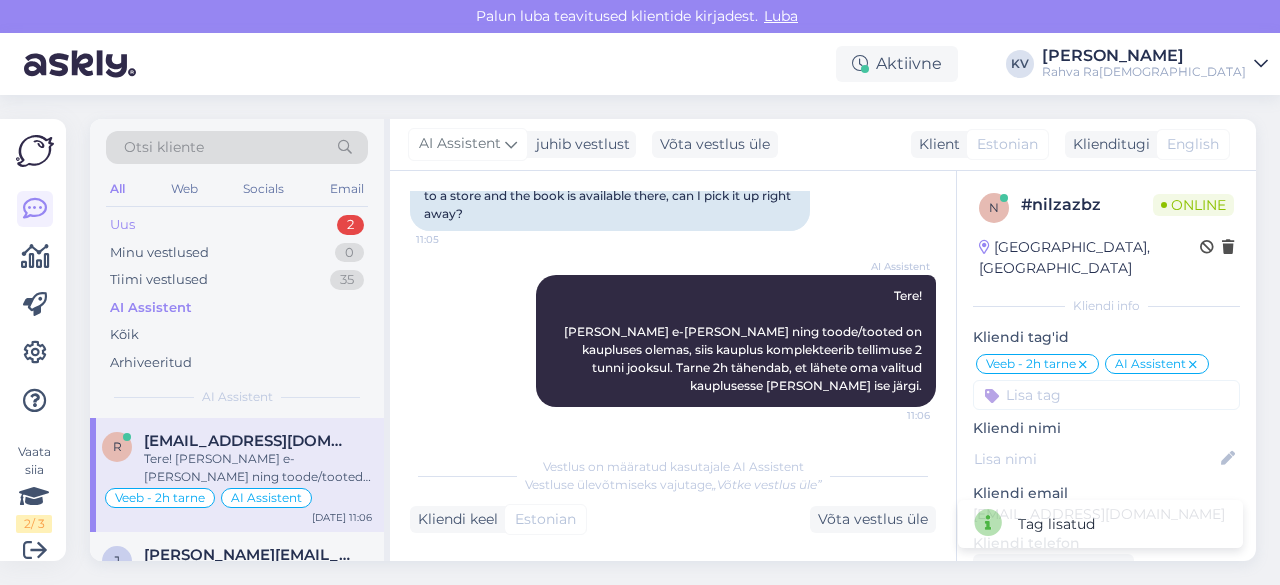 click on "Uus 2" at bounding box center [237, 225] 